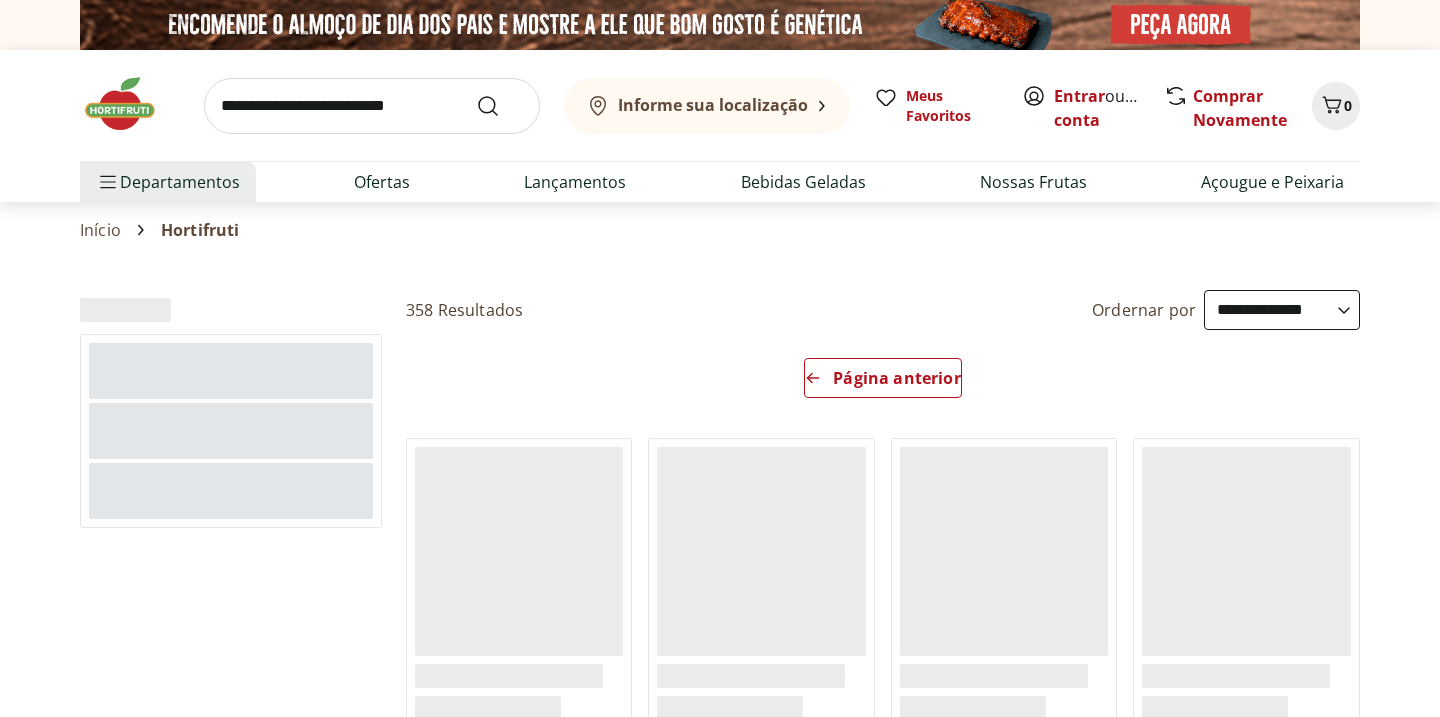 select on "**********" 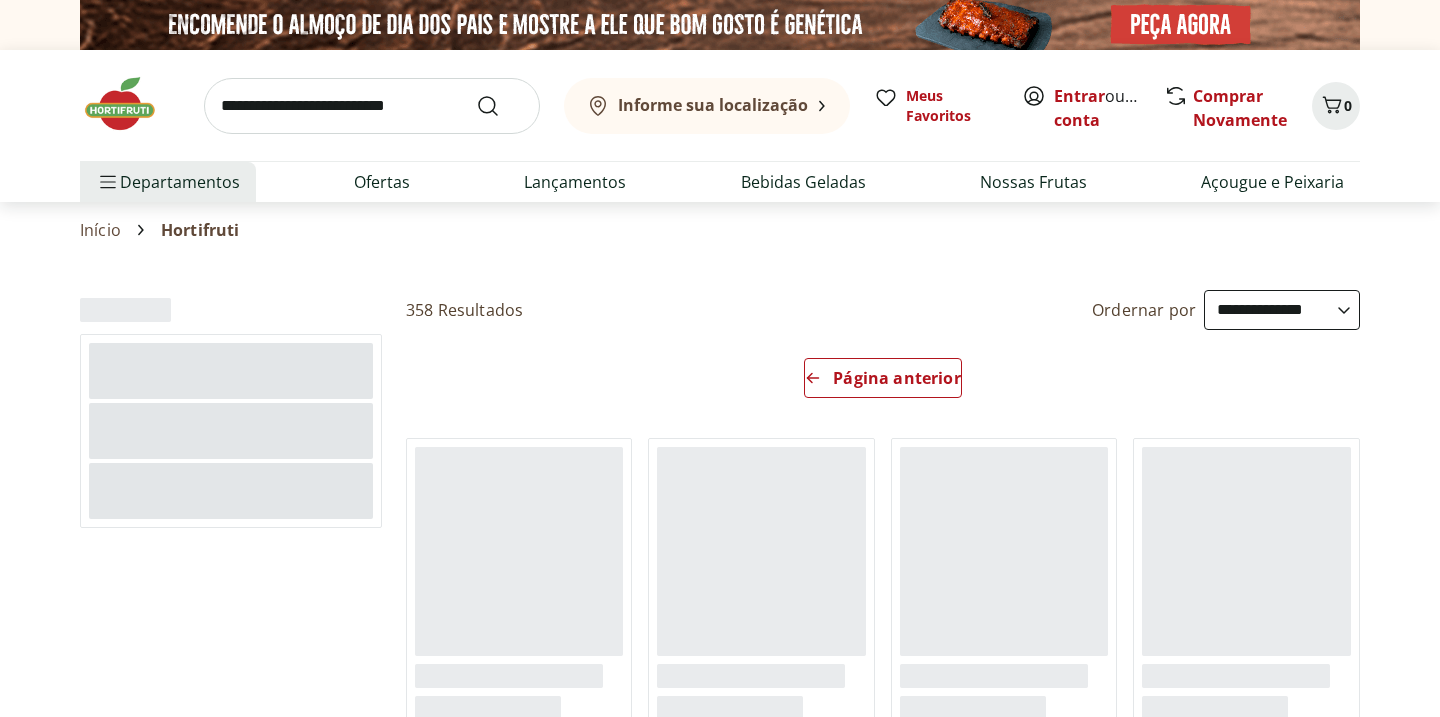 scroll, scrollTop: 0, scrollLeft: 0, axis: both 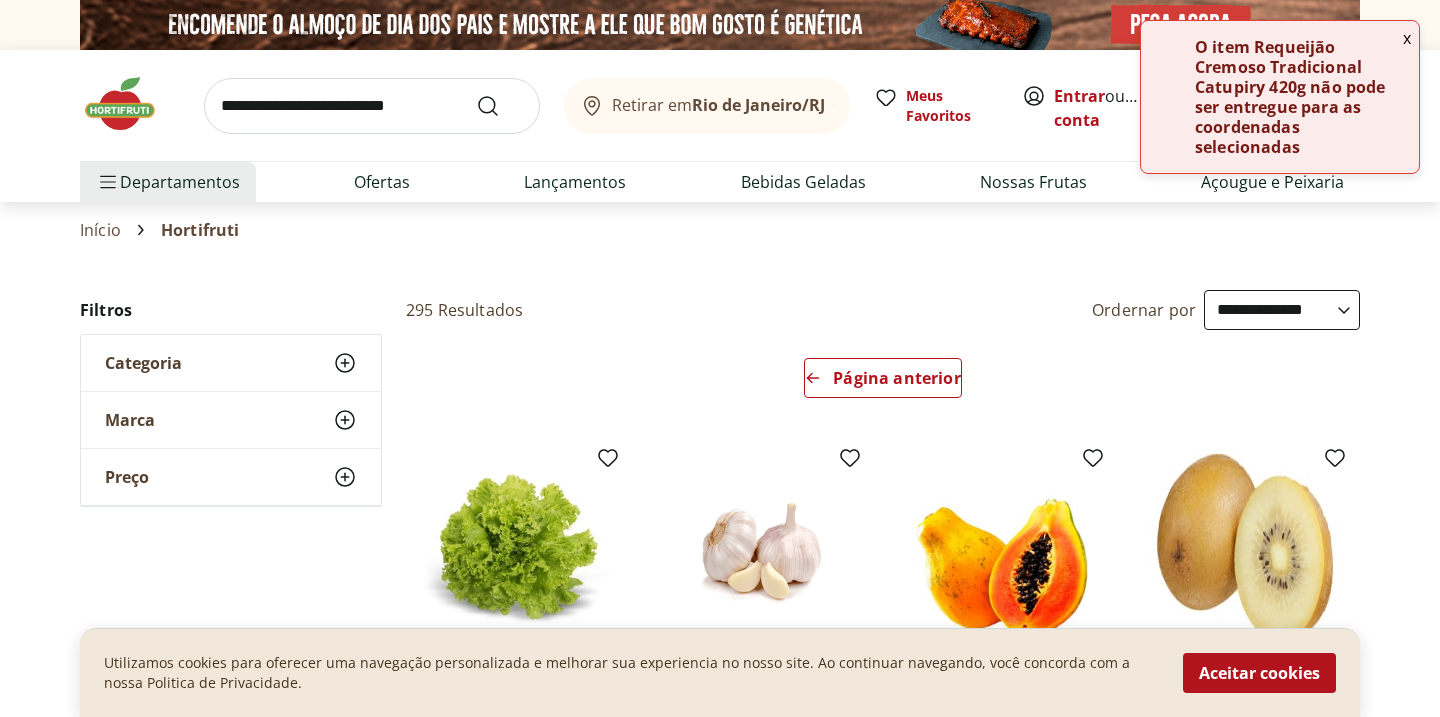 click on "x" at bounding box center [1407, 38] 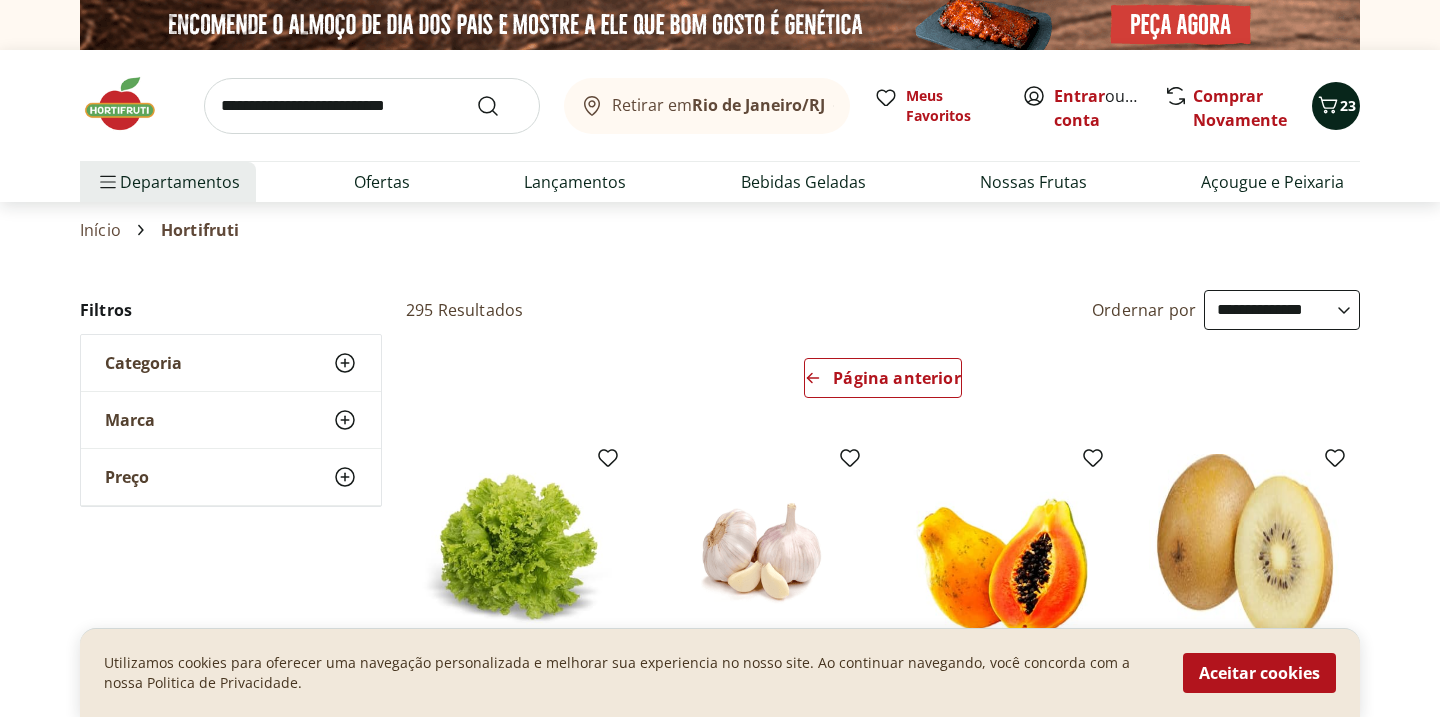 click 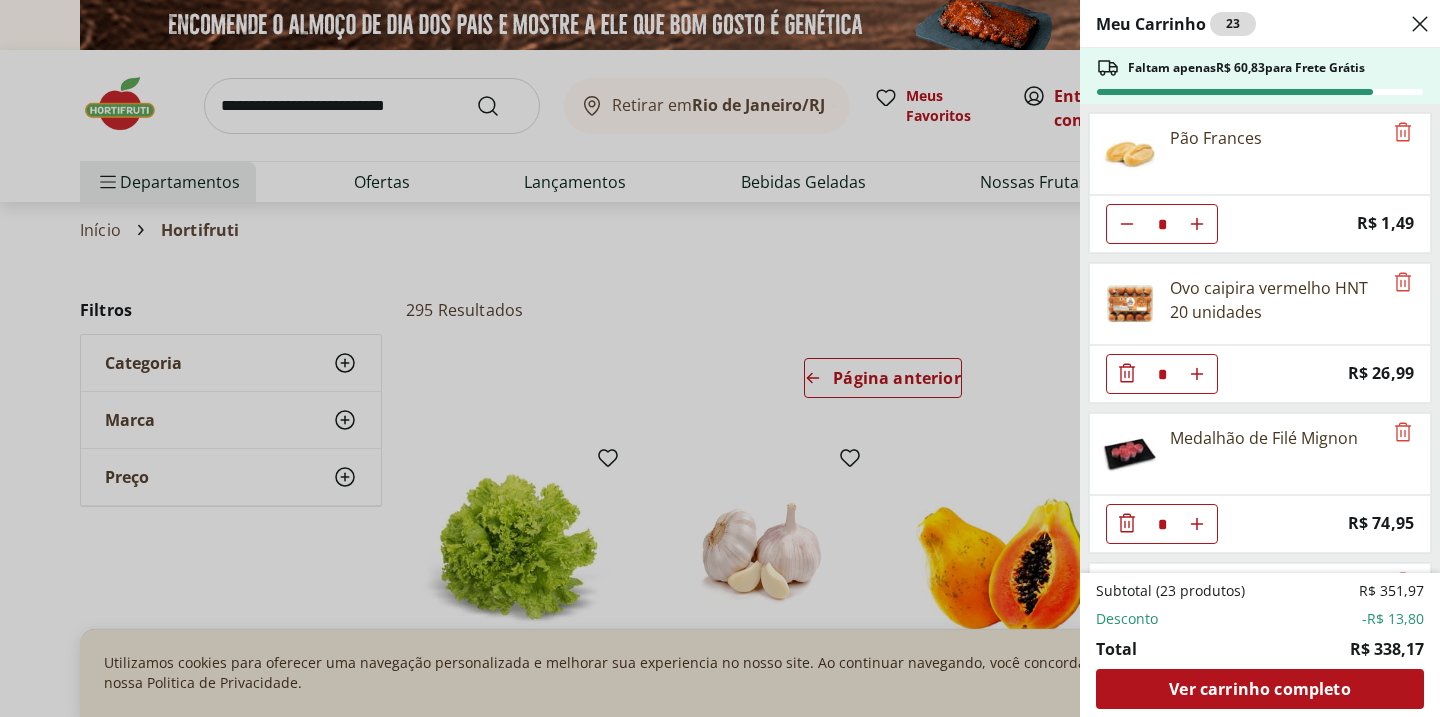 click 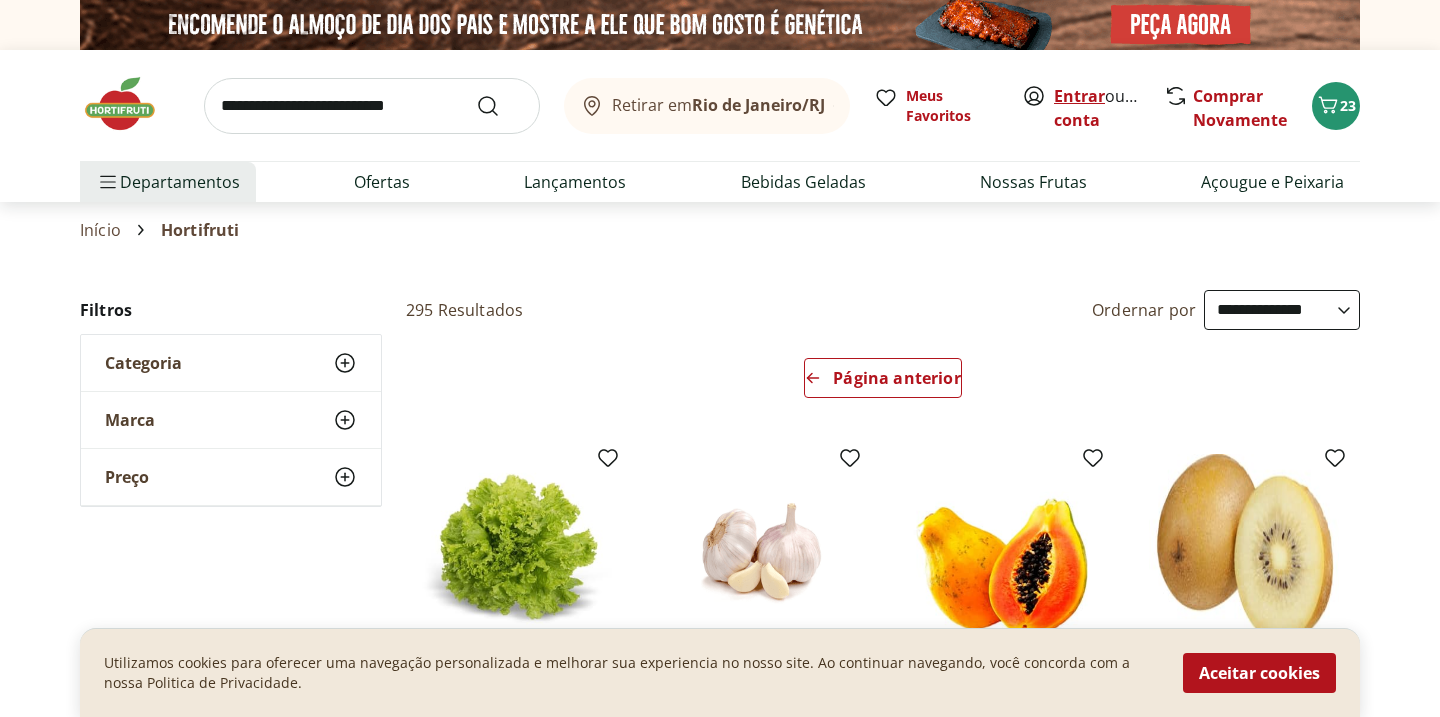 click on "Entrar" at bounding box center (1079, 96) 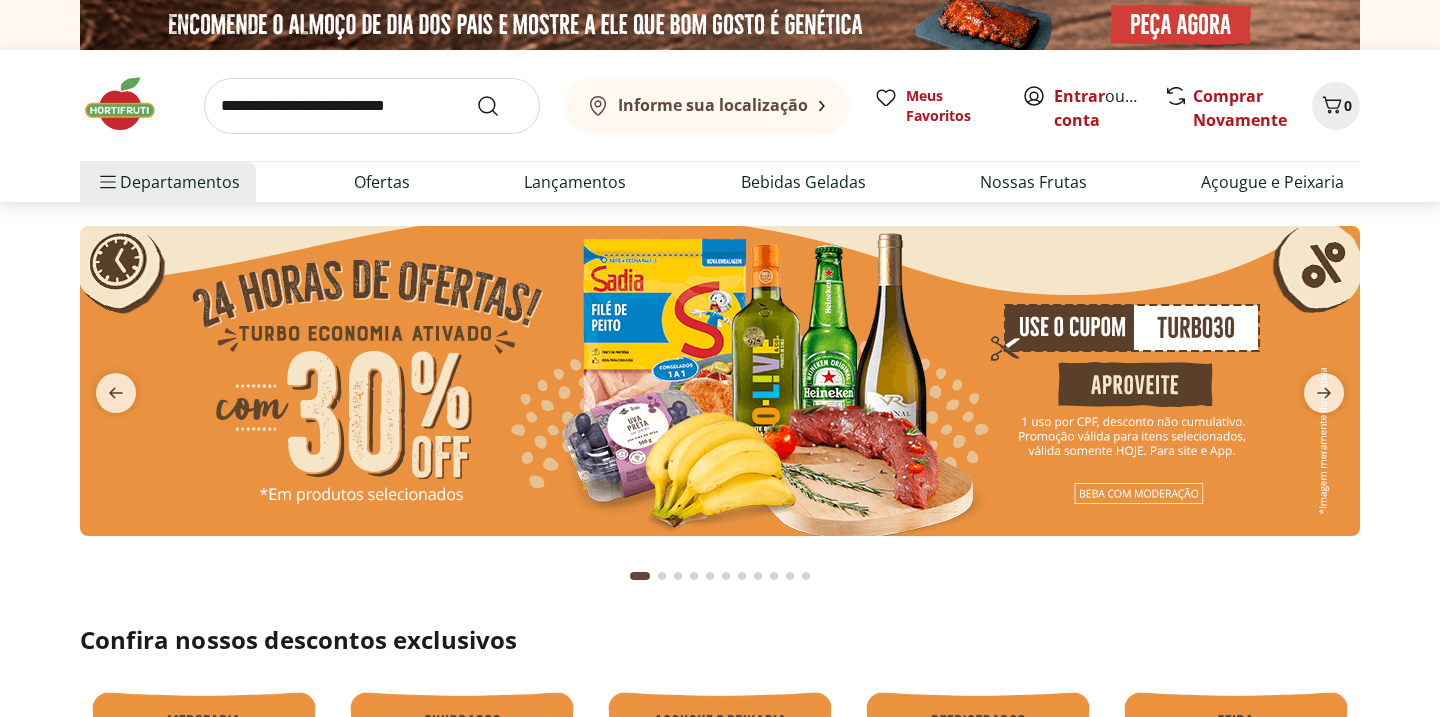 scroll, scrollTop: 0, scrollLeft: 0, axis: both 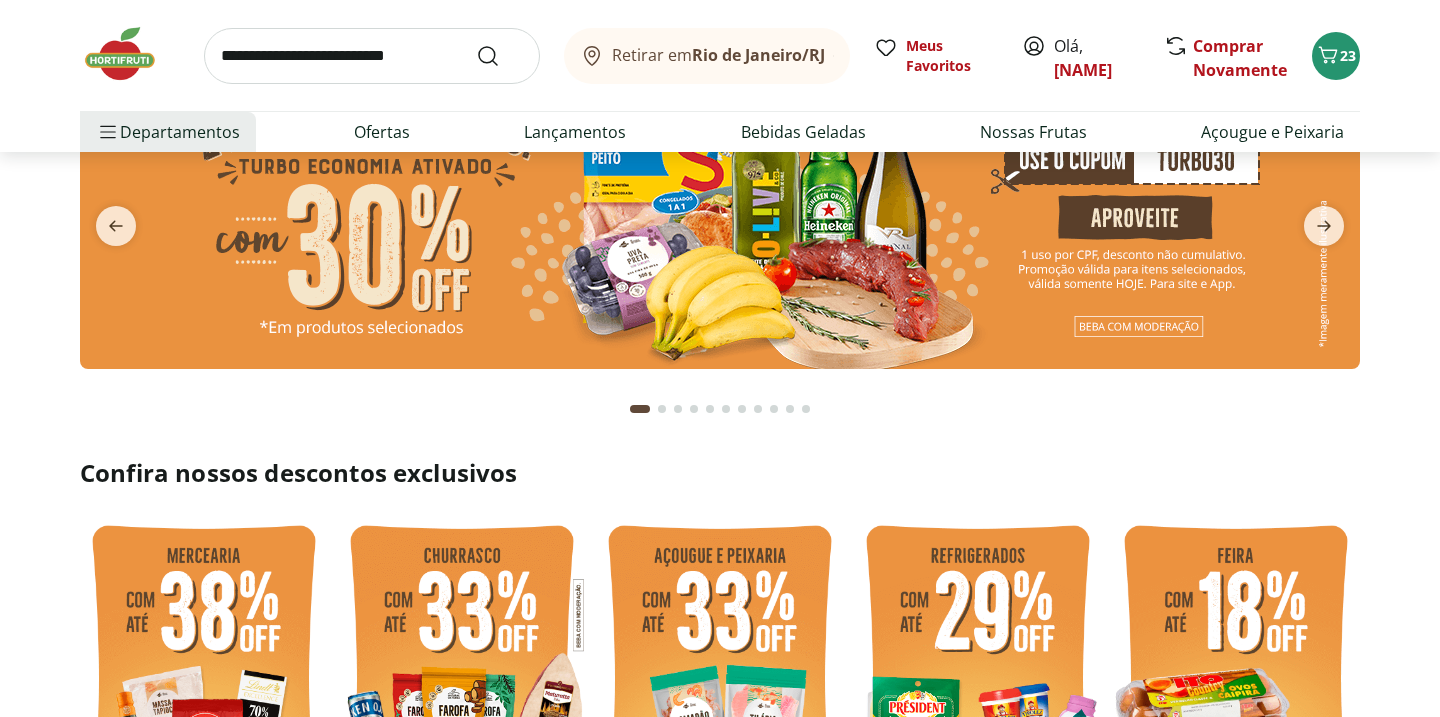 click at bounding box center (720, 214) 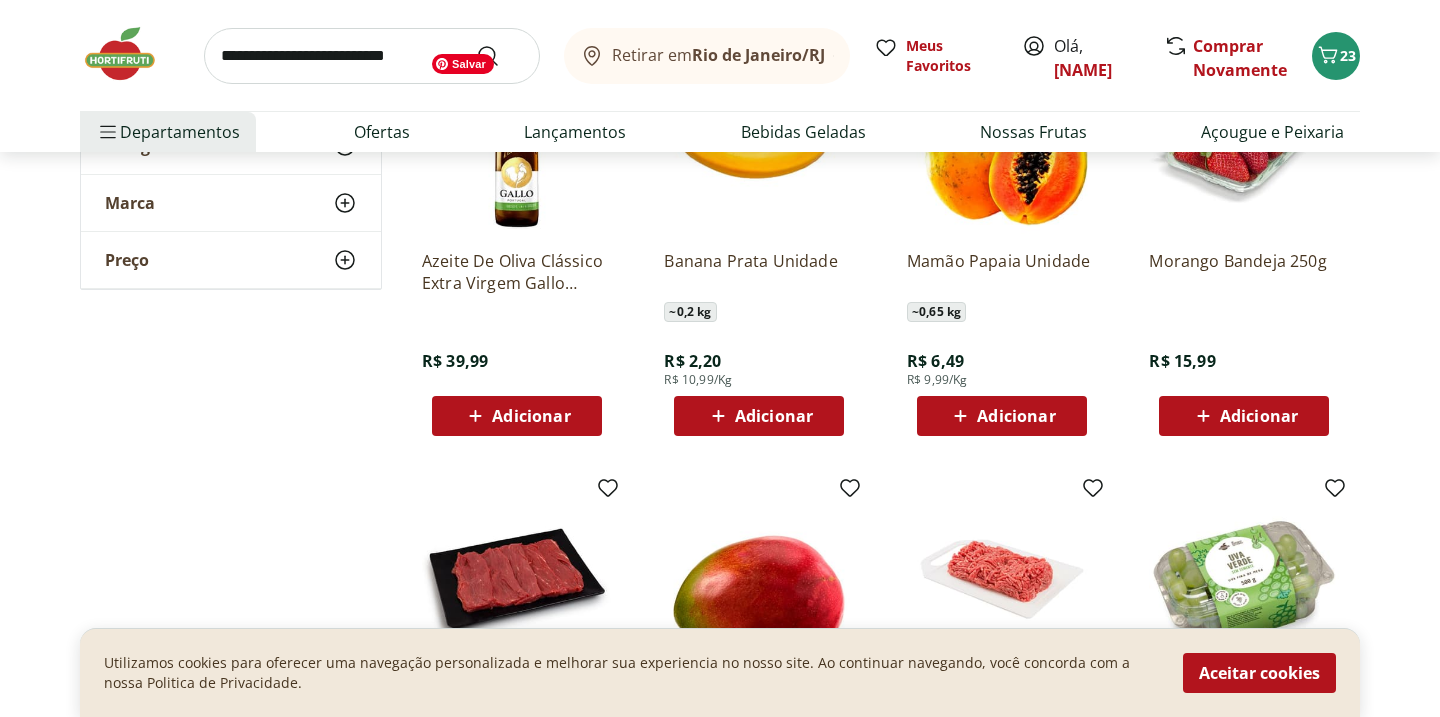 scroll, scrollTop: 311, scrollLeft: 0, axis: vertical 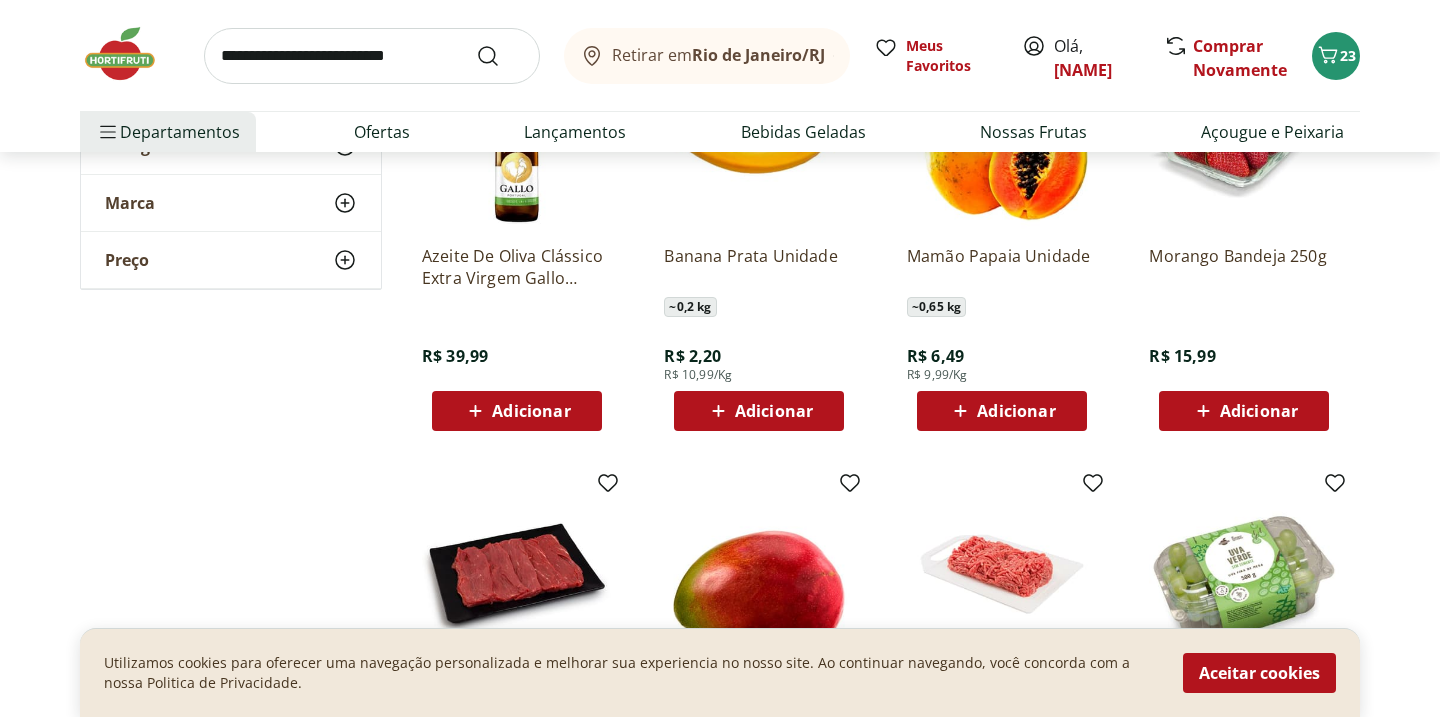 click on "Adicionar" at bounding box center (517, 411) 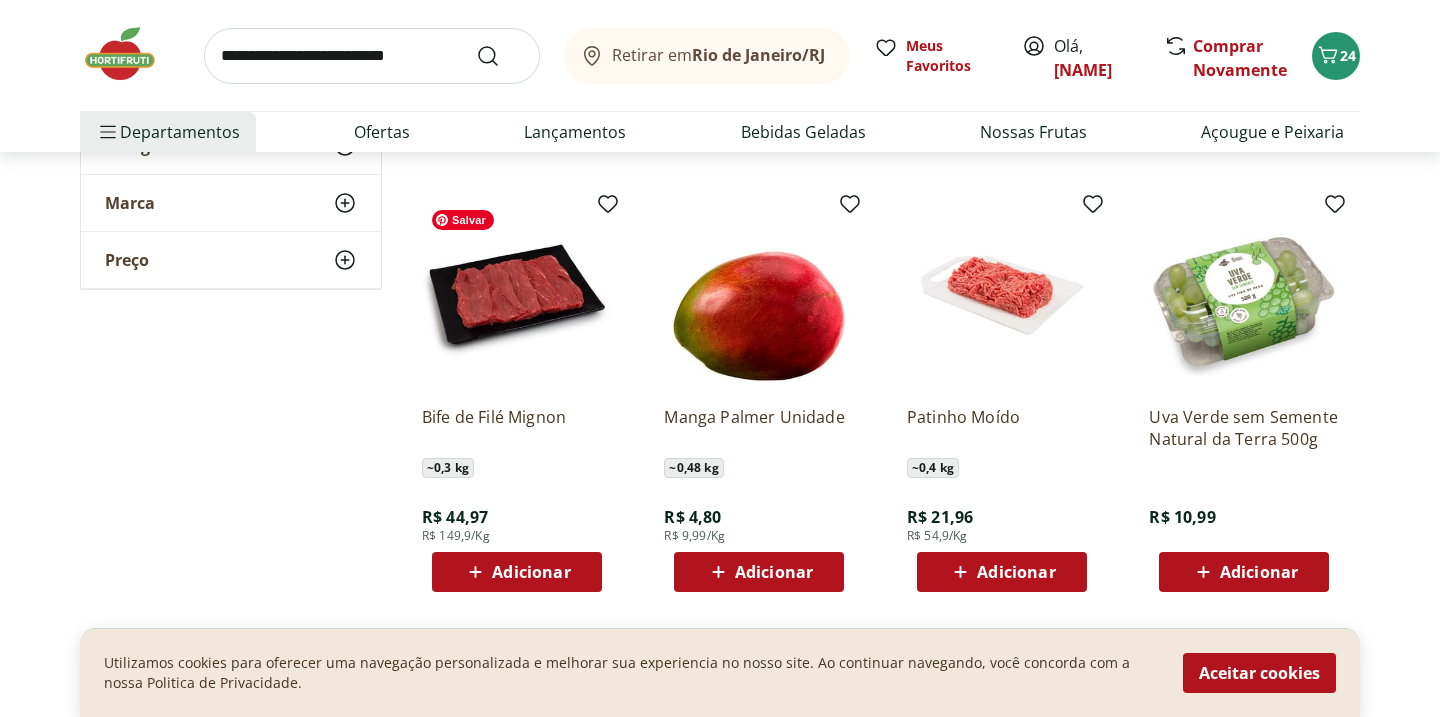 scroll, scrollTop: 649, scrollLeft: 0, axis: vertical 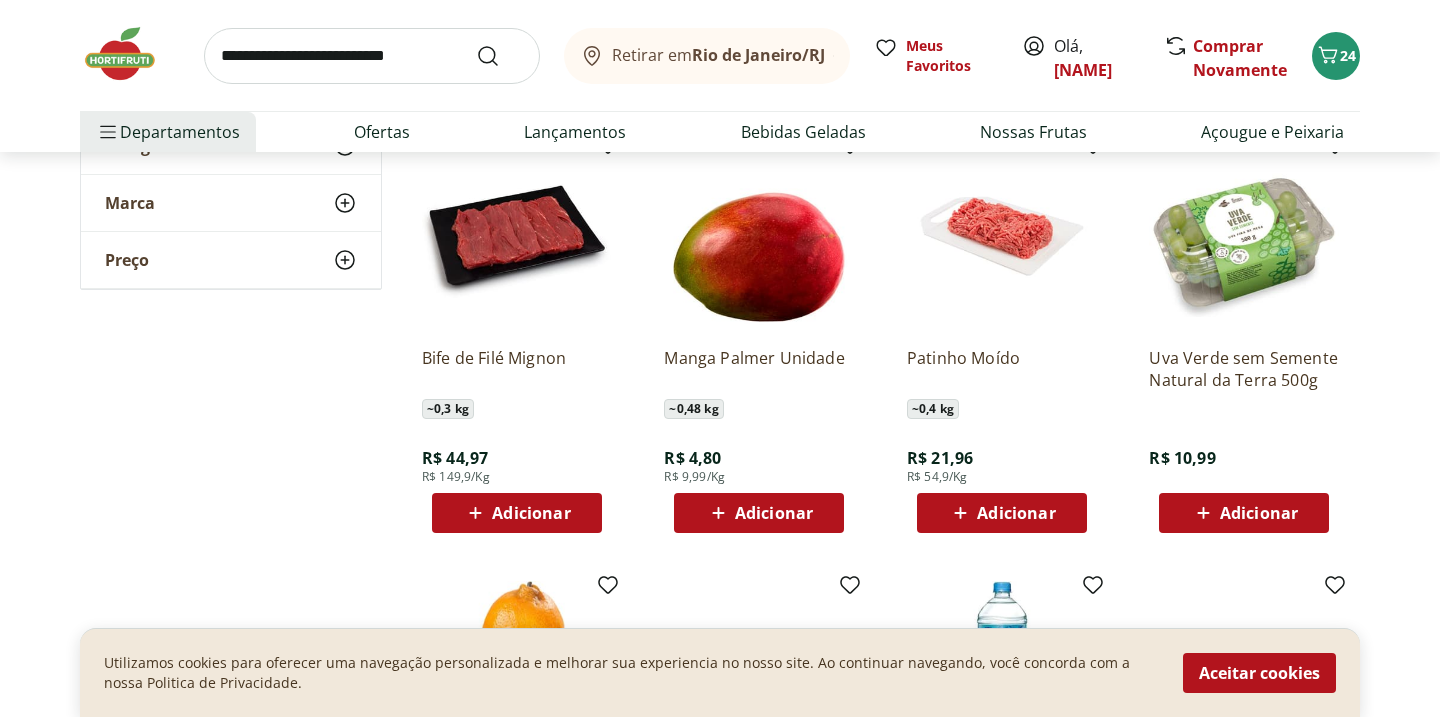 click on "Adicionar" at bounding box center [1016, 513] 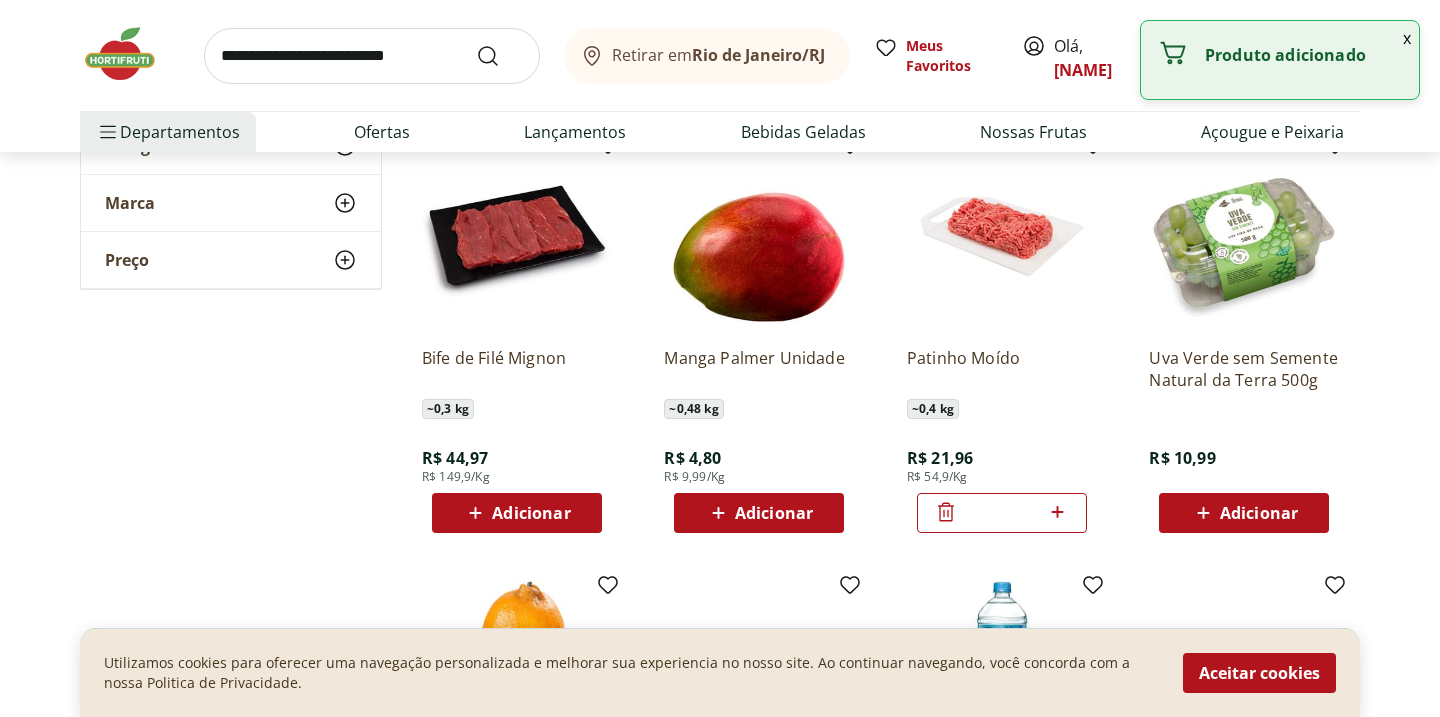 click on "*" at bounding box center (1002, 513) 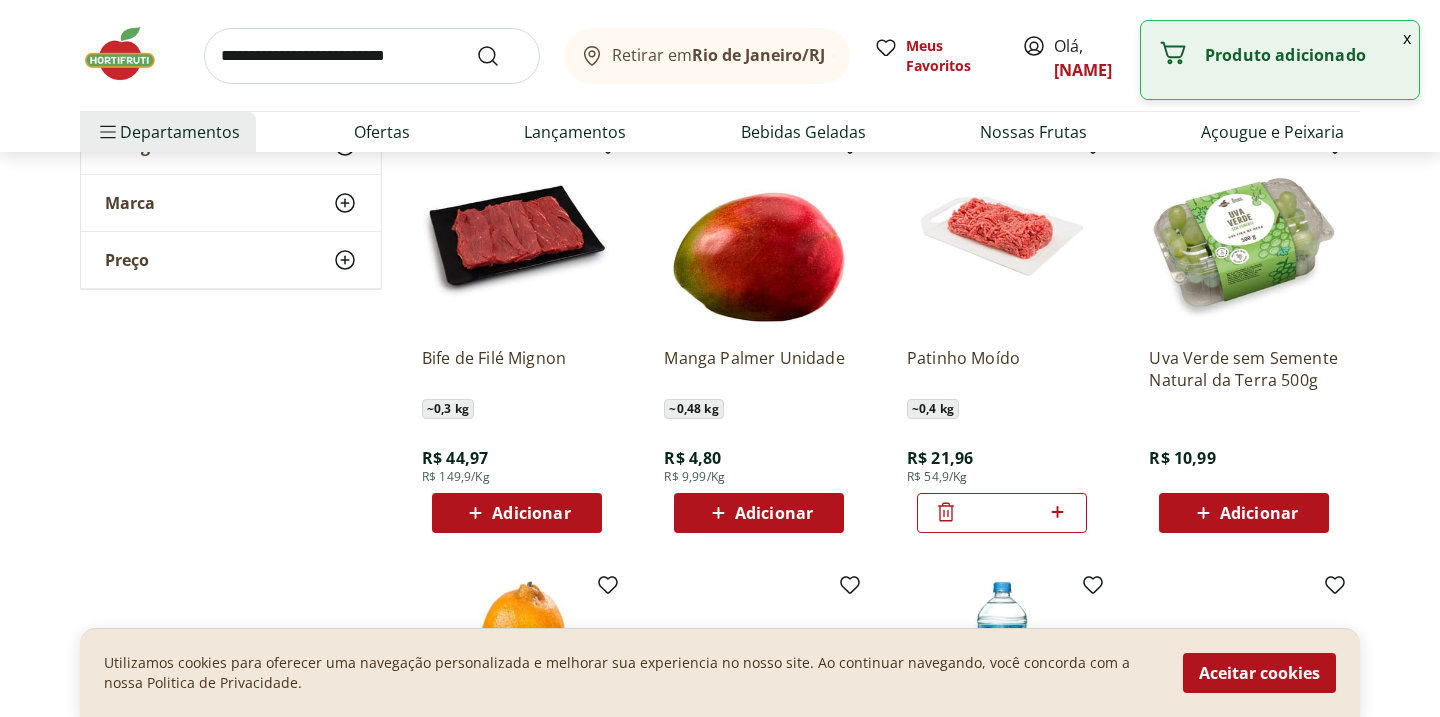 click 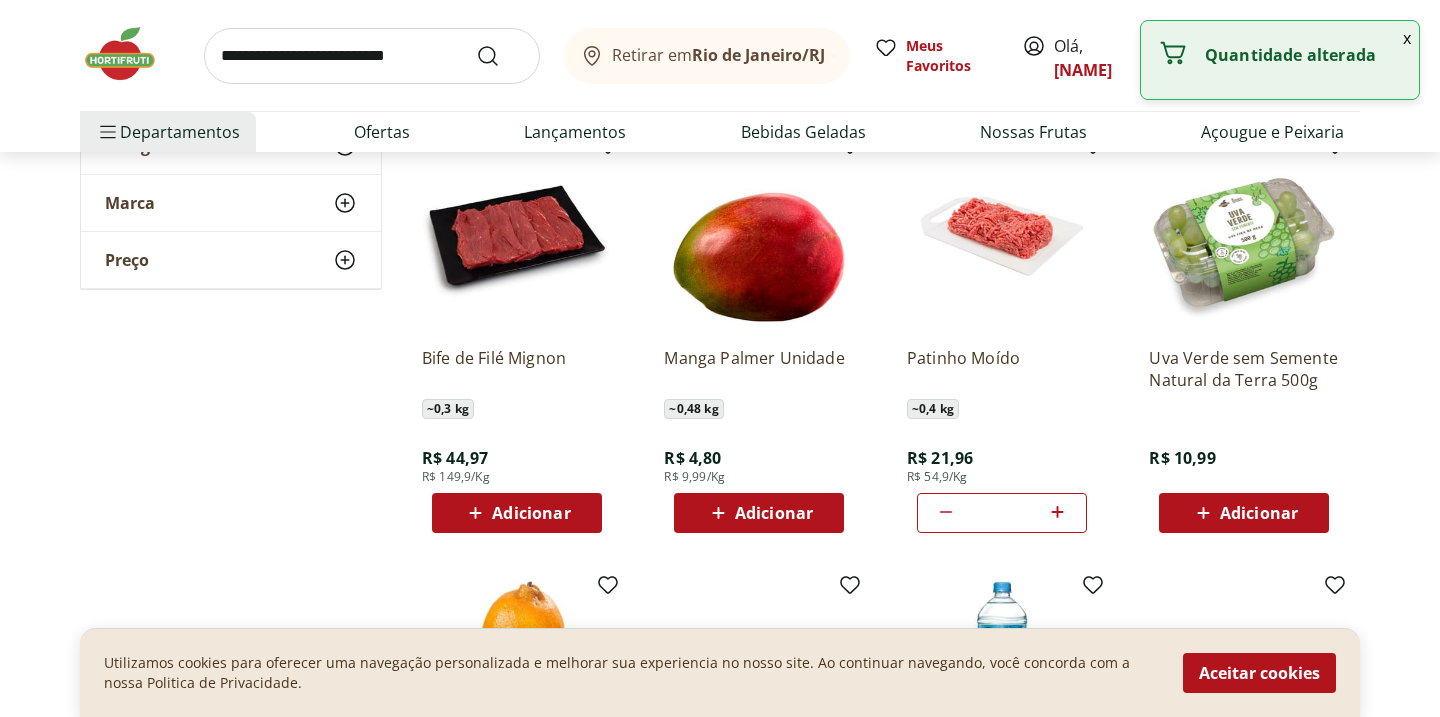 click 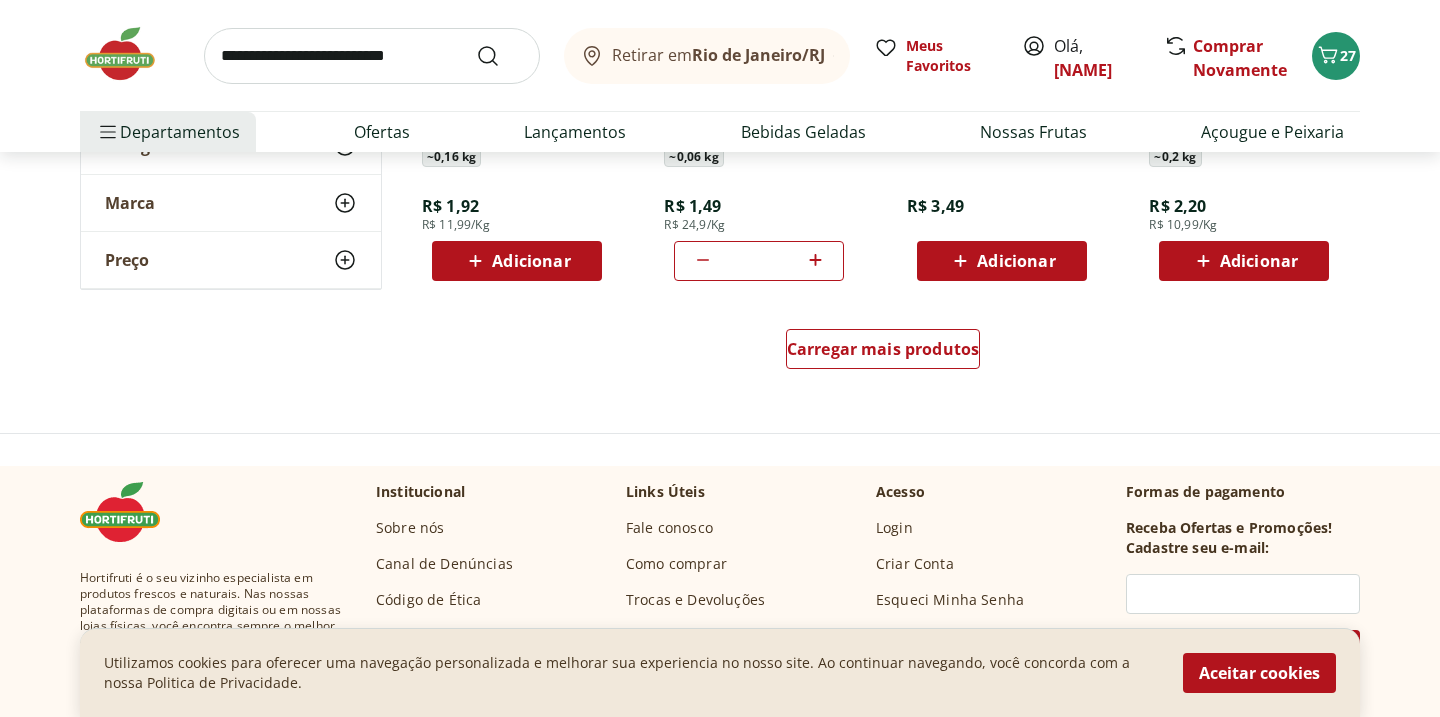 scroll, scrollTop: 1358, scrollLeft: 0, axis: vertical 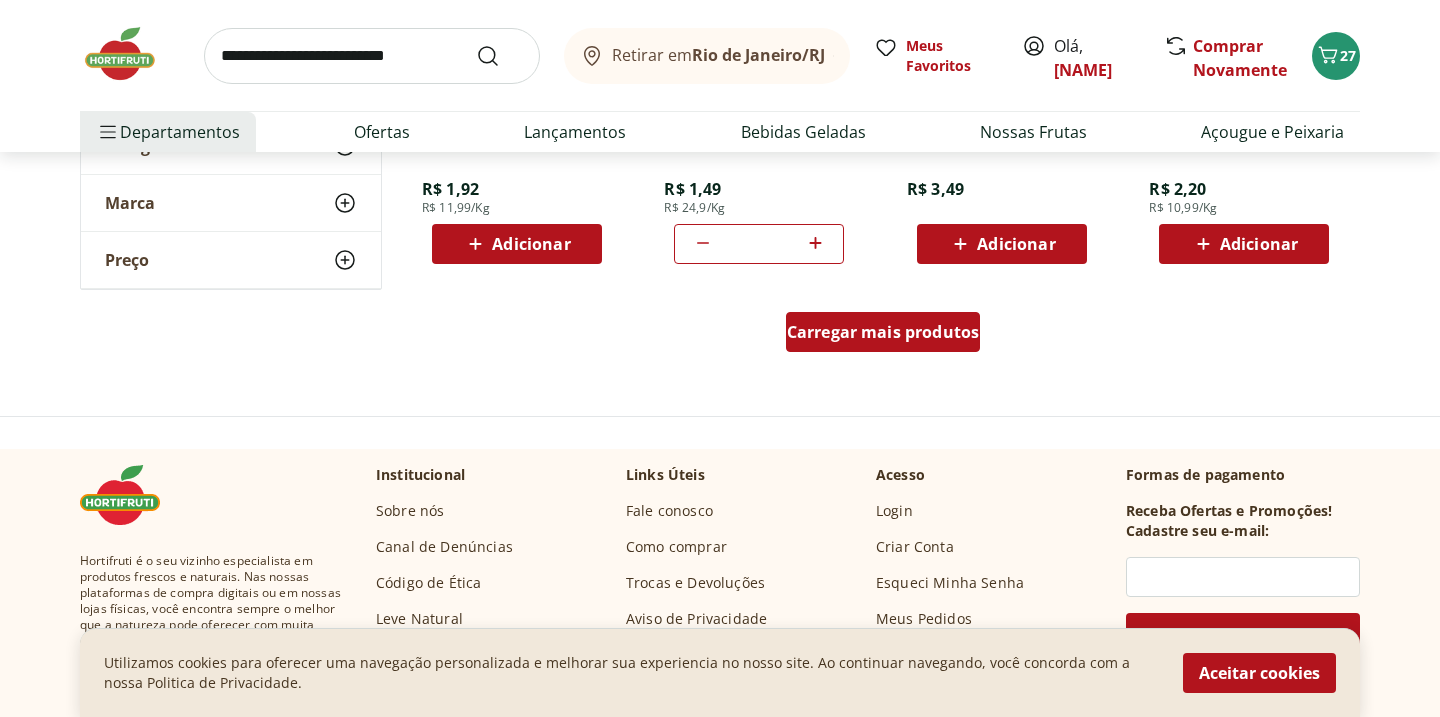 click on "Carregar mais produtos" at bounding box center (883, 332) 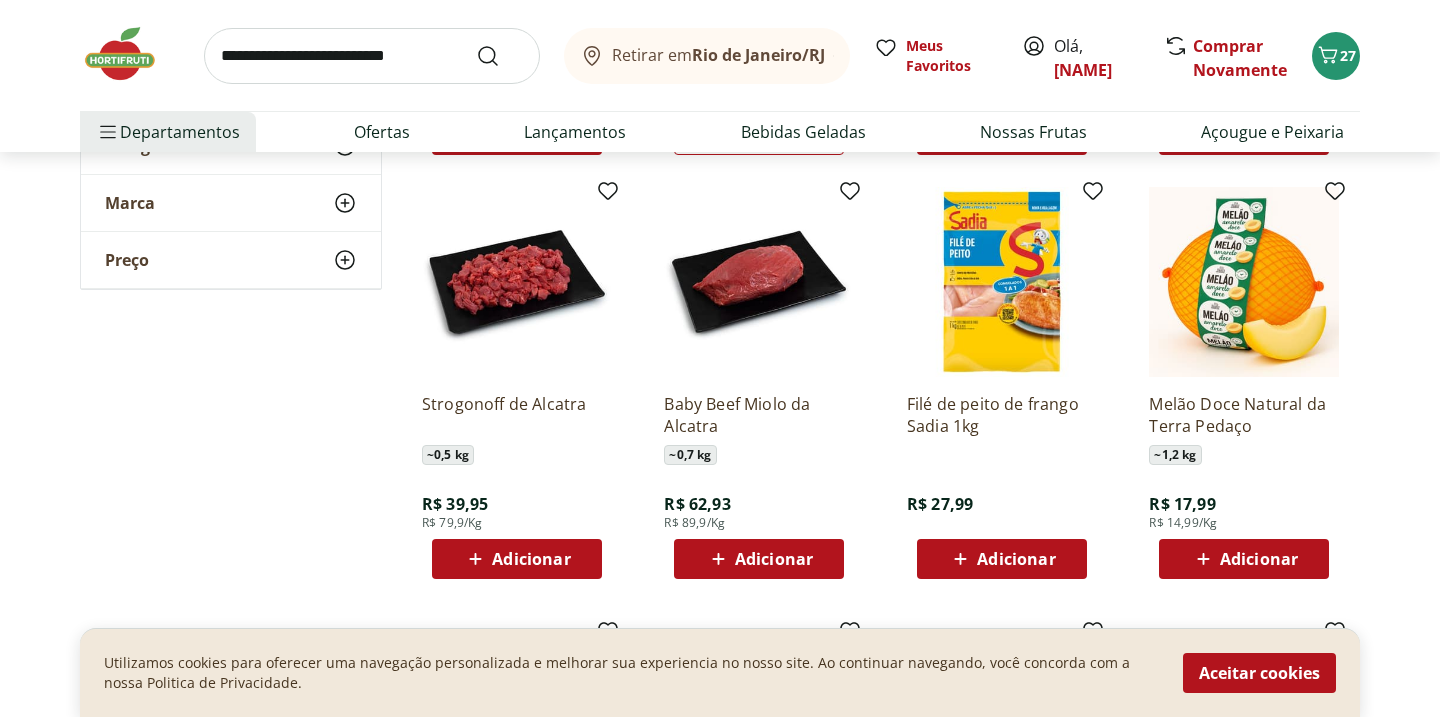 scroll, scrollTop: 1535, scrollLeft: 0, axis: vertical 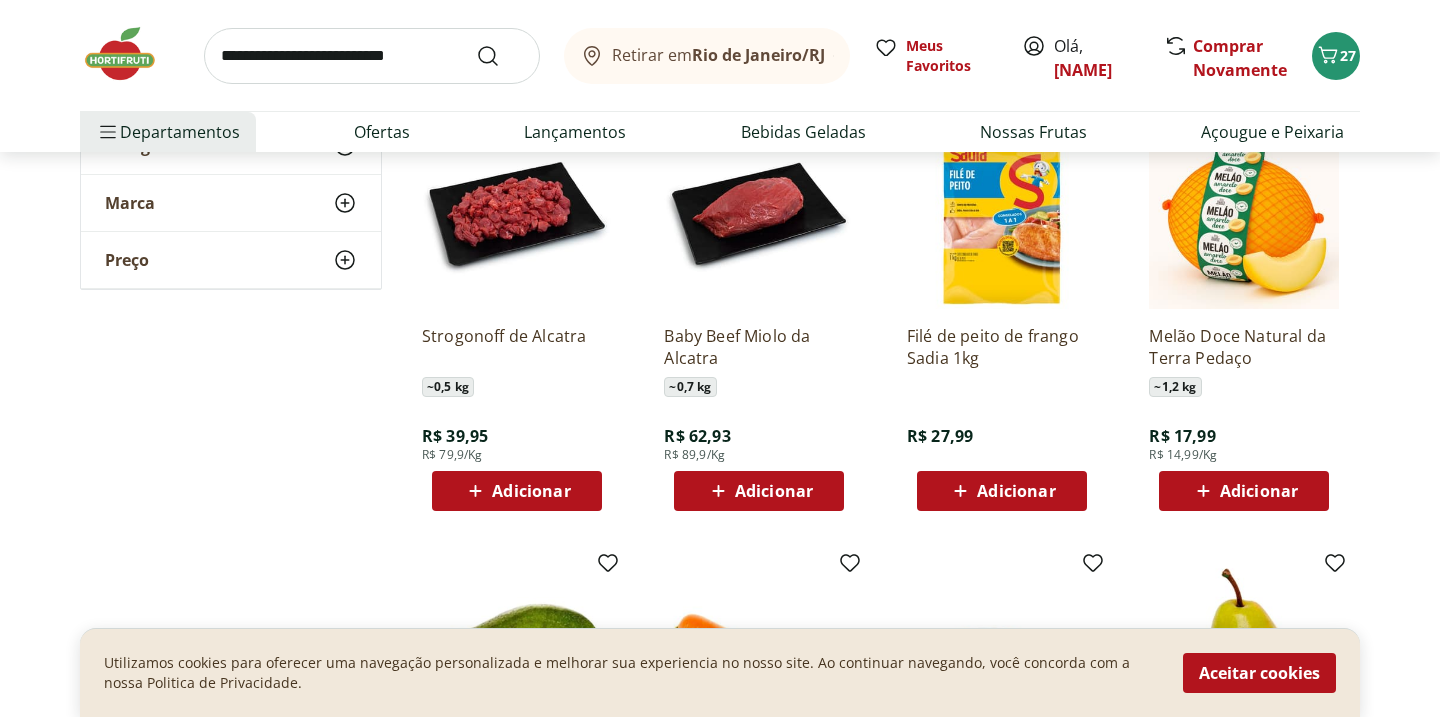 click on "Adicionar" at bounding box center (759, 491) 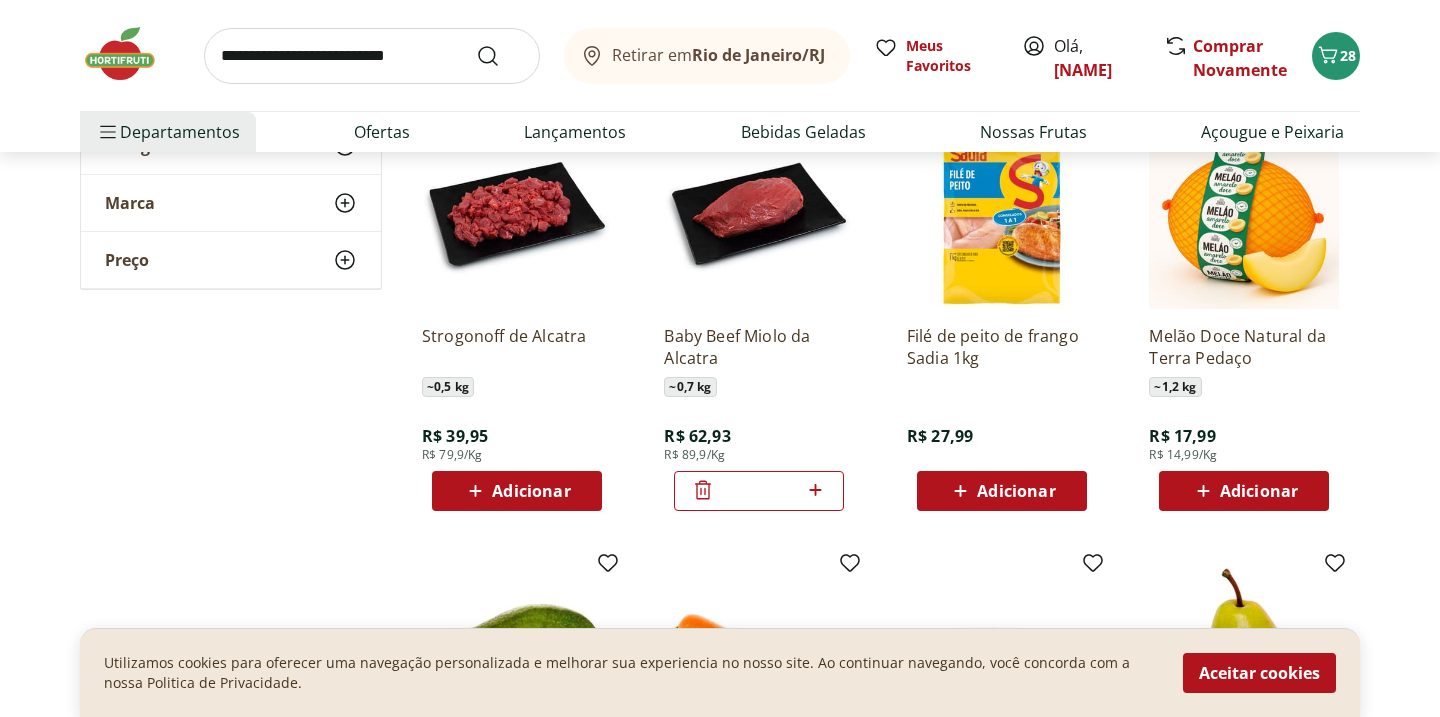 click on "Adicionar" at bounding box center [1002, 491] 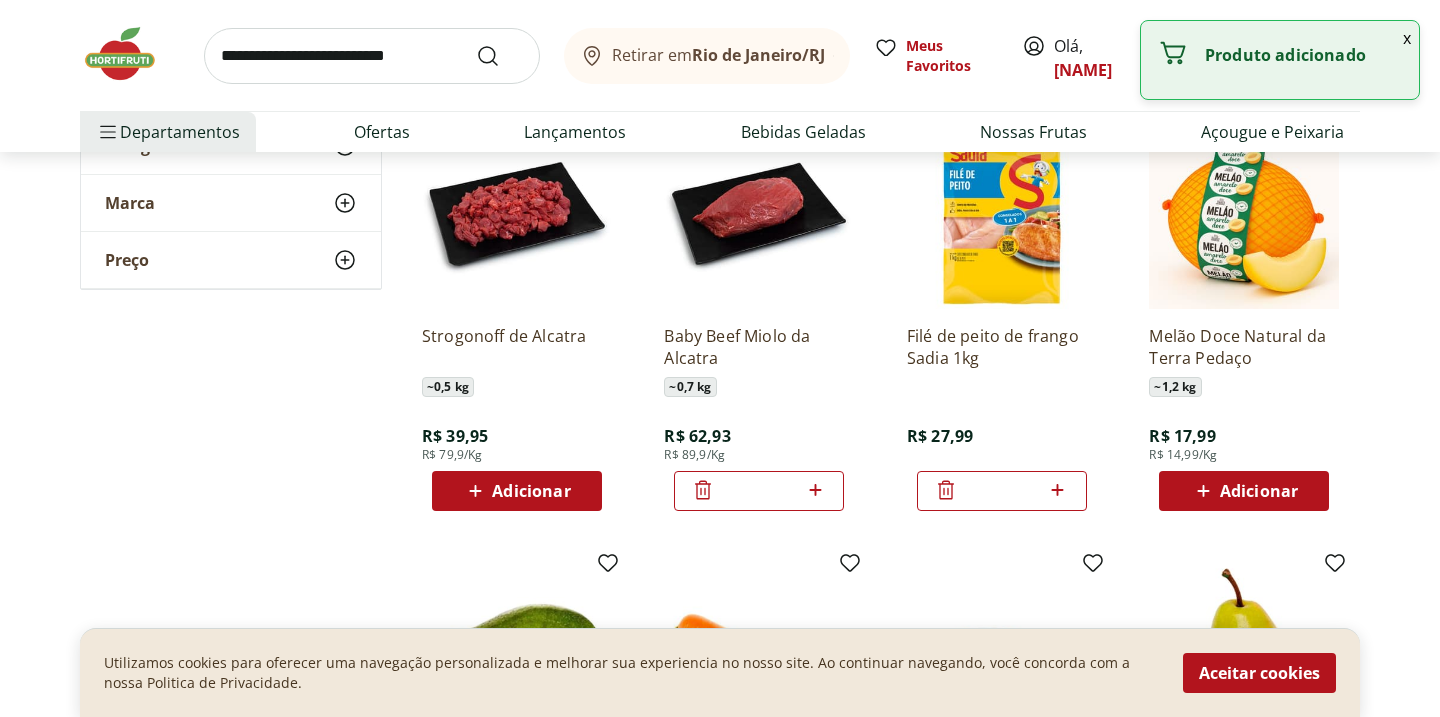 click 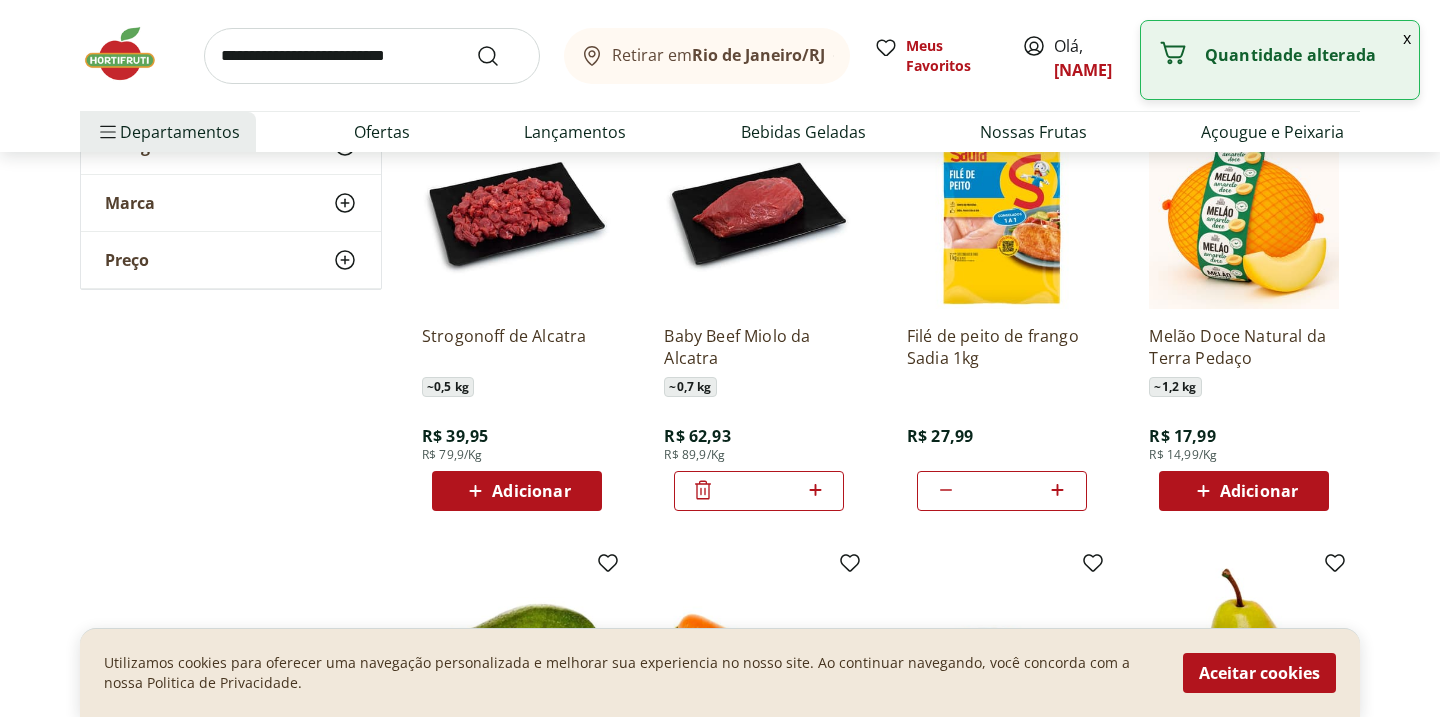click 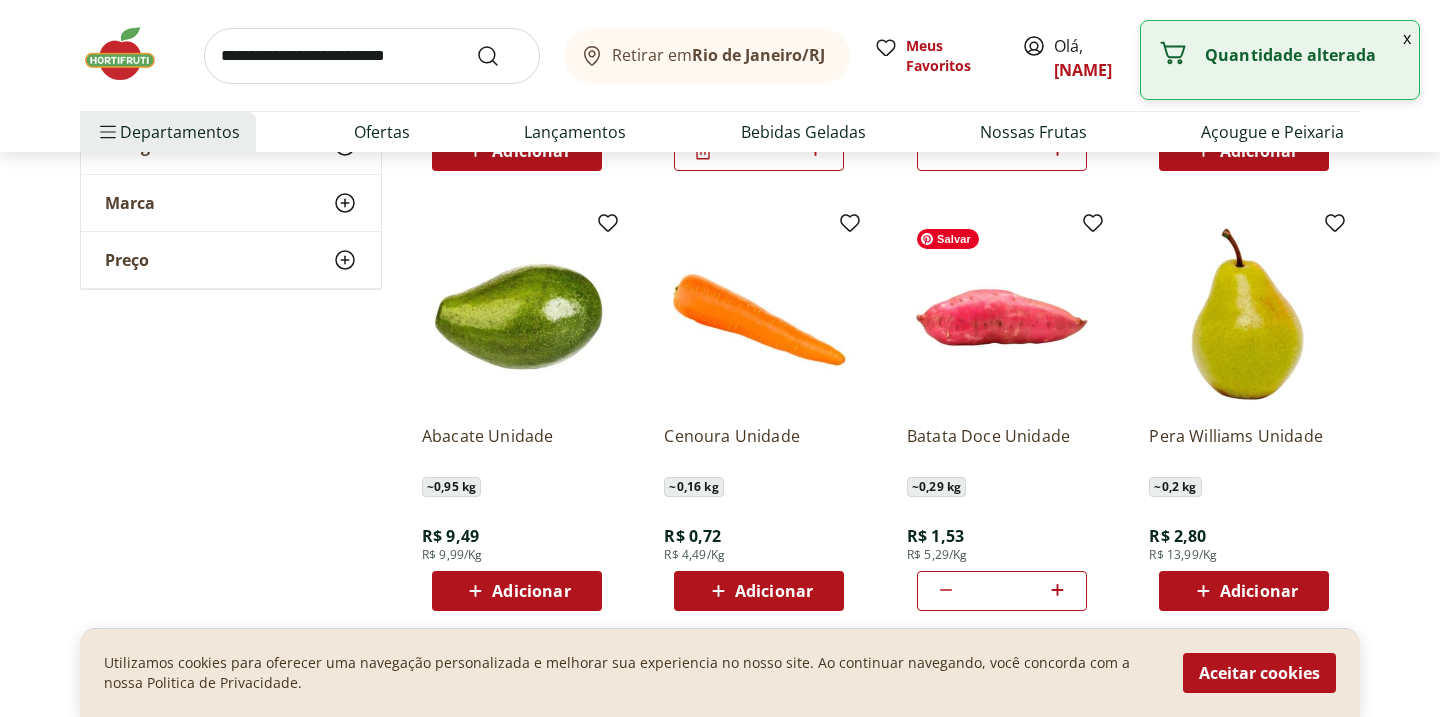 scroll, scrollTop: 1880, scrollLeft: 0, axis: vertical 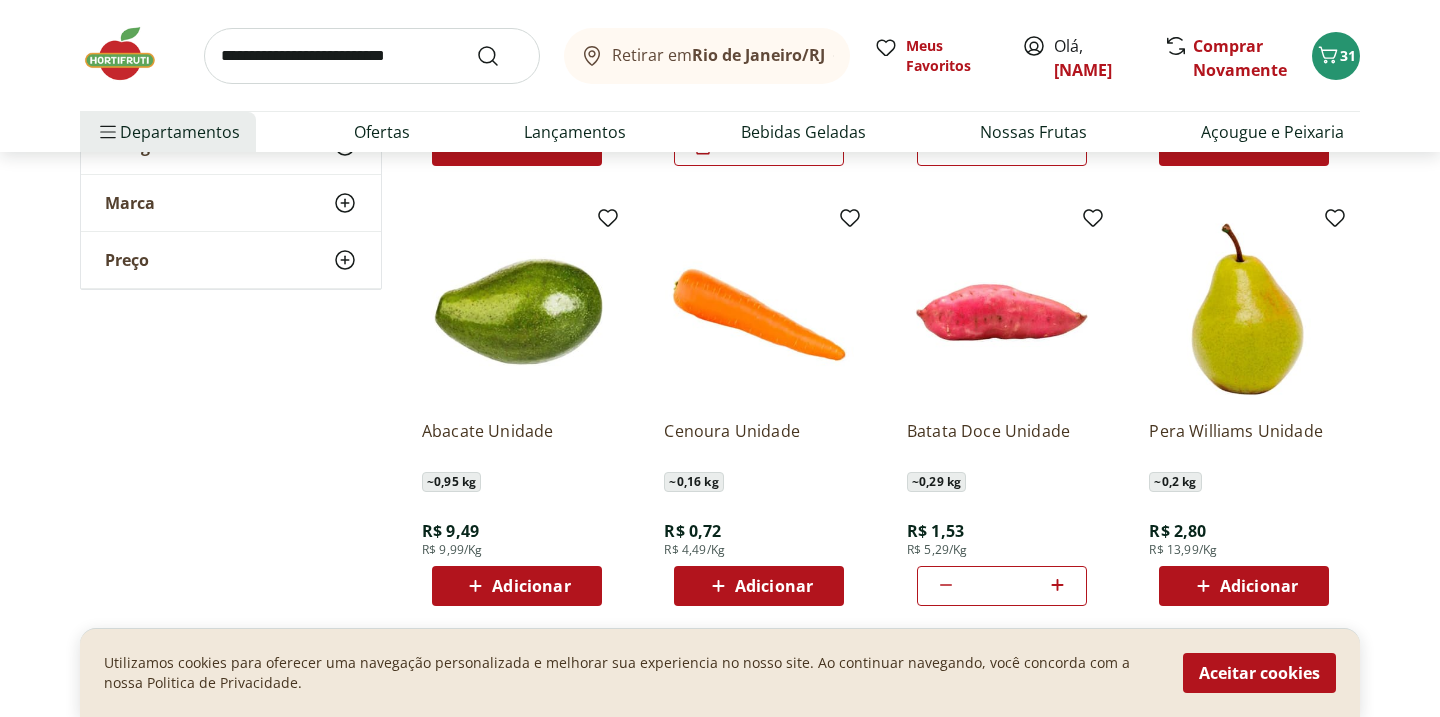 click on "Adicionar" at bounding box center [759, 586] 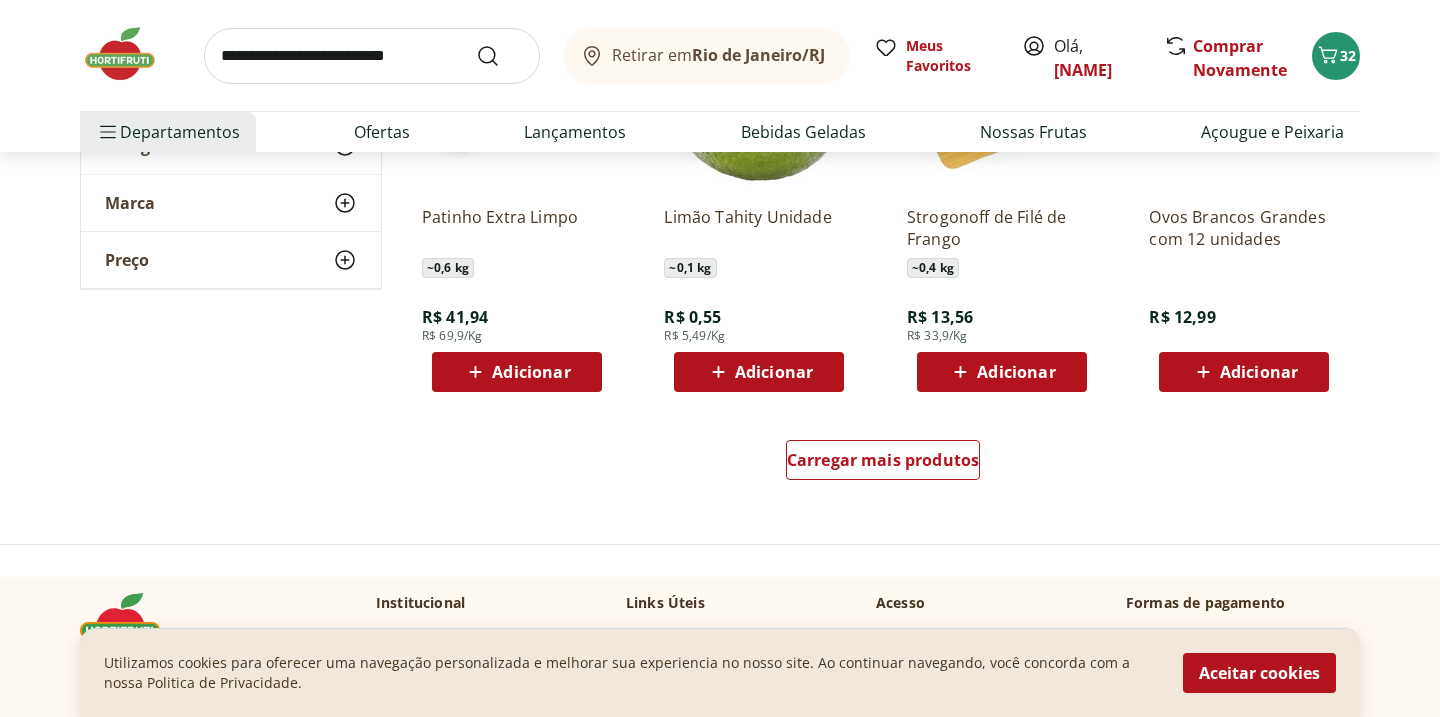 scroll, scrollTop: 2582, scrollLeft: 0, axis: vertical 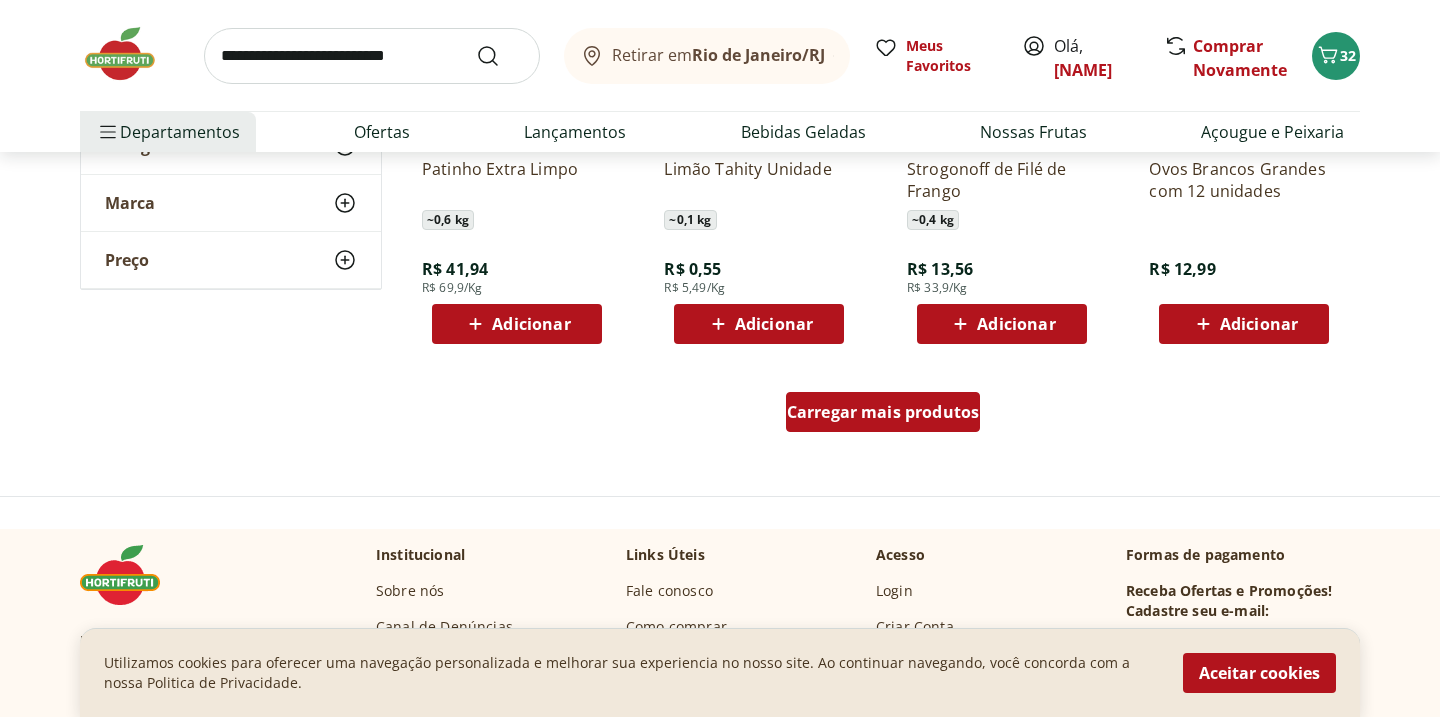 click on "Carregar mais produtos" at bounding box center [883, 412] 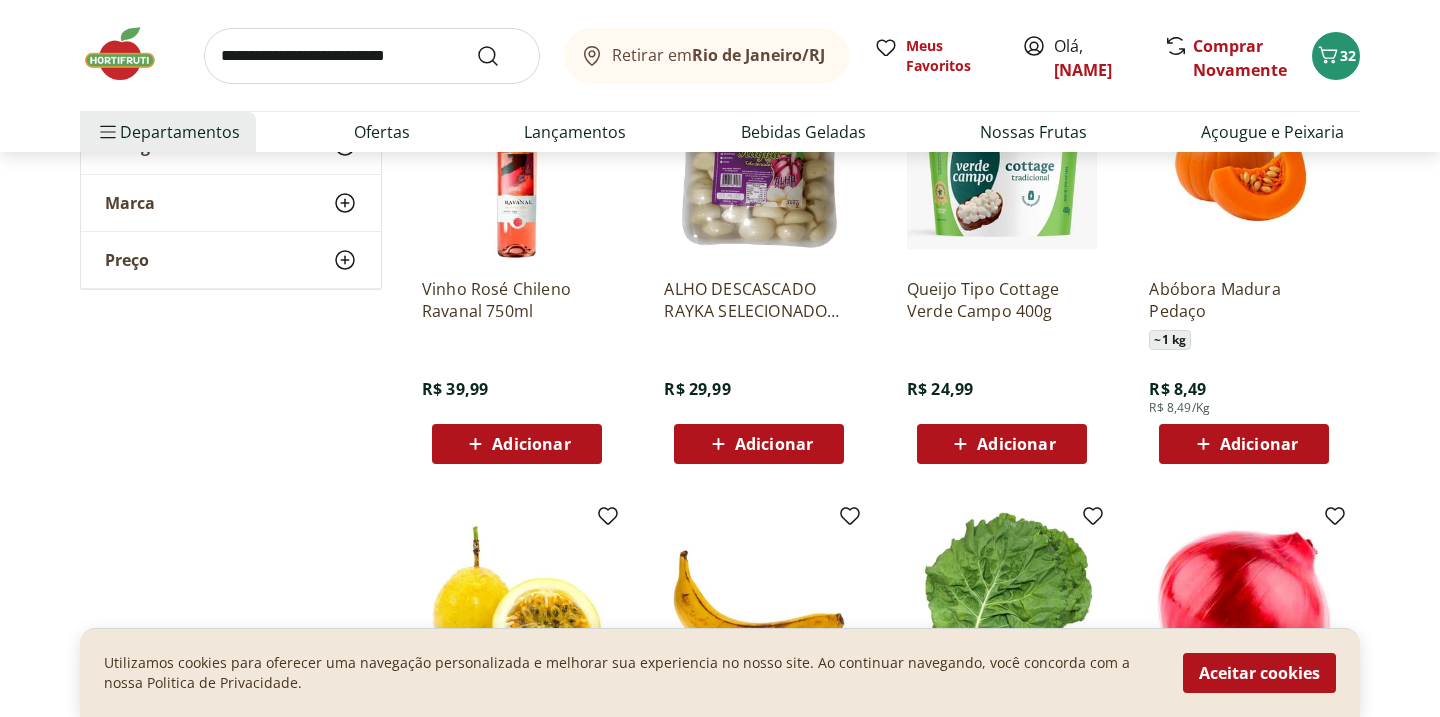 scroll, scrollTop: 3323, scrollLeft: 0, axis: vertical 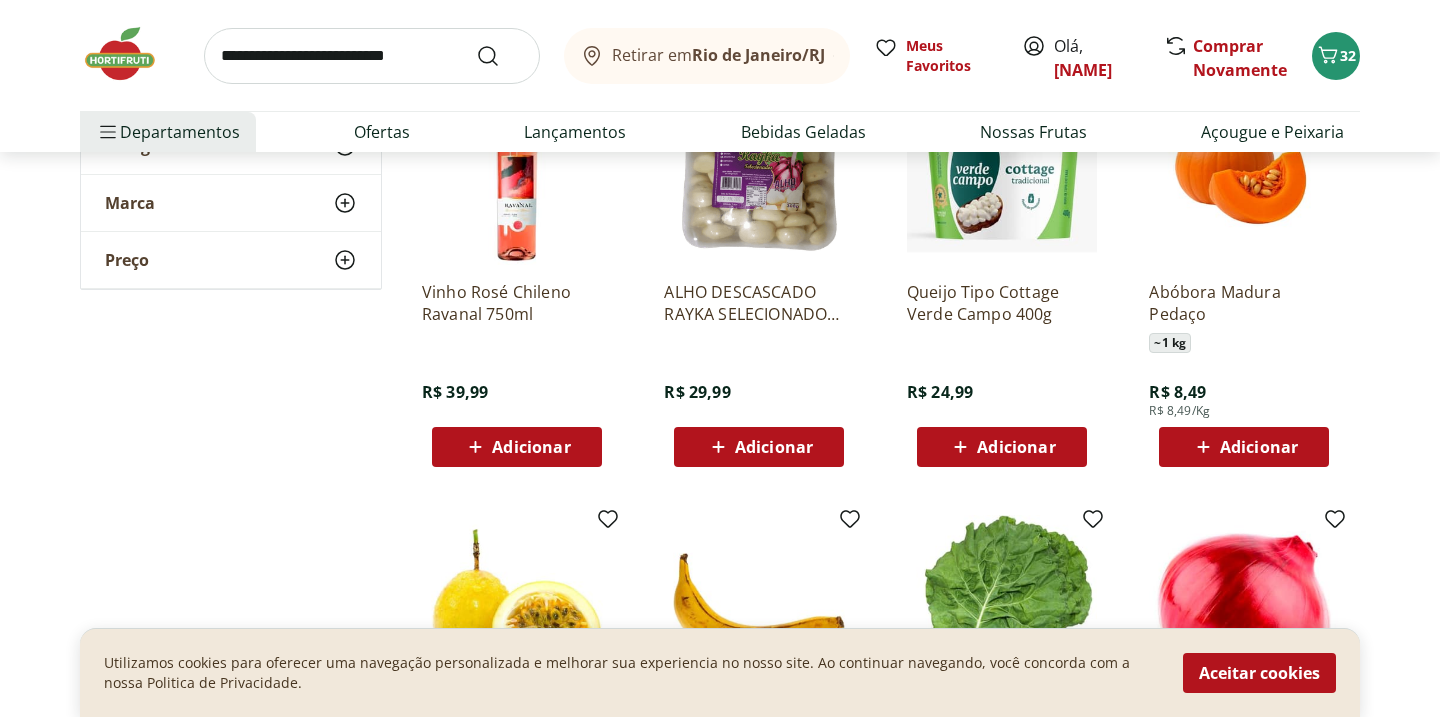 click on "Adicionar" at bounding box center (1259, 447) 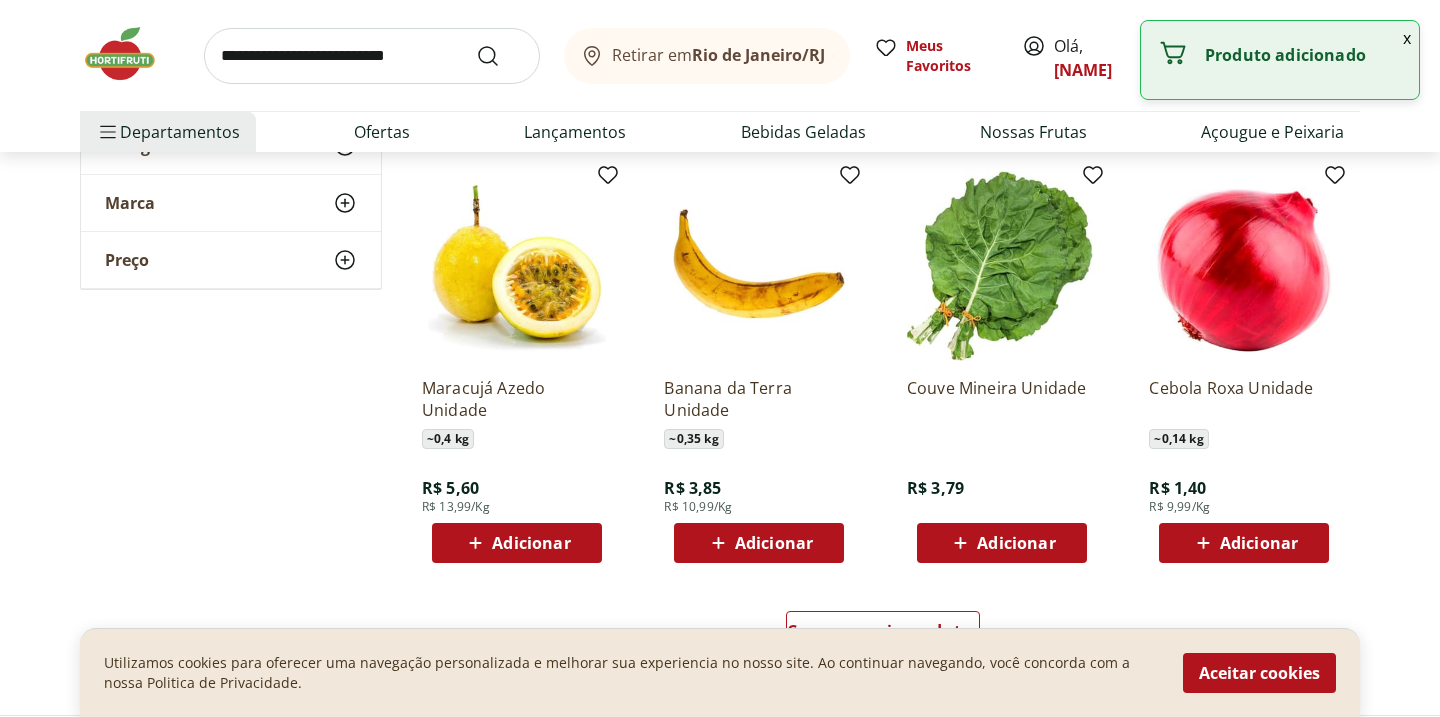 scroll, scrollTop: 3675, scrollLeft: 0, axis: vertical 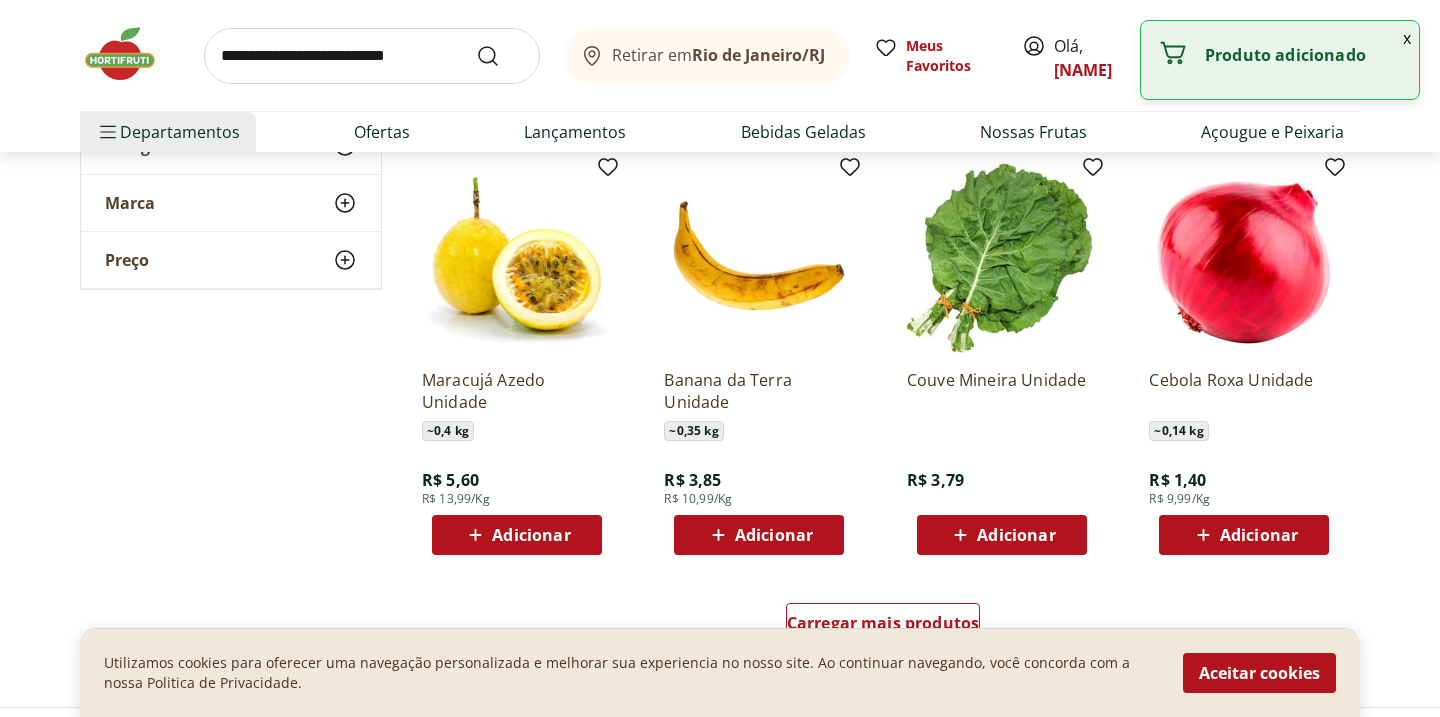 click on "Adicionar" at bounding box center (1016, 535) 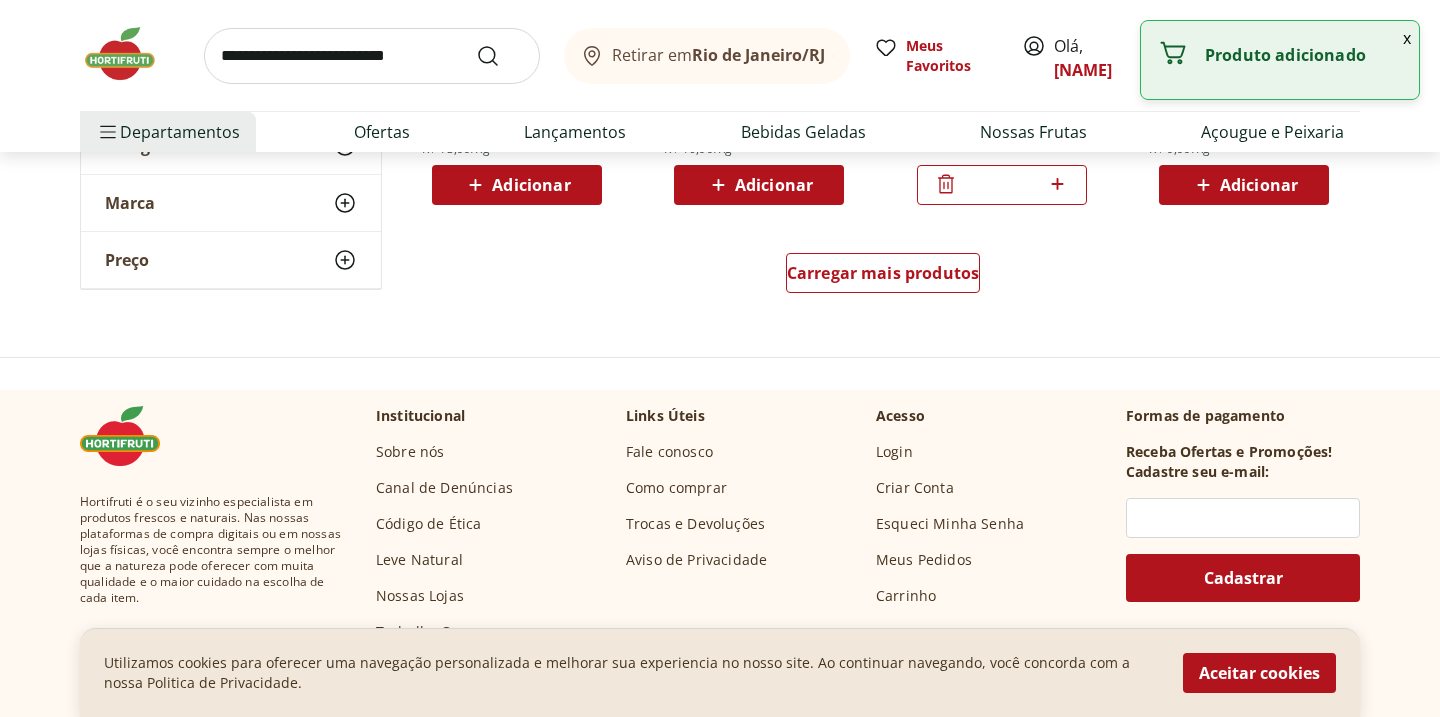 scroll, scrollTop: 3981, scrollLeft: 0, axis: vertical 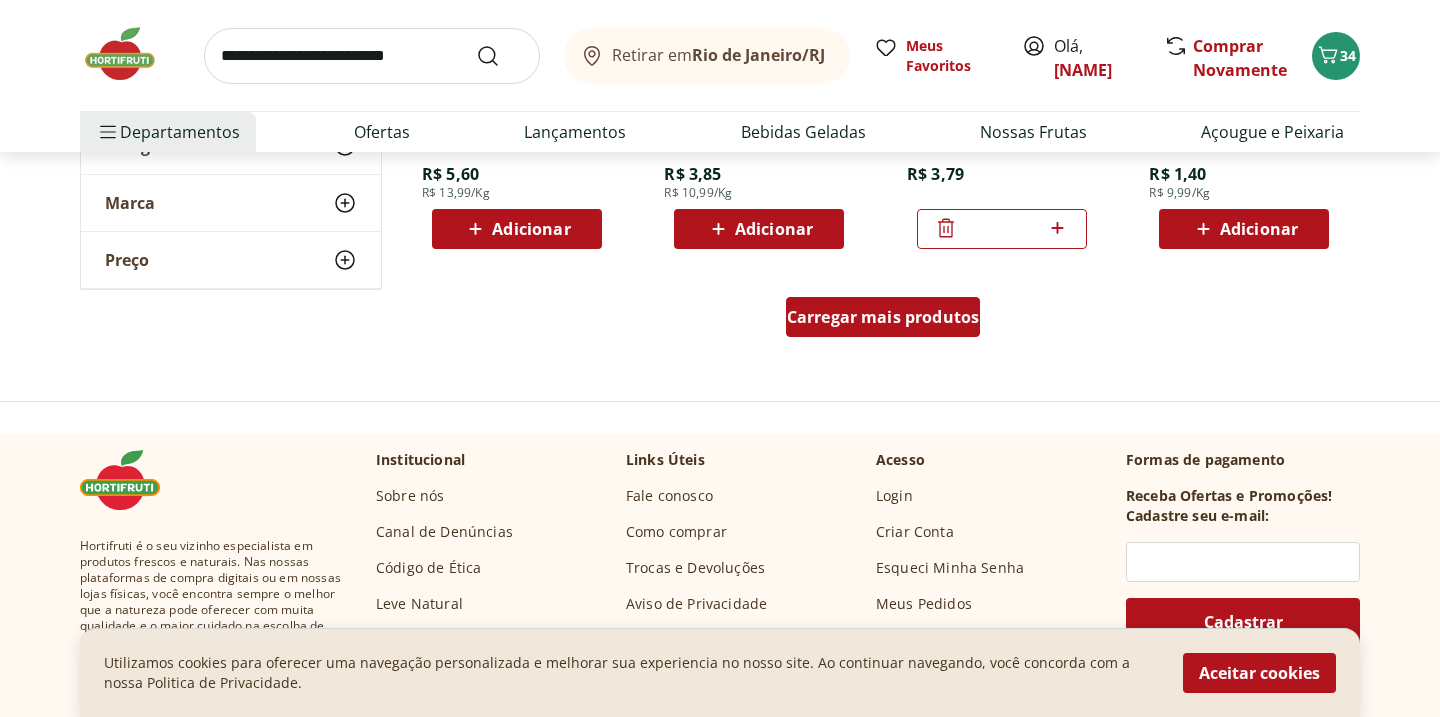 click on "Carregar mais produtos" at bounding box center (883, 317) 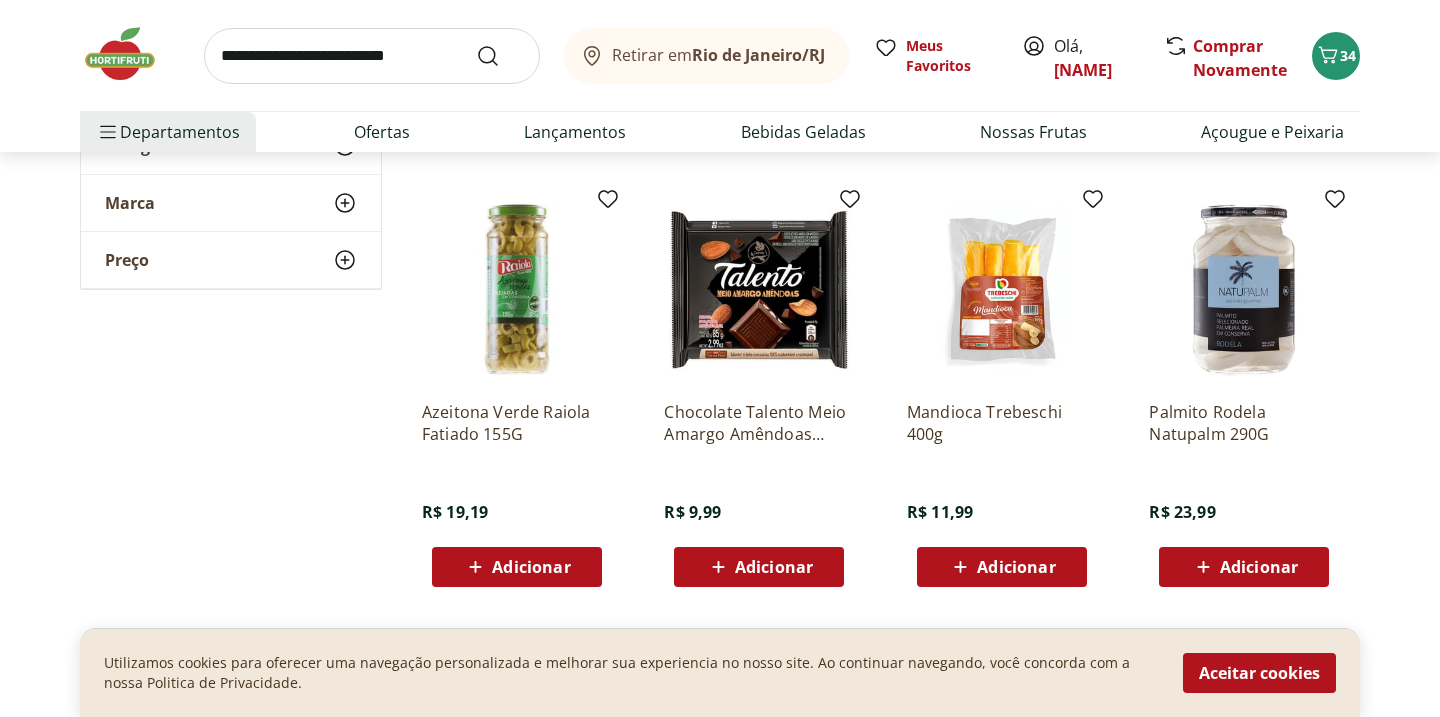 scroll, scrollTop: 4960, scrollLeft: 0, axis: vertical 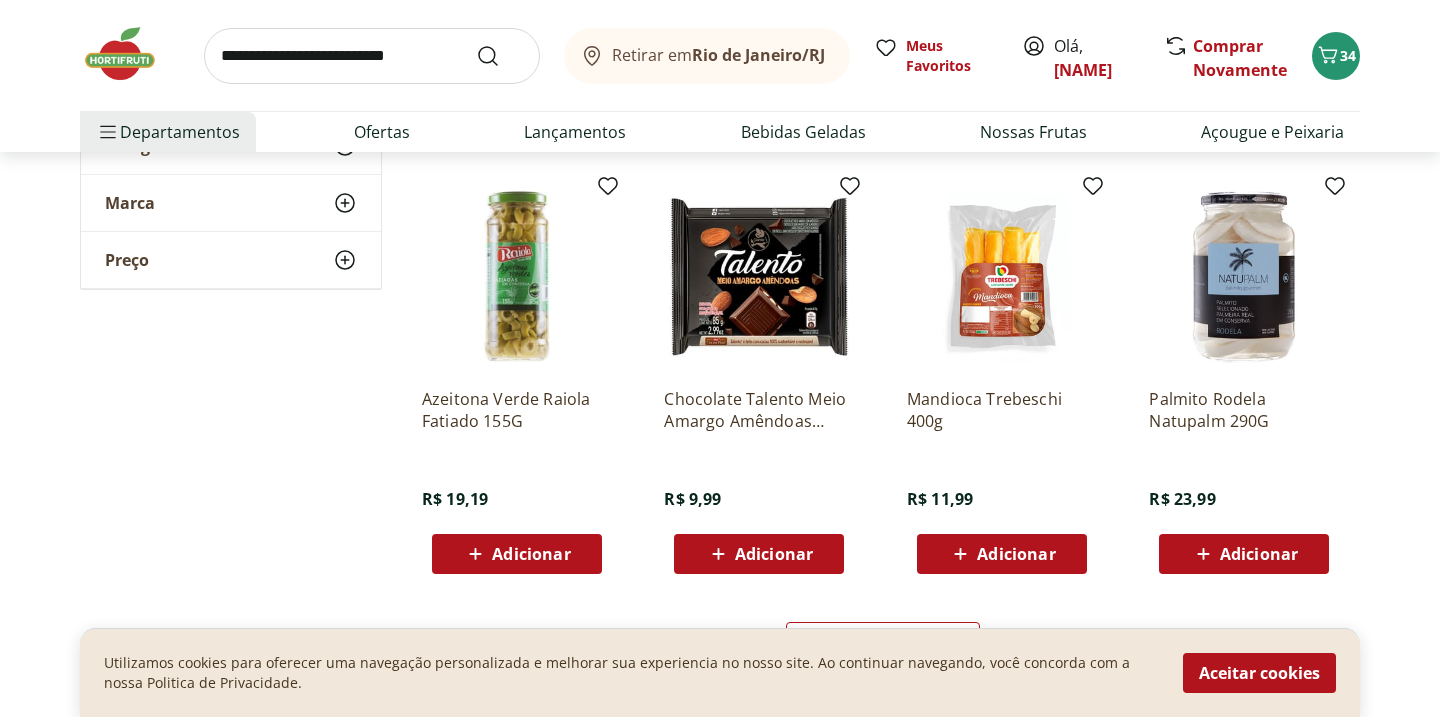 click on "Adicionar" at bounding box center [1259, 554] 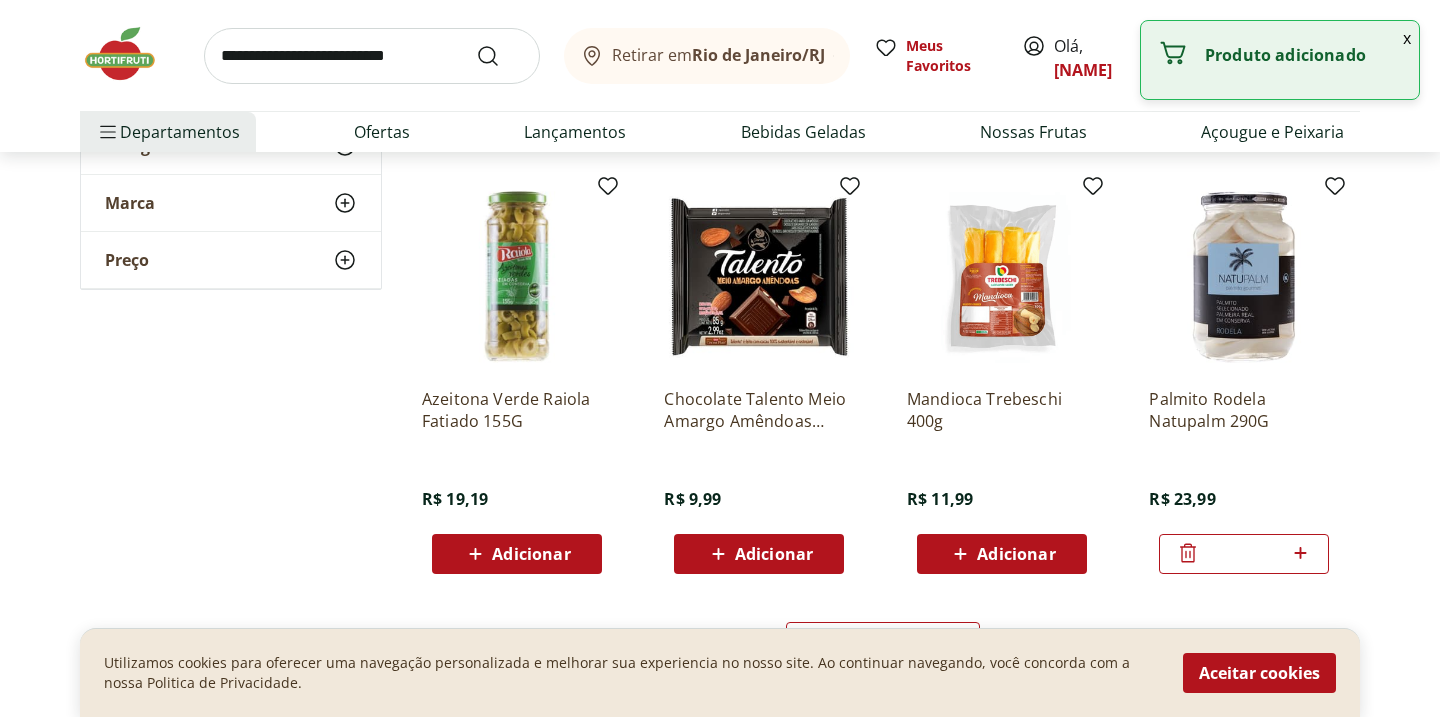 click 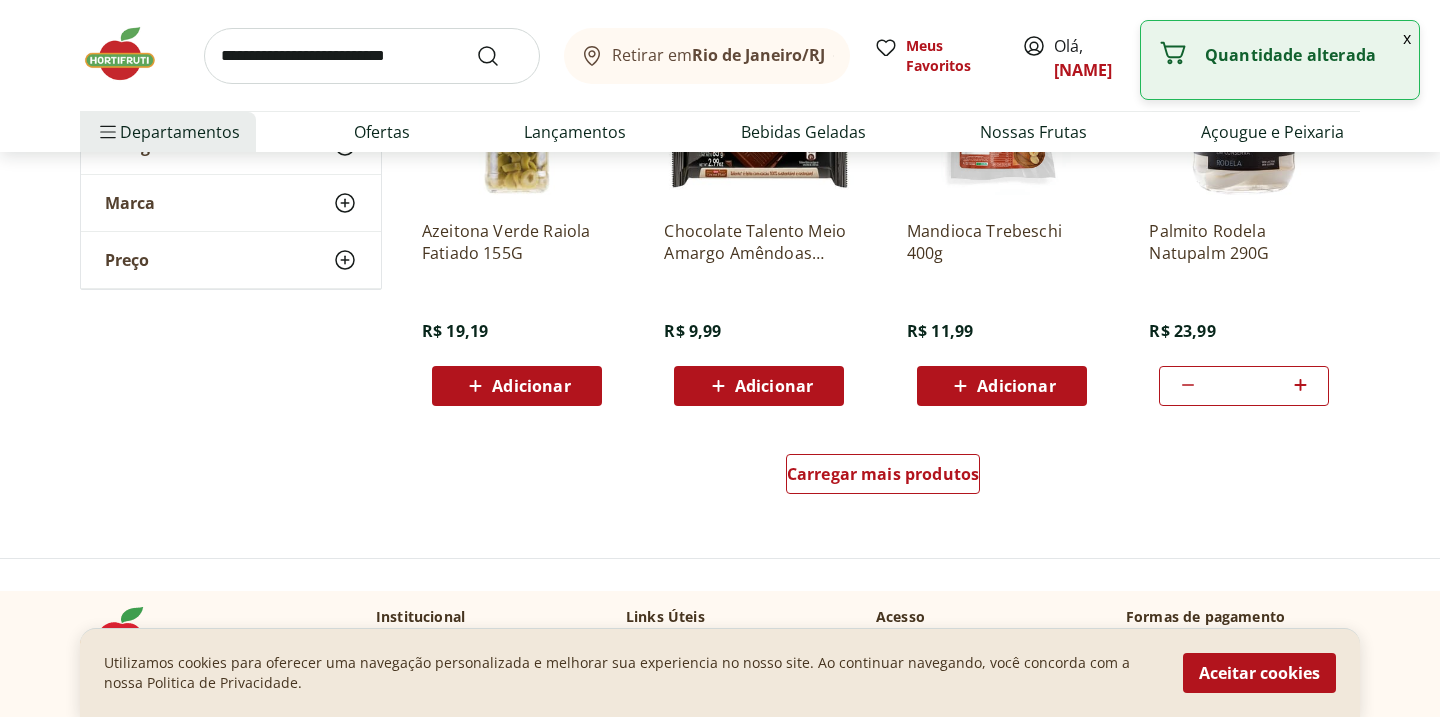 scroll, scrollTop: 5225, scrollLeft: 0, axis: vertical 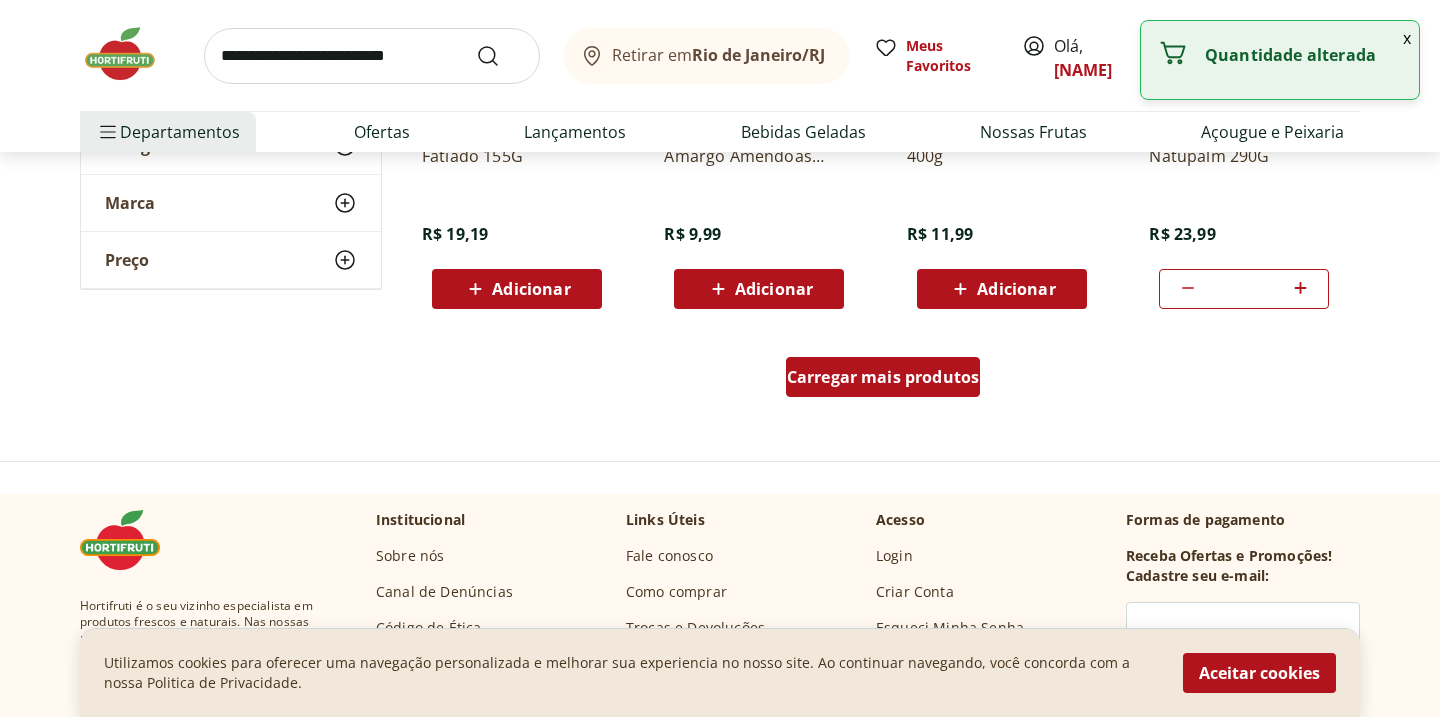 click on "Carregar mais produtos" at bounding box center (883, 377) 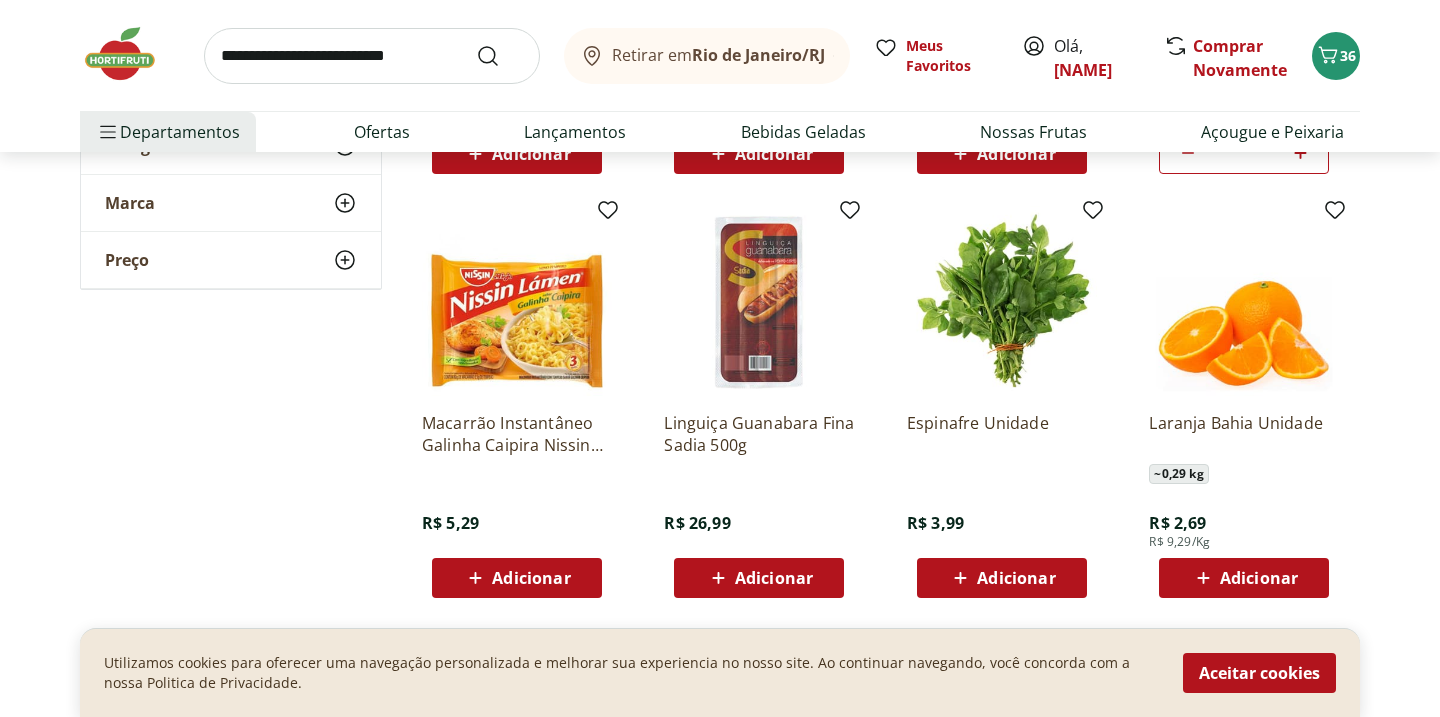 scroll, scrollTop: 5376, scrollLeft: 0, axis: vertical 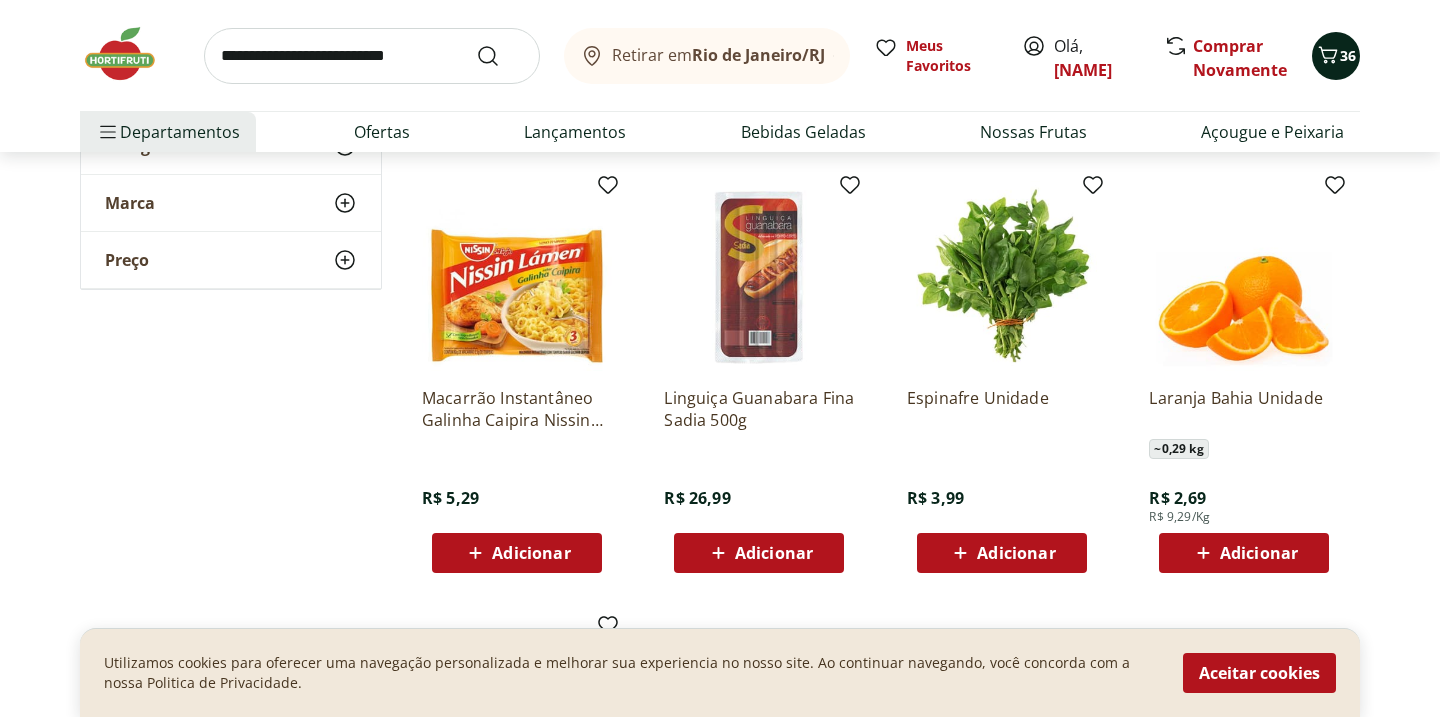 click on "36" at bounding box center (1348, 55) 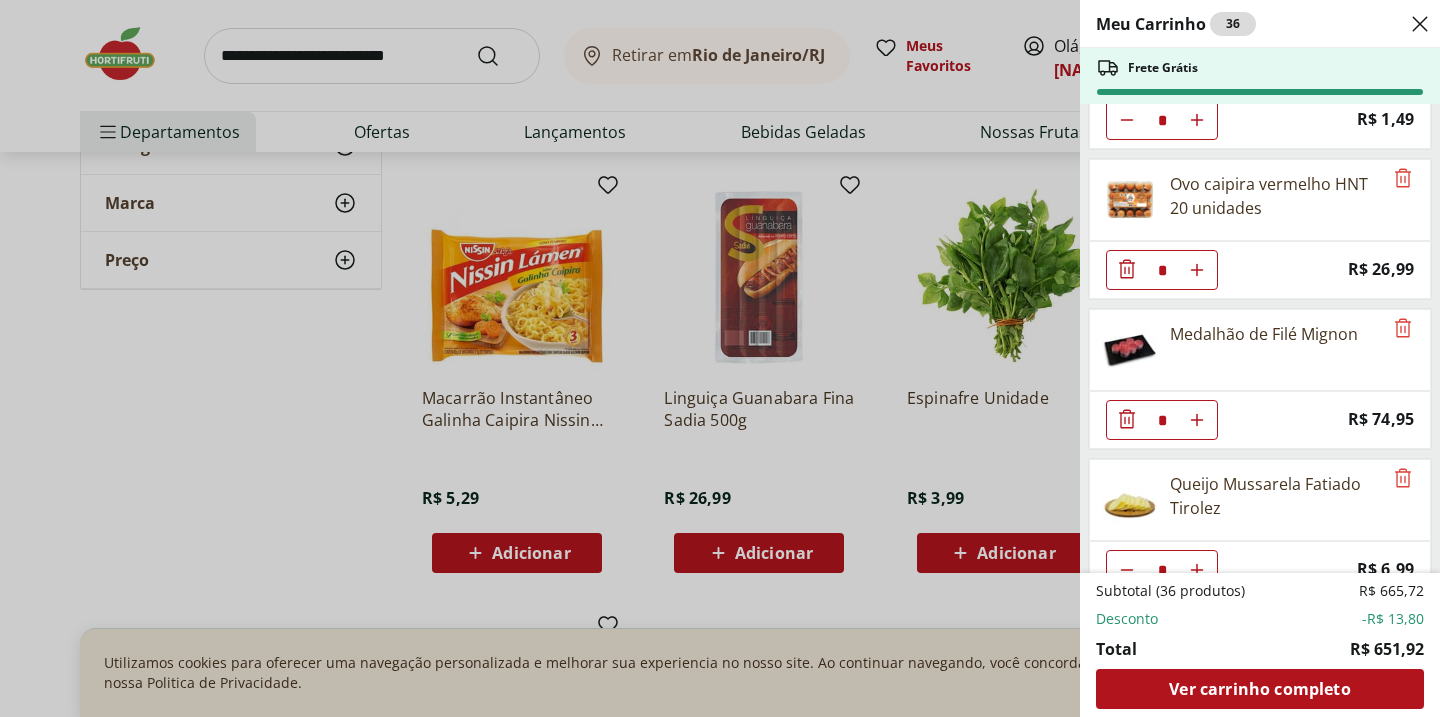 scroll, scrollTop: 128, scrollLeft: 0, axis: vertical 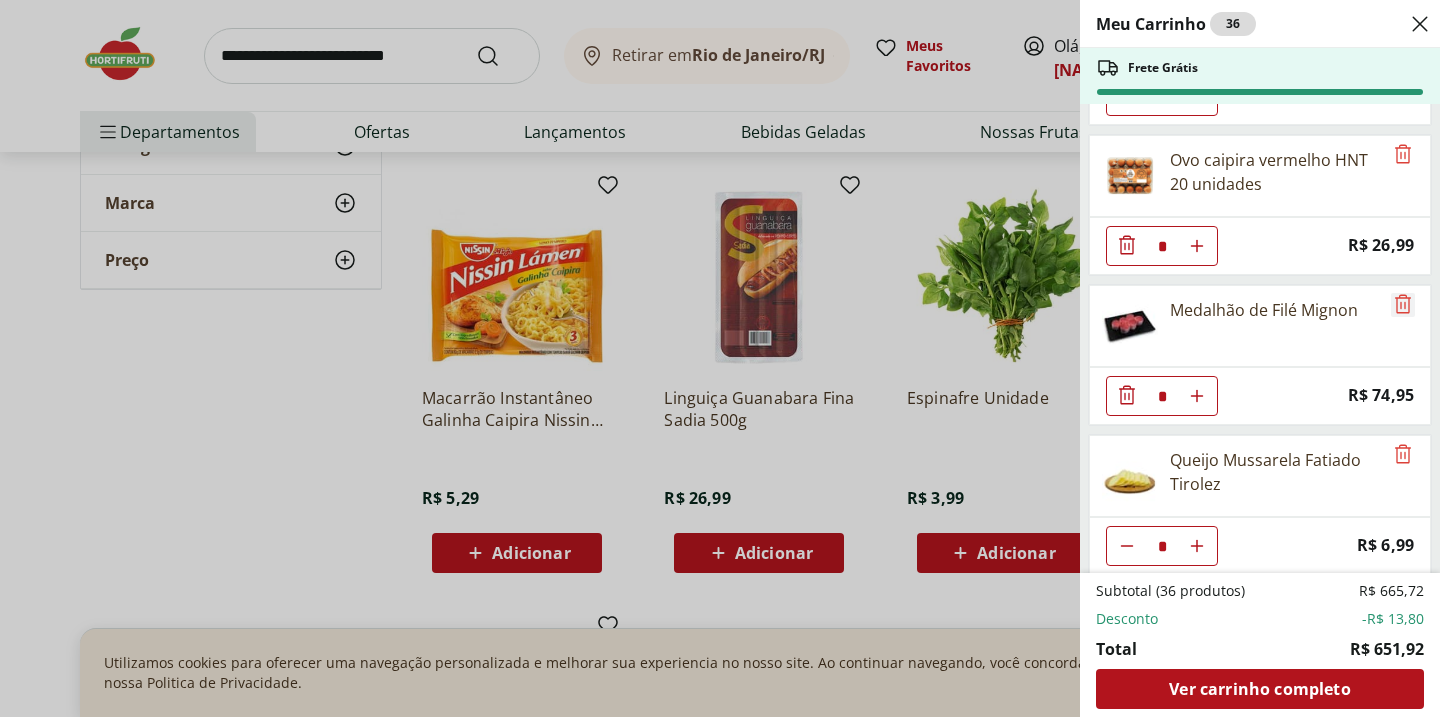 click 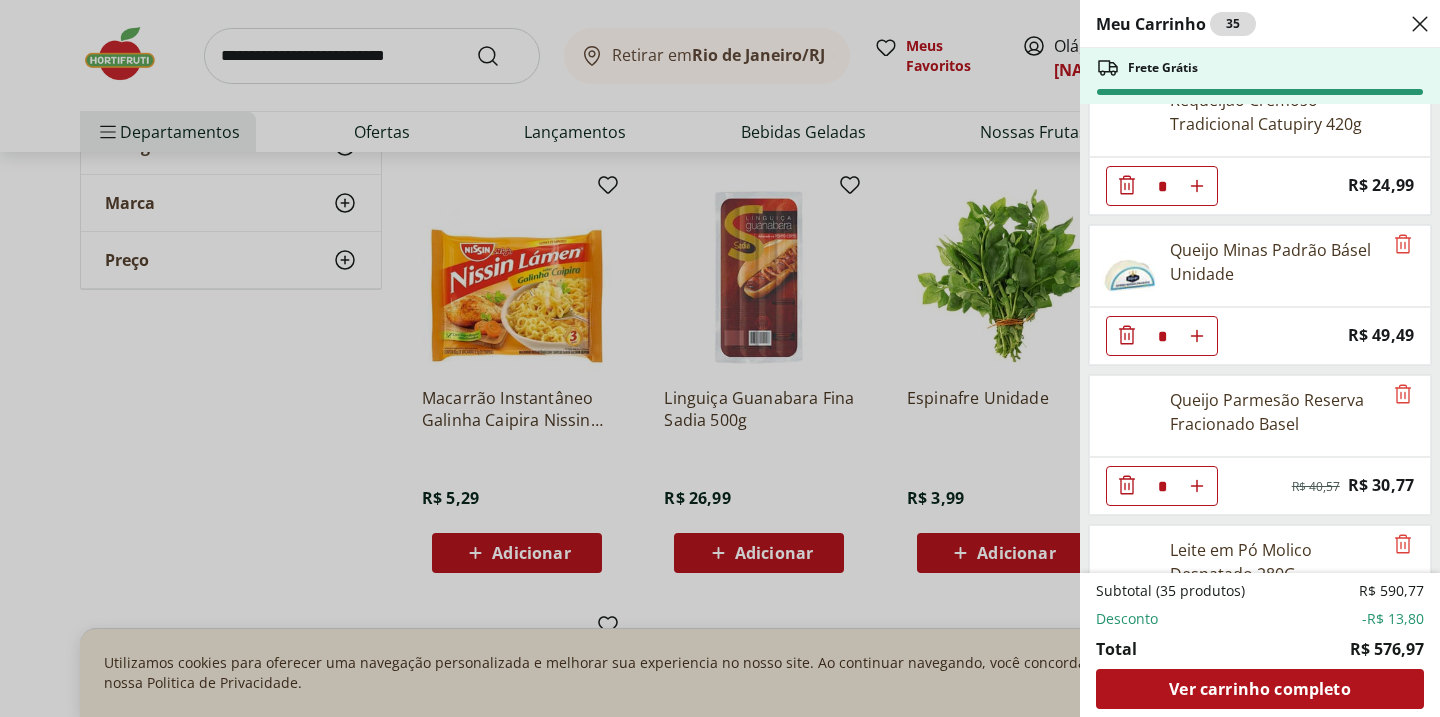 scroll, scrollTop: 503, scrollLeft: 0, axis: vertical 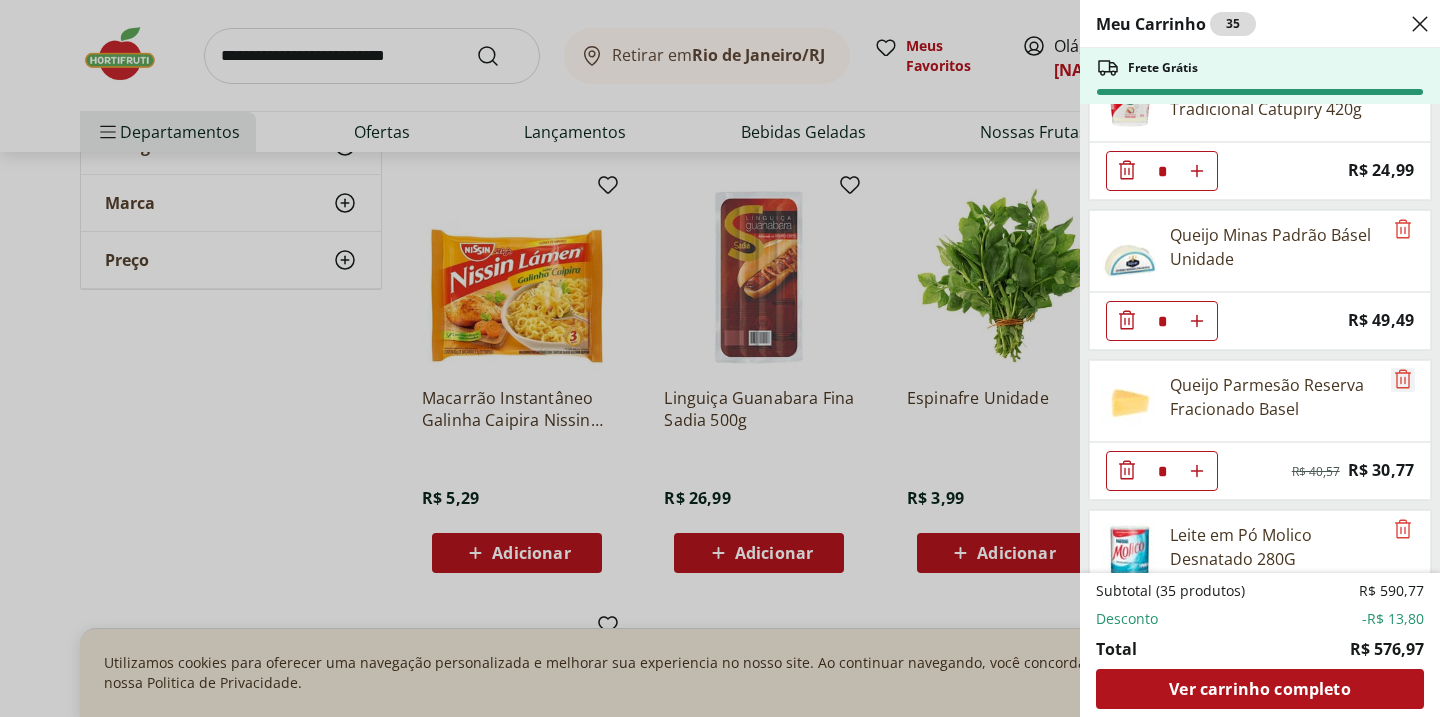 click 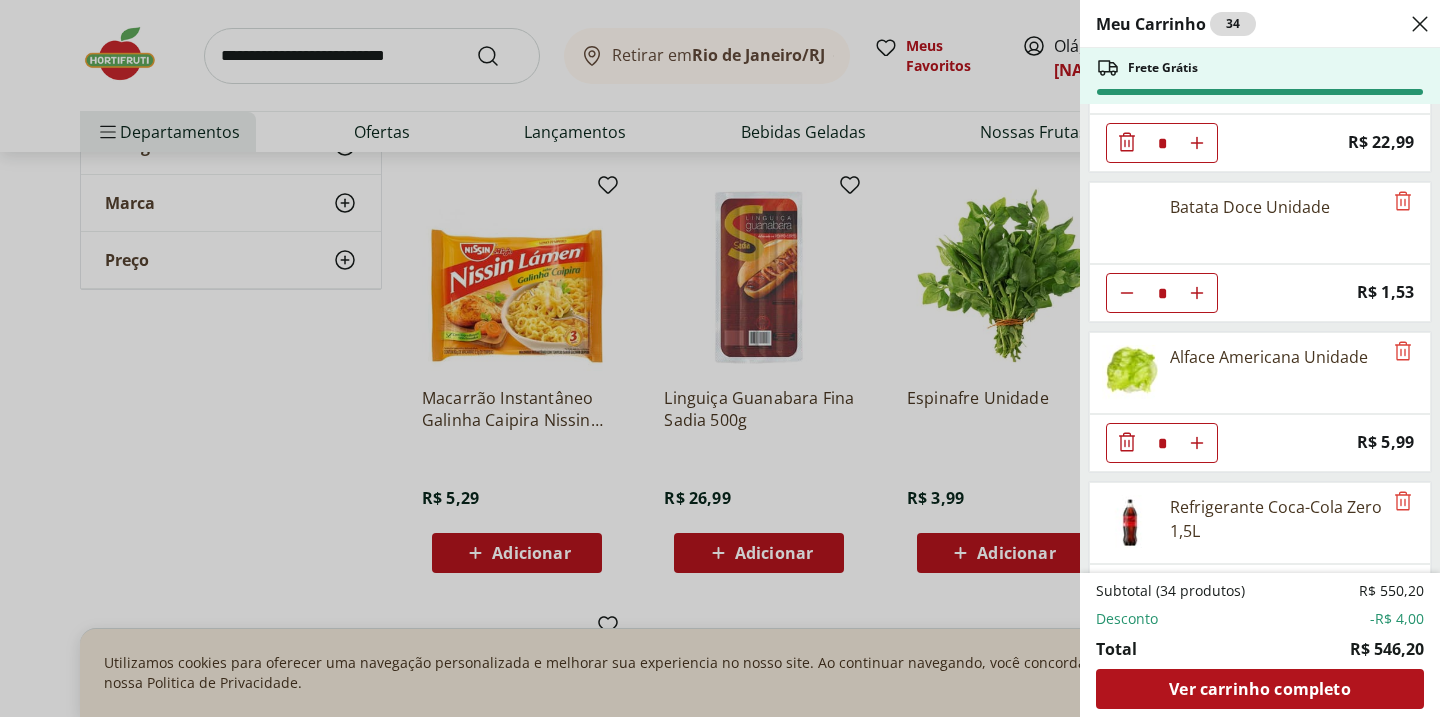 scroll, scrollTop: 834, scrollLeft: 0, axis: vertical 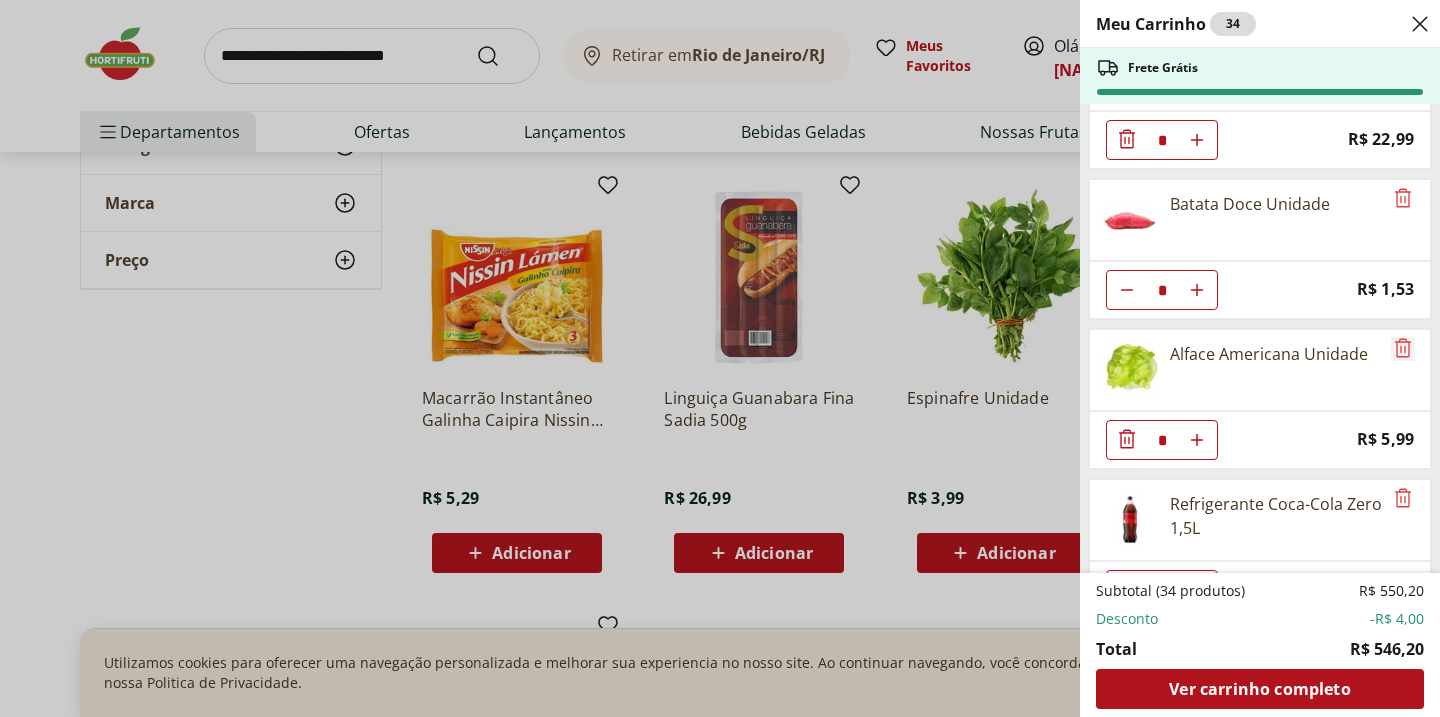click 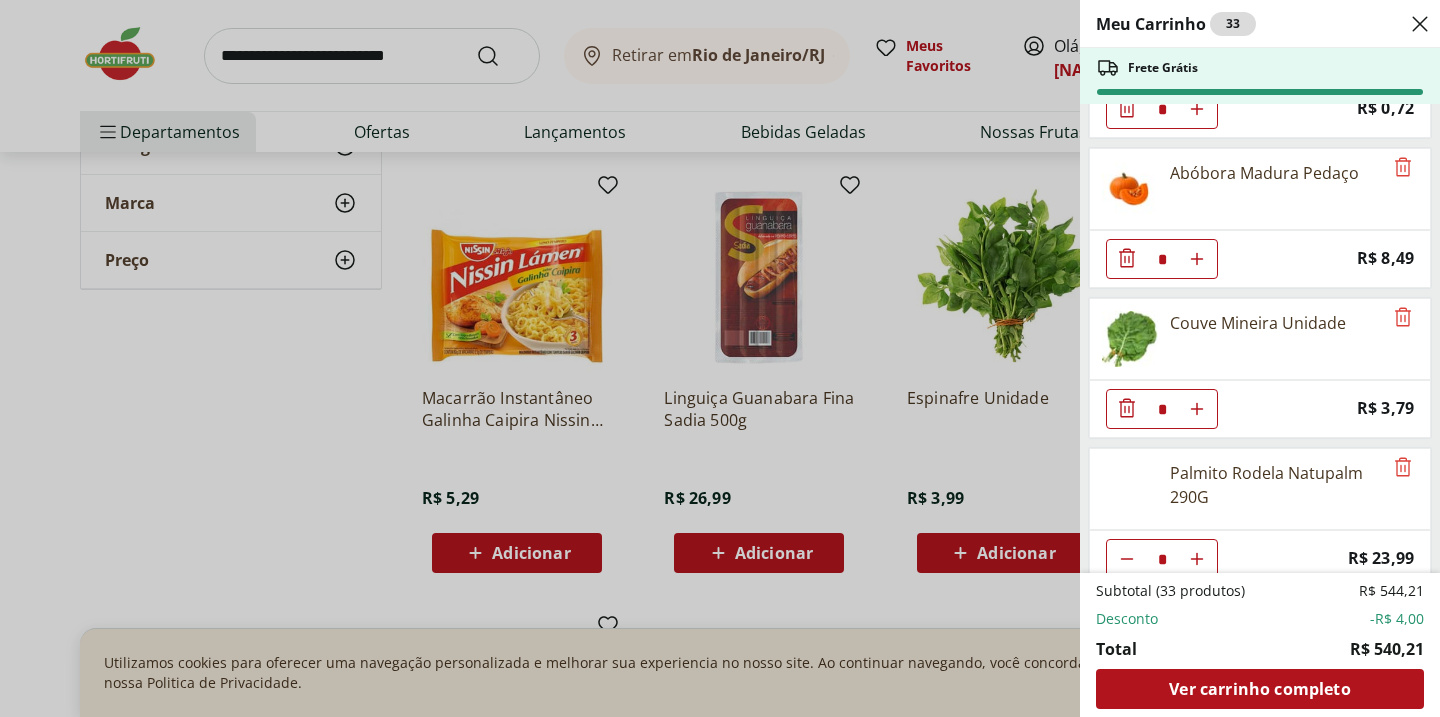 scroll, scrollTop: 2239, scrollLeft: 0, axis: vertical 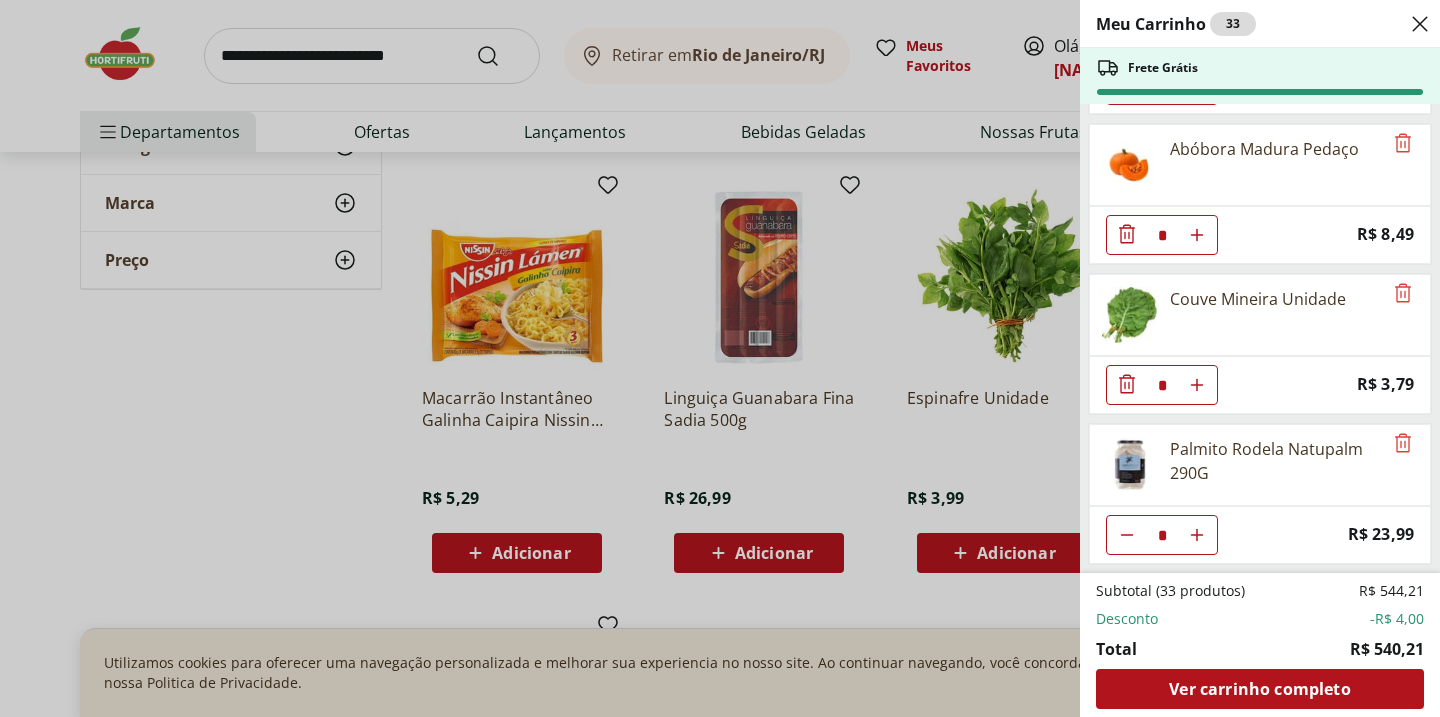 click on "Meu Carrinho 33 Frete Grátis Pão Frances * Price: R$ 1,49 Ovo caipira vermelho HNT 20 unidades * Price: R$ 26,99 Queijo Mussarela Fatiado Tirolez * Price: R$ 6,99 Requeijão Cremoso Tradicional Catupiry 420g * Price: R$ 24,99 Queijo Minas Padrão Básel Unidade * Price: R$ 49,49 Leite em Pó Molico Desnatado 280G * Price: R$ 22,99 Batata Doce Unidade * Price: R$ 1,53 Refrigerante Coca-Cola Zero 1,5L * Price: R$ 7,99 Suco de Uva Integral Natural da Terra 1,5L * Price: R$ 26,99 Suco de Maçã Integral Natural da Terra 1L * Original price: R$ 21,99 Price: R$ 17,99 Azeite De Oliva Clássico Extra Virgem Gallo 500Ml * Price: R$ 39,99 Patinho Moído * Price: R$ 21,96 Baby Beef Miolo da Alcatra * Price: R$ 62,93 Filé de peito de frango Sadia 1kg * Price: R$ 27,99 Cenoura Unidade * Price: R$ 0,72 Abóbora Madura Pedaço * Price: R$ 8,49 Couve Mineira Unidade * Price: R$ 3,79 Palmito Rodela Natupalm 290G * Price: R$ 23,99 Subtotal (33 produtos) R$ 544,21 Desconto -R$ 4,00 Total R$ 540,21" at bounding box center (720, 358) 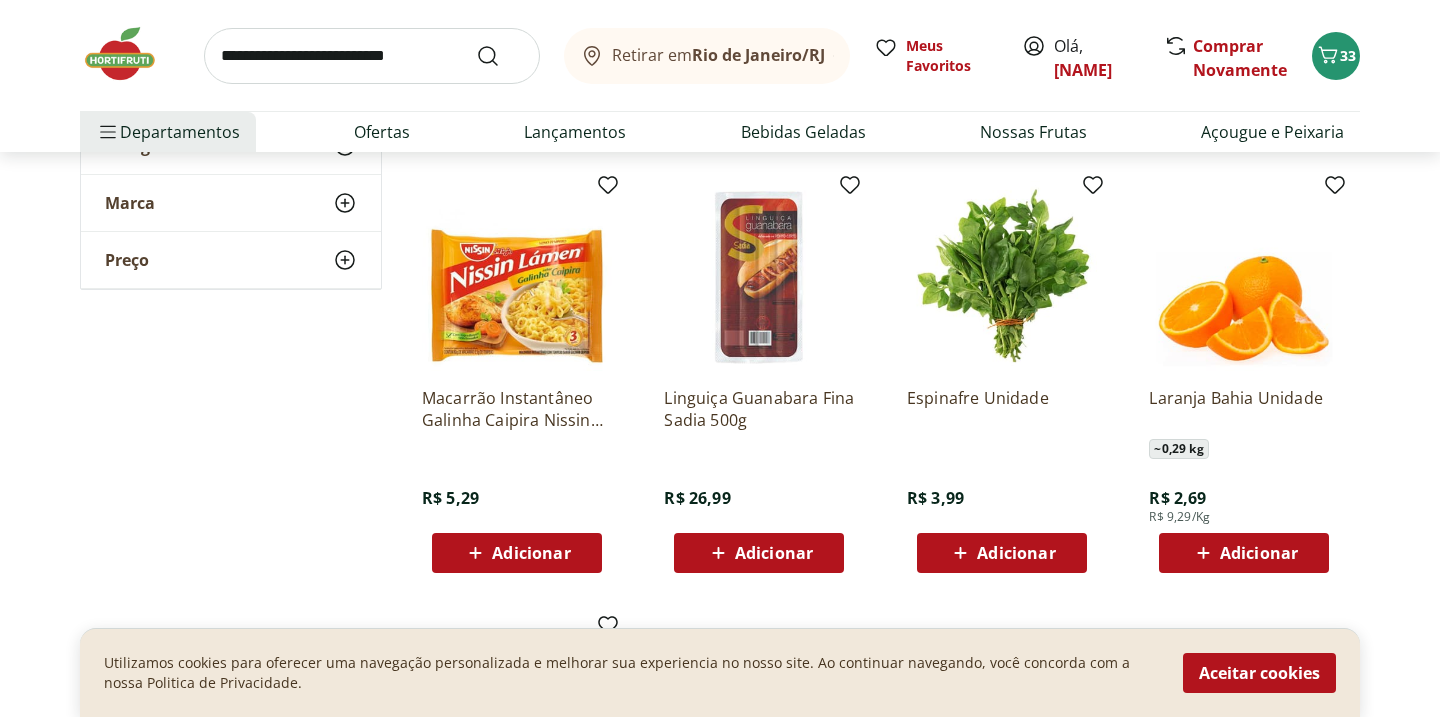 click at bounding box center (372, 56) 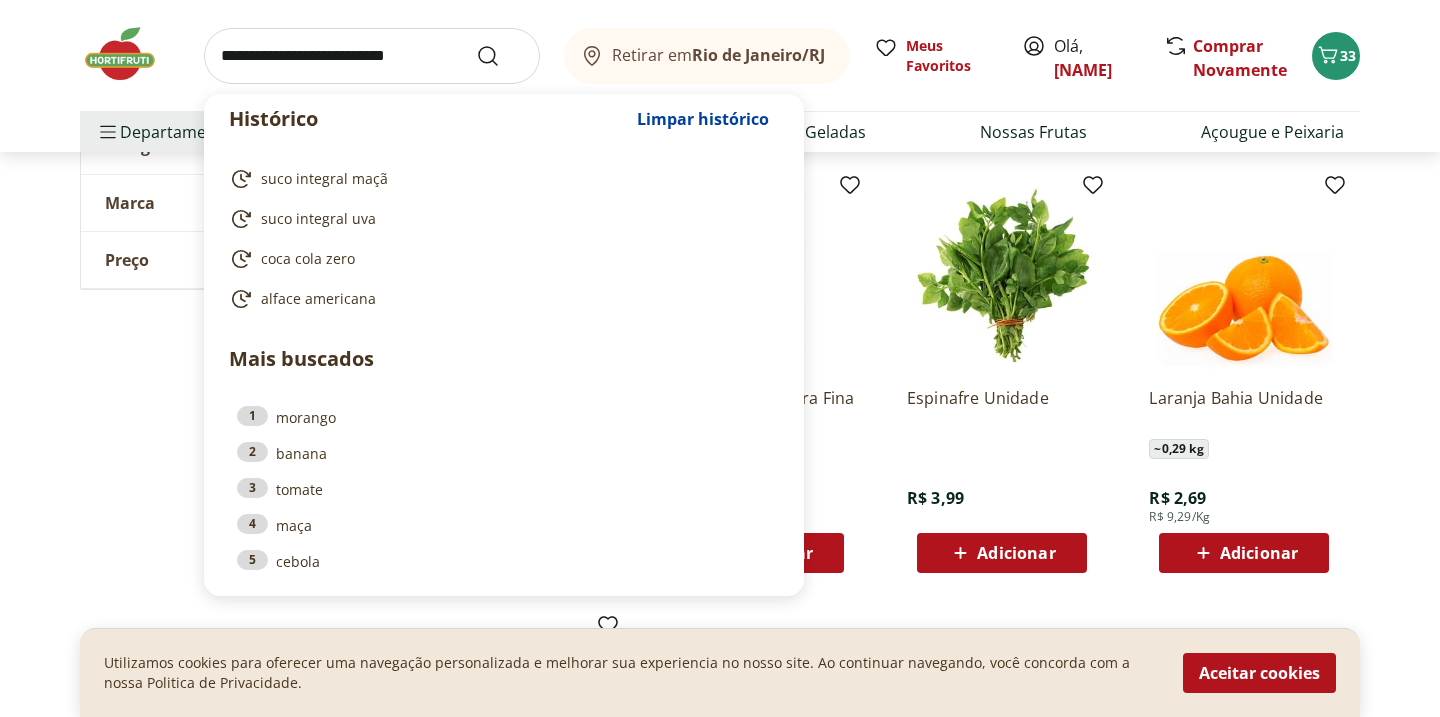 click on "**********" at bounding box center (720, -2033) 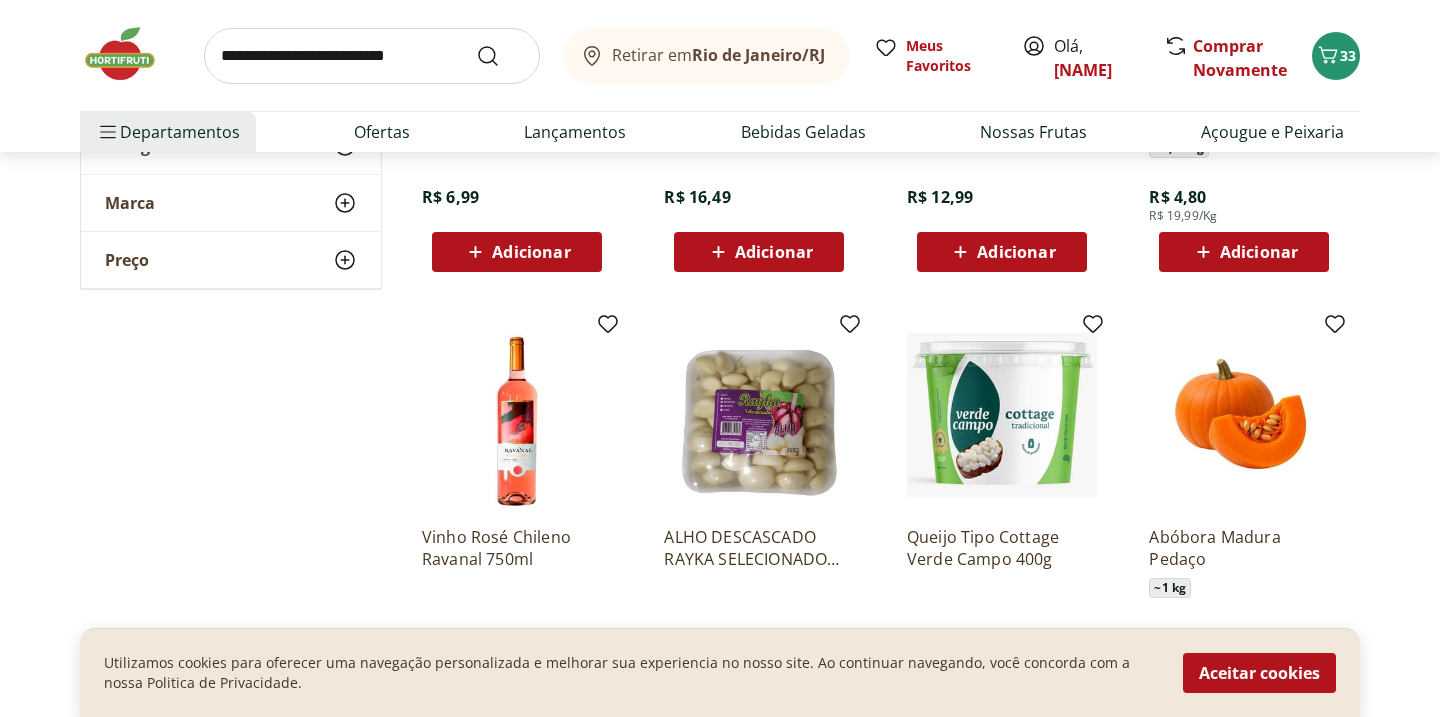 scroll, scrollTop: 2281, scrollLeft: 0, axis: vertical 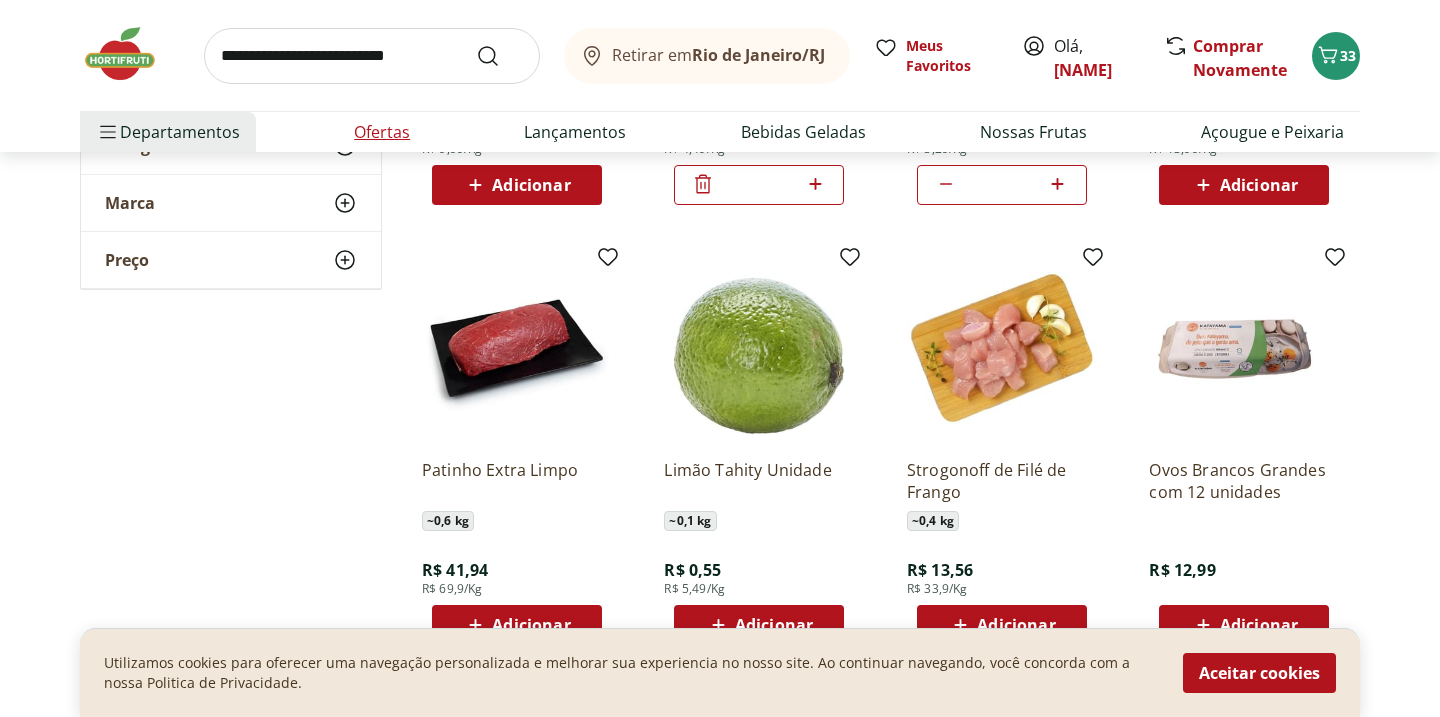 click on "Ofertas" at bounding box center [382, 132] 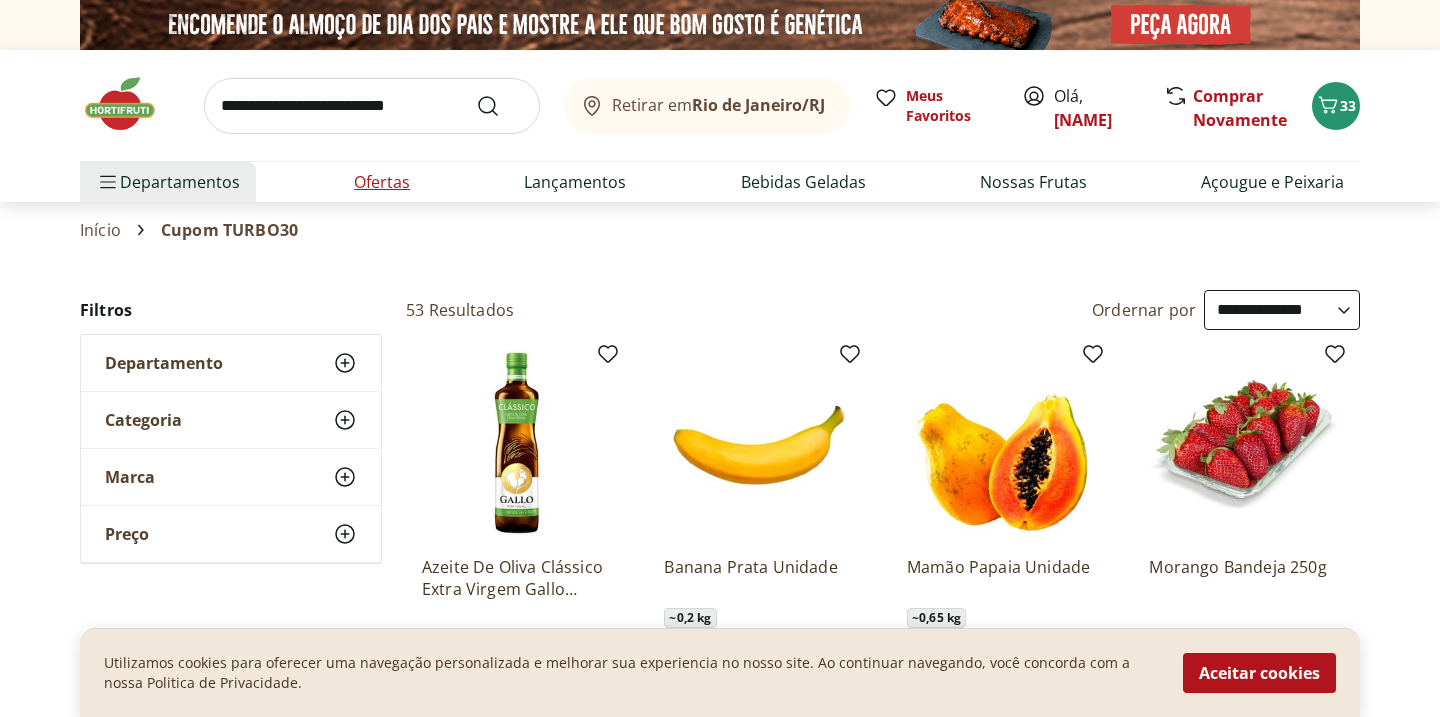 select on "**********" 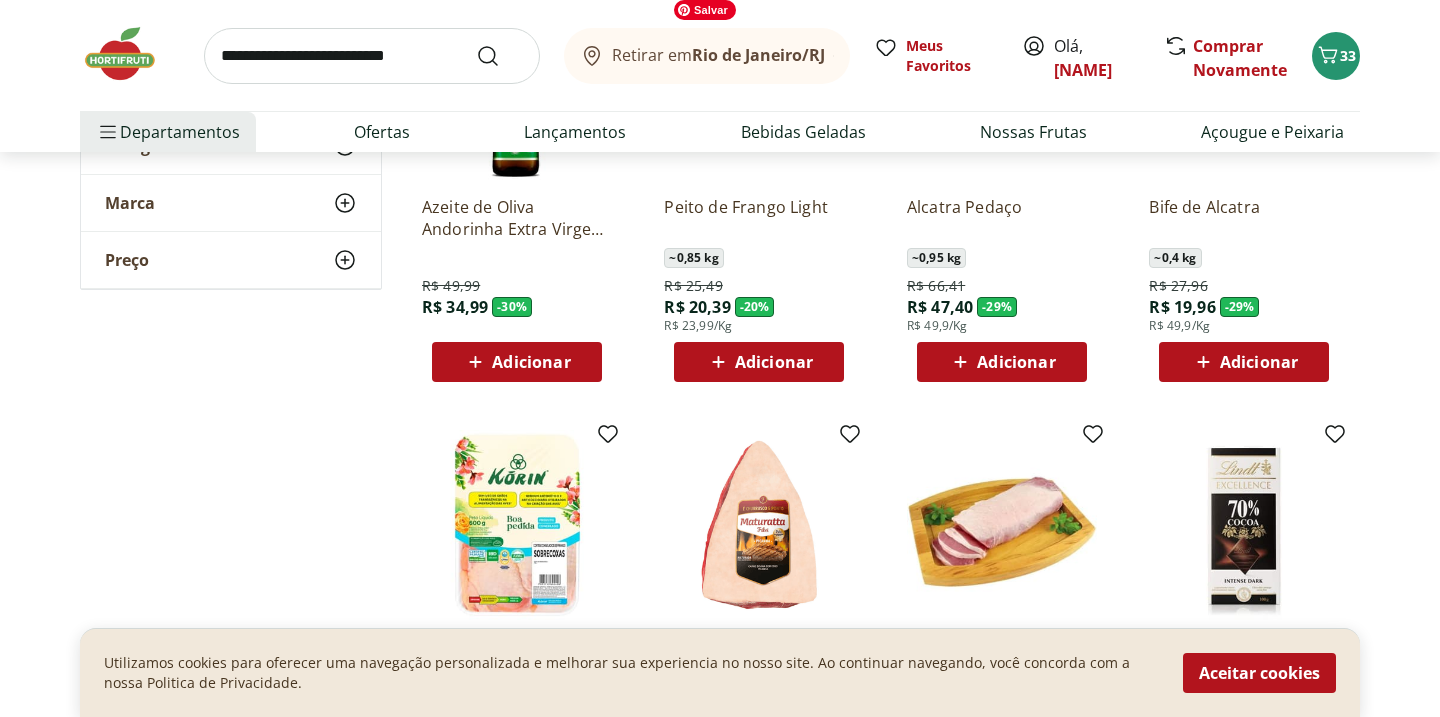 scroll, scrollTop: 386, scrollLeft: 0, axis: vertical 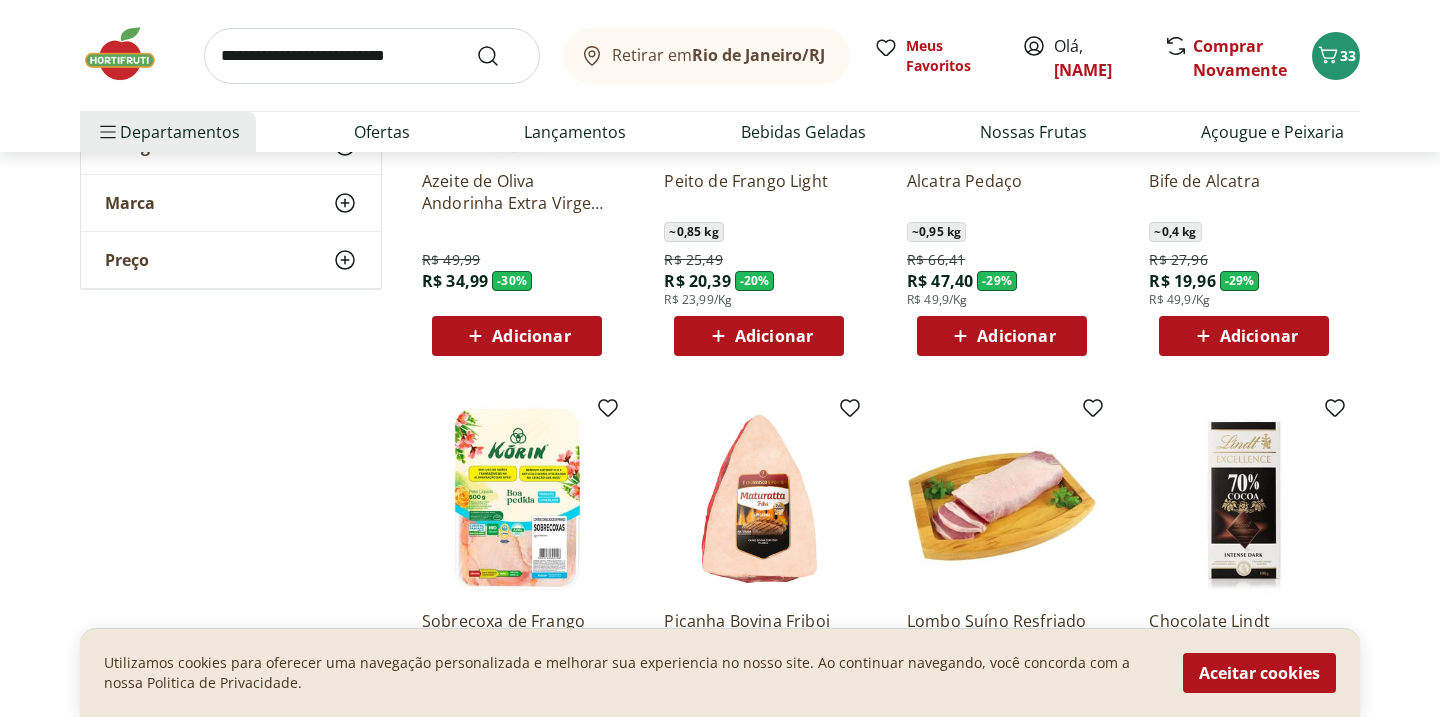 click on "Adicionar" at bounding box center [1016, 336] 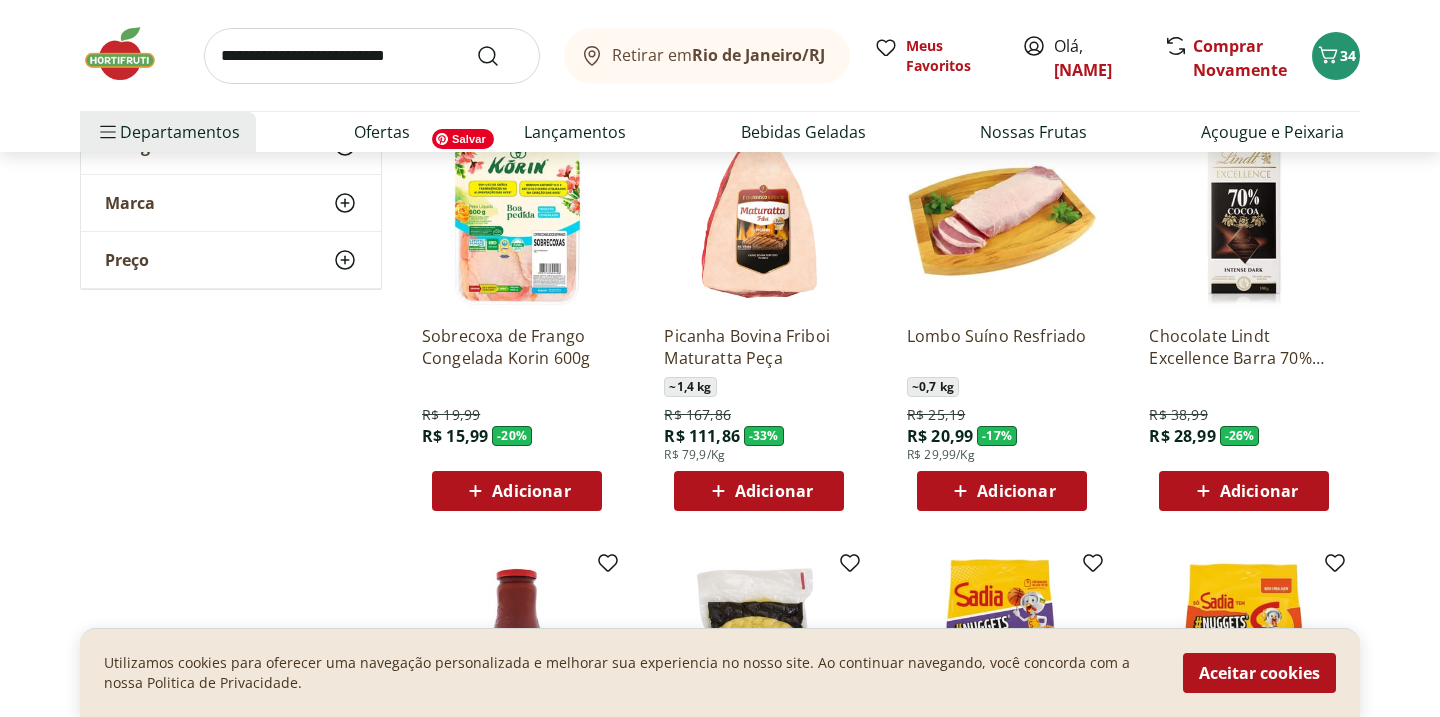 scroll, scrollTop: 713, scrollLeft: 0, axis: vertical 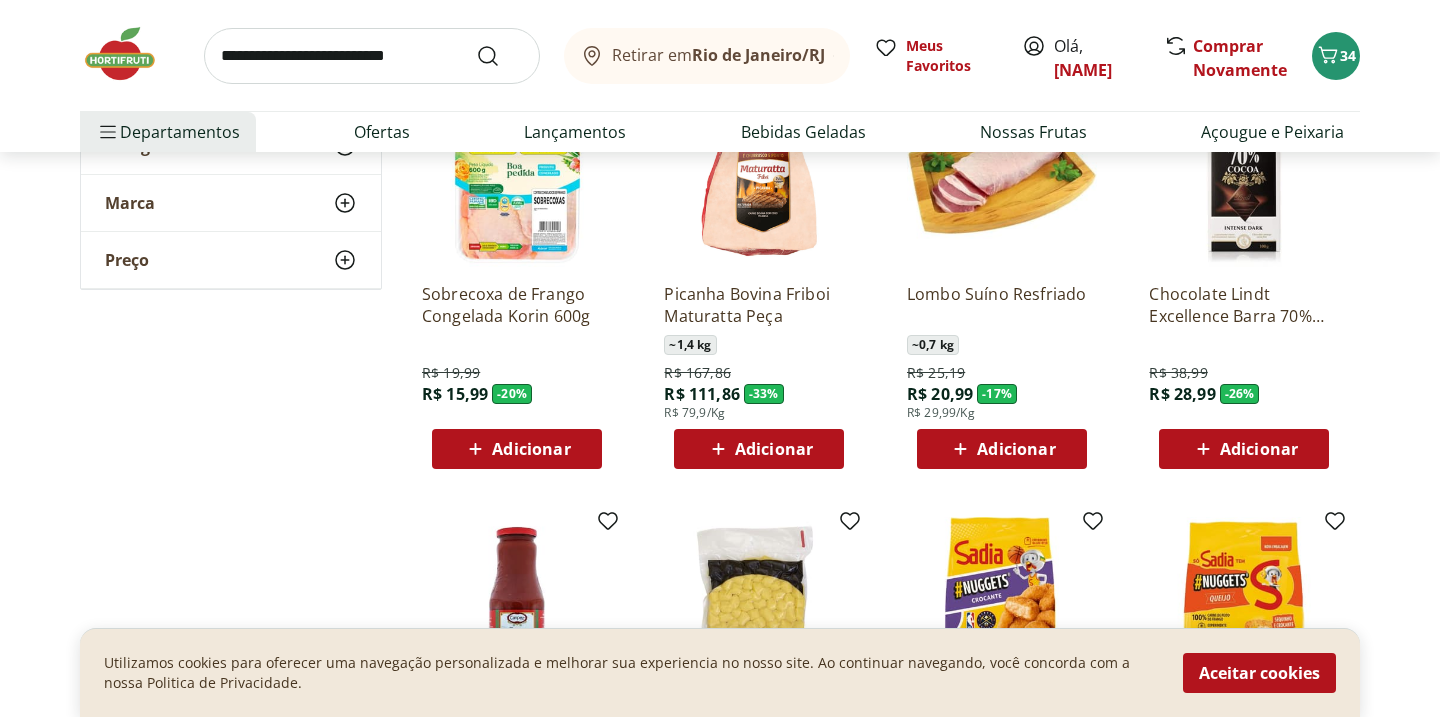 click on "Adicionar" at bounding box center [531, 449] 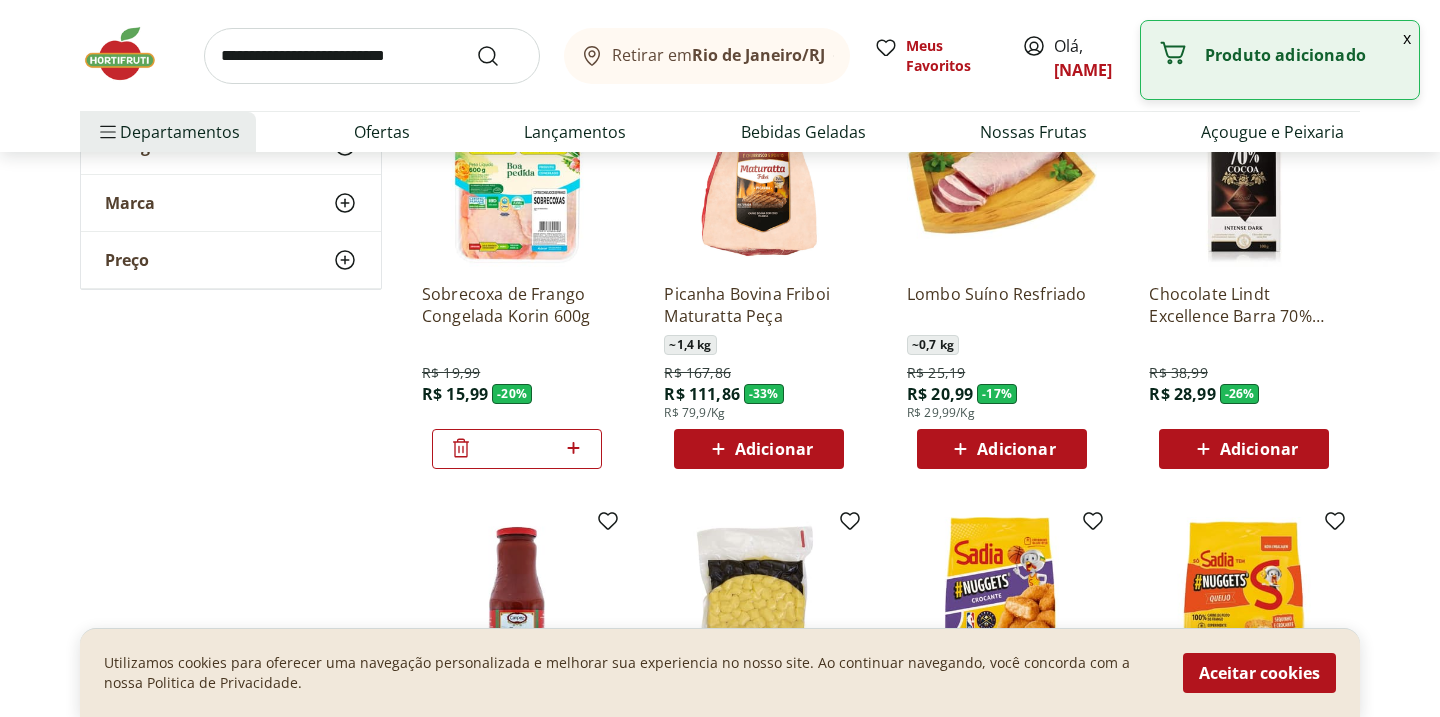 click 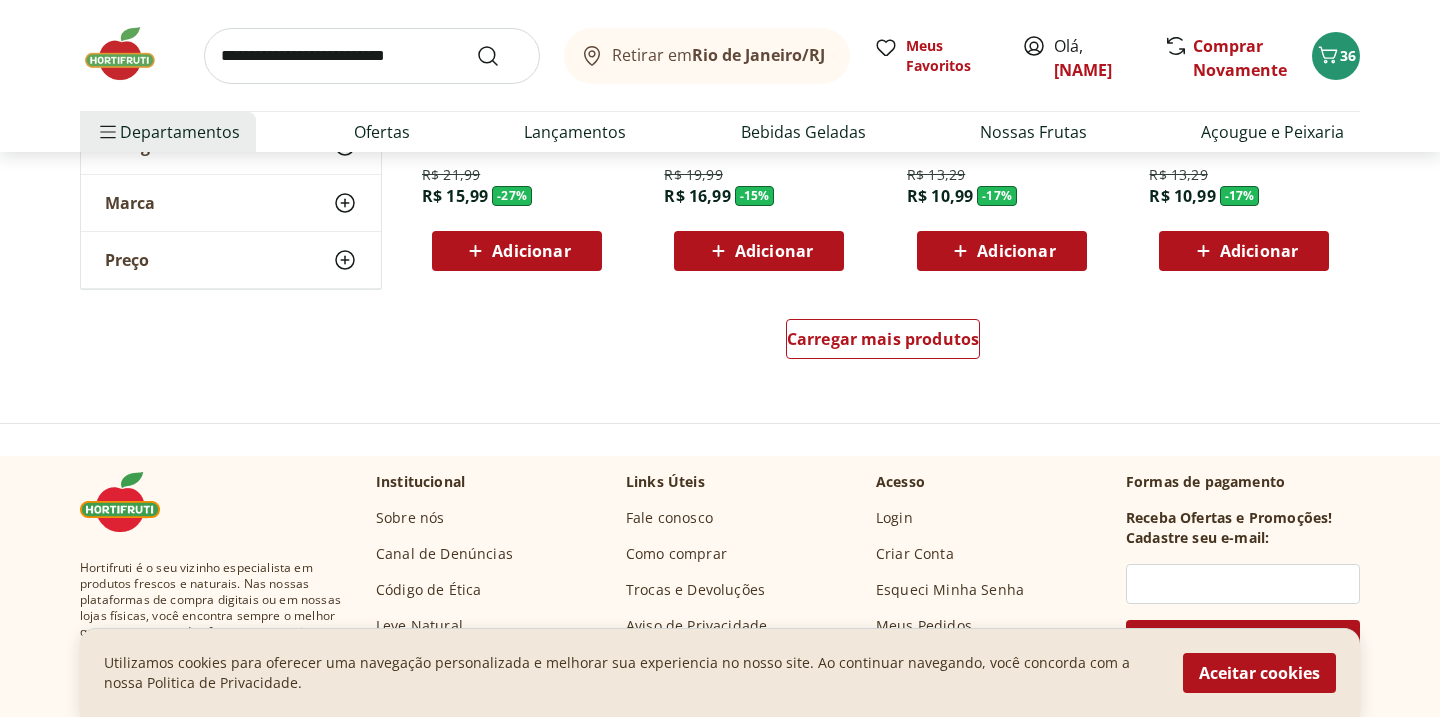 scroll, scrollTop: 1413, scrollLeft: 0, axis: vertical 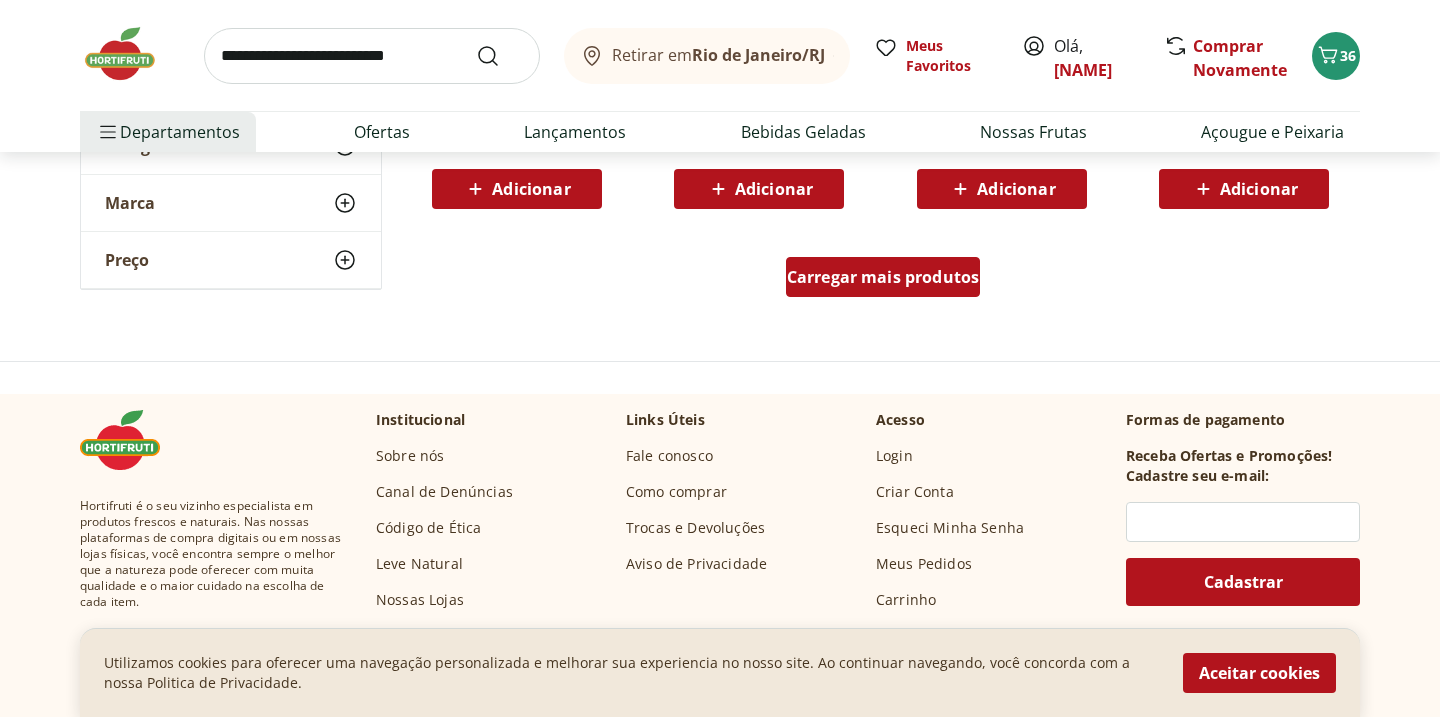 click on "Carregar mais produtos" at bounding box center [883, 277] 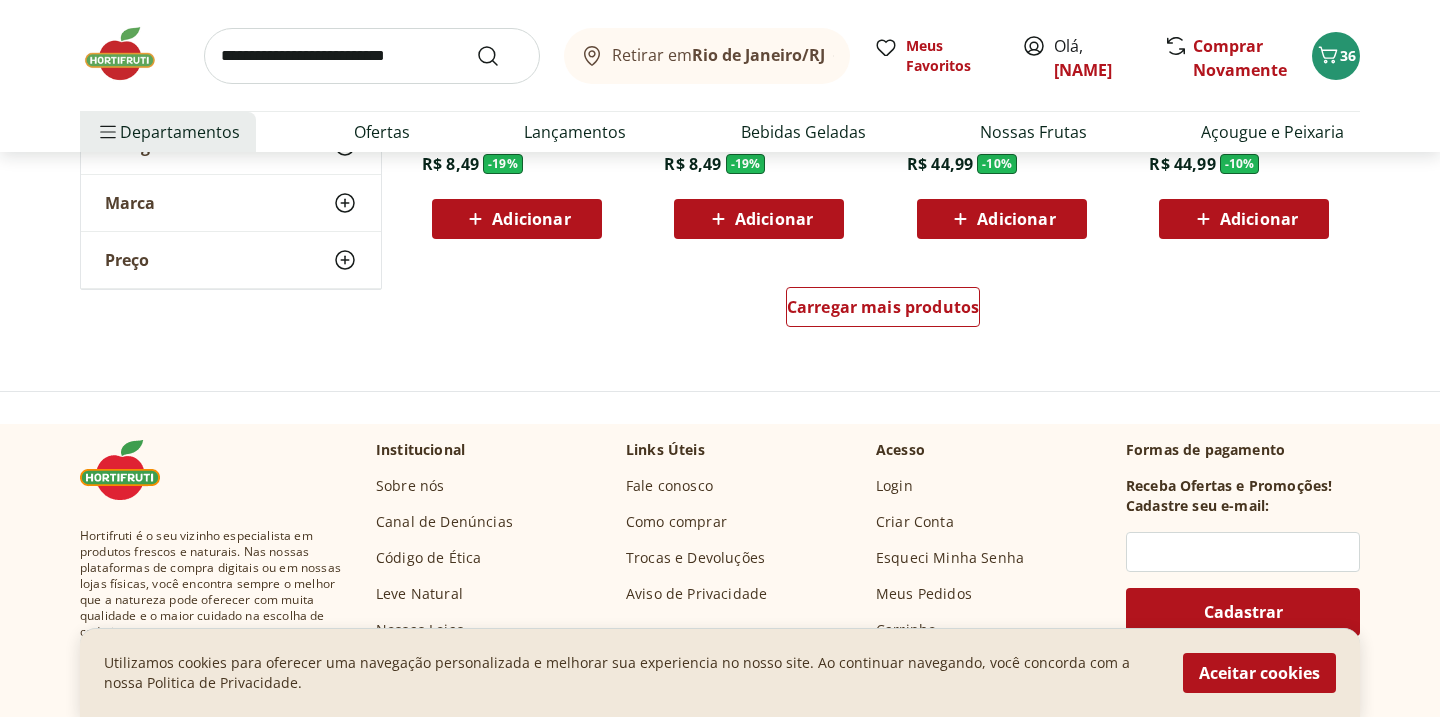 scroll, scrollTop: 2714, scrollLeft: 0, axis: vertical 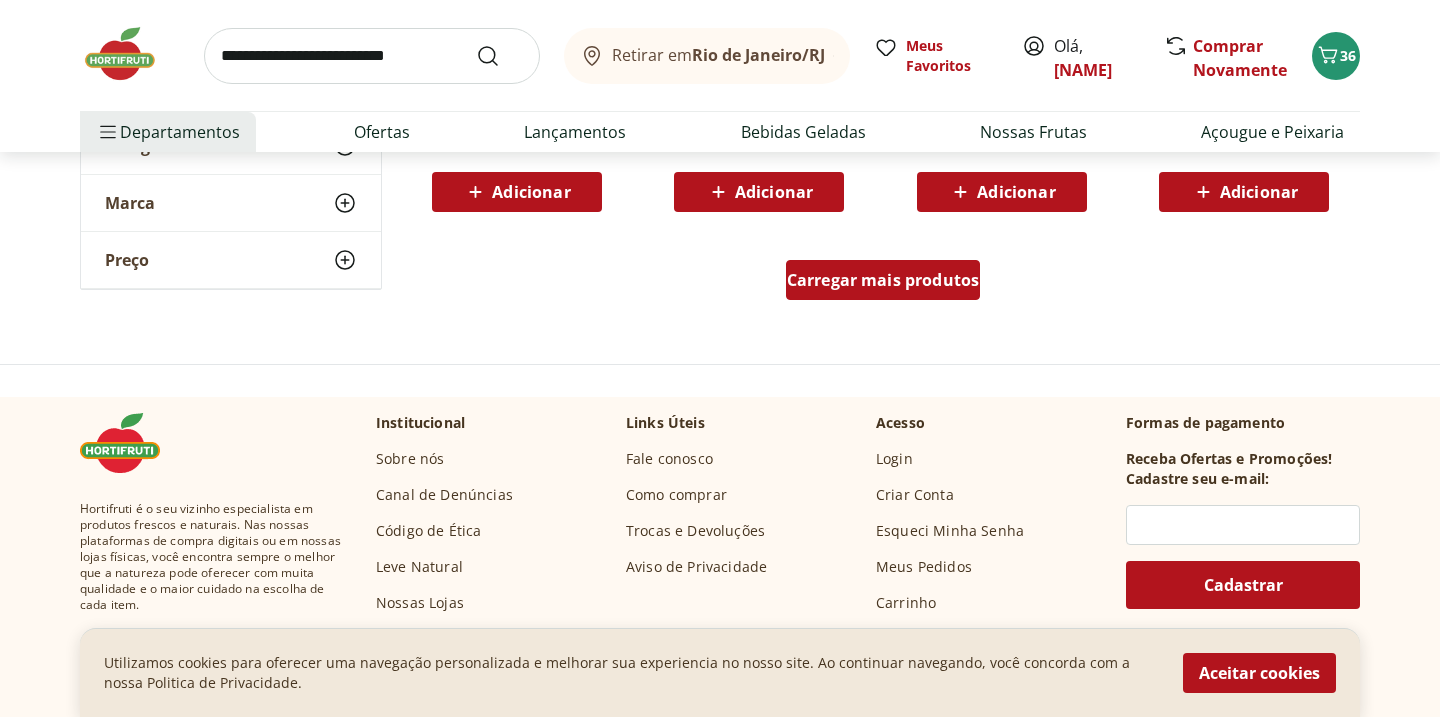 click on "Carregar mais produtos" at bounding box center (883, 280) 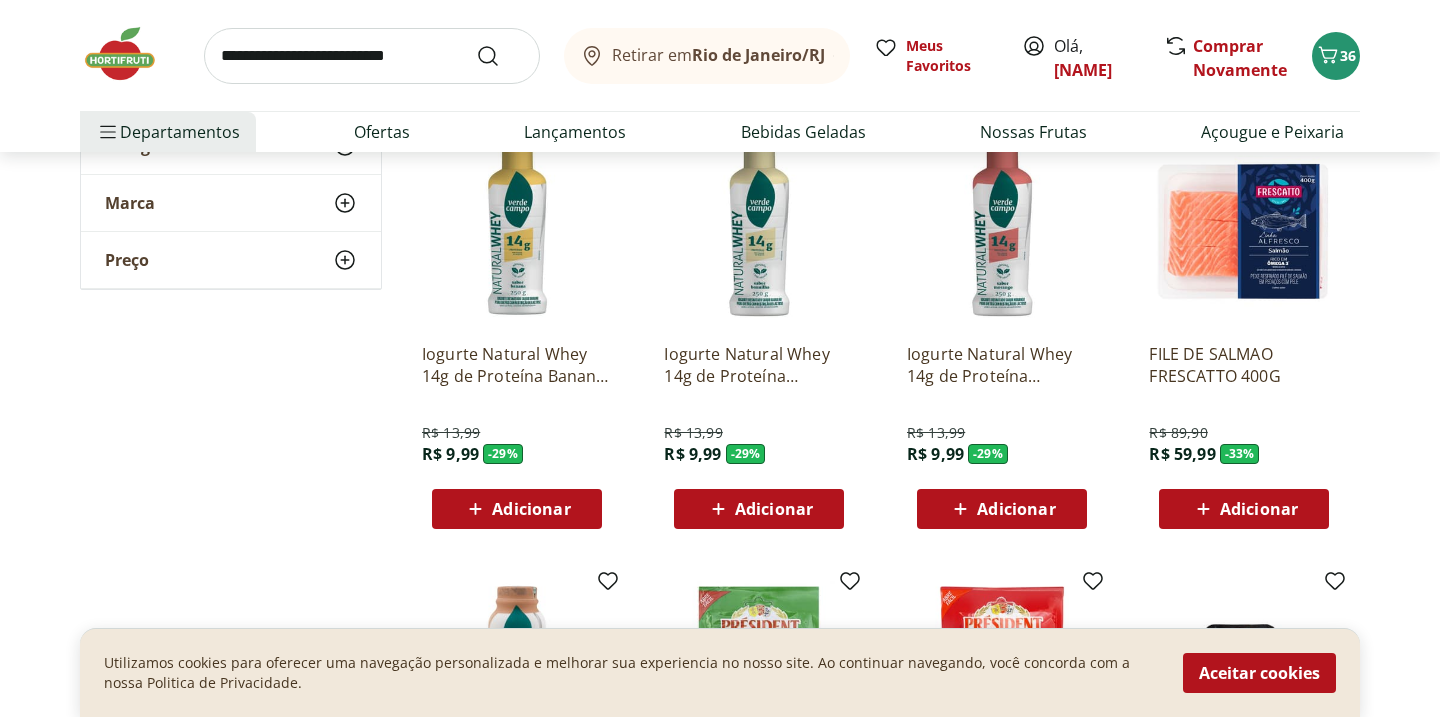scroll, scrollTop: 2836, scrollLeft: 0, axis: vertical 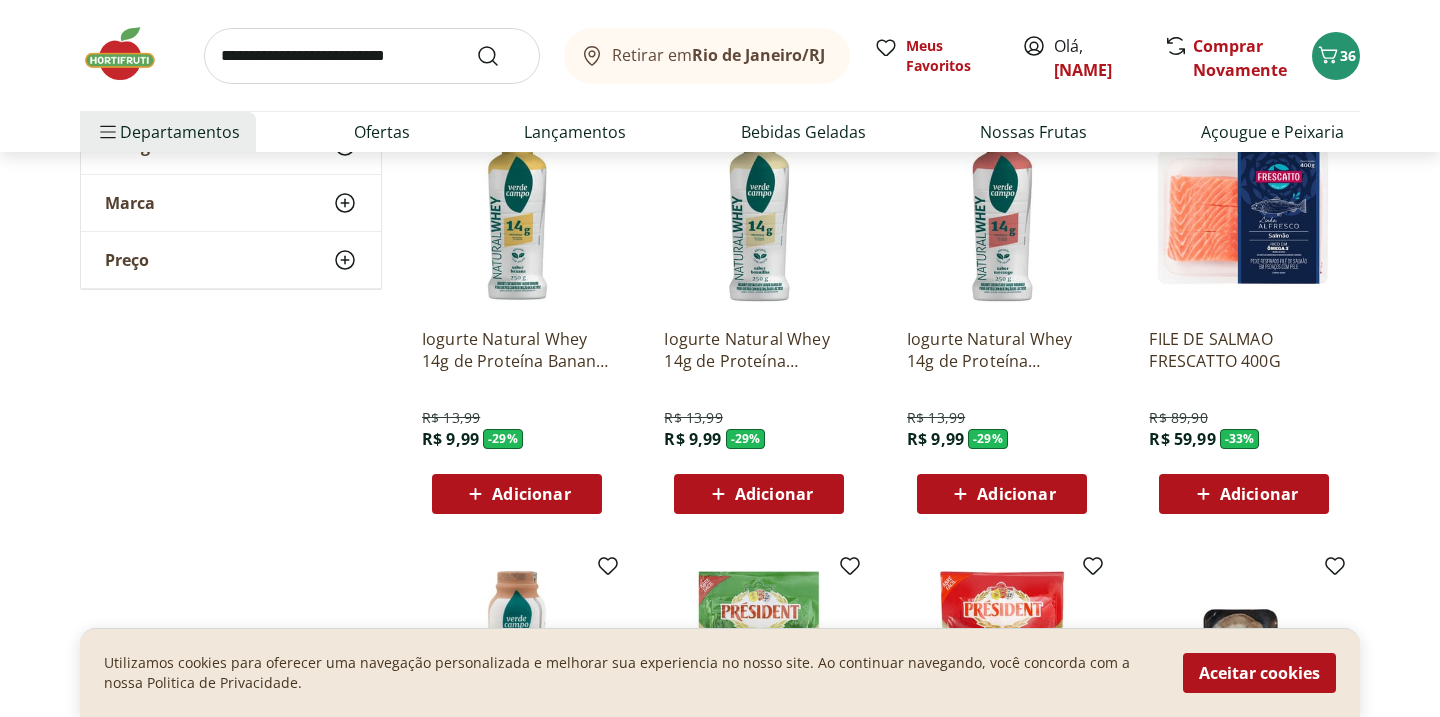 click on "Adicionar" at bounding box center (1244, 494) 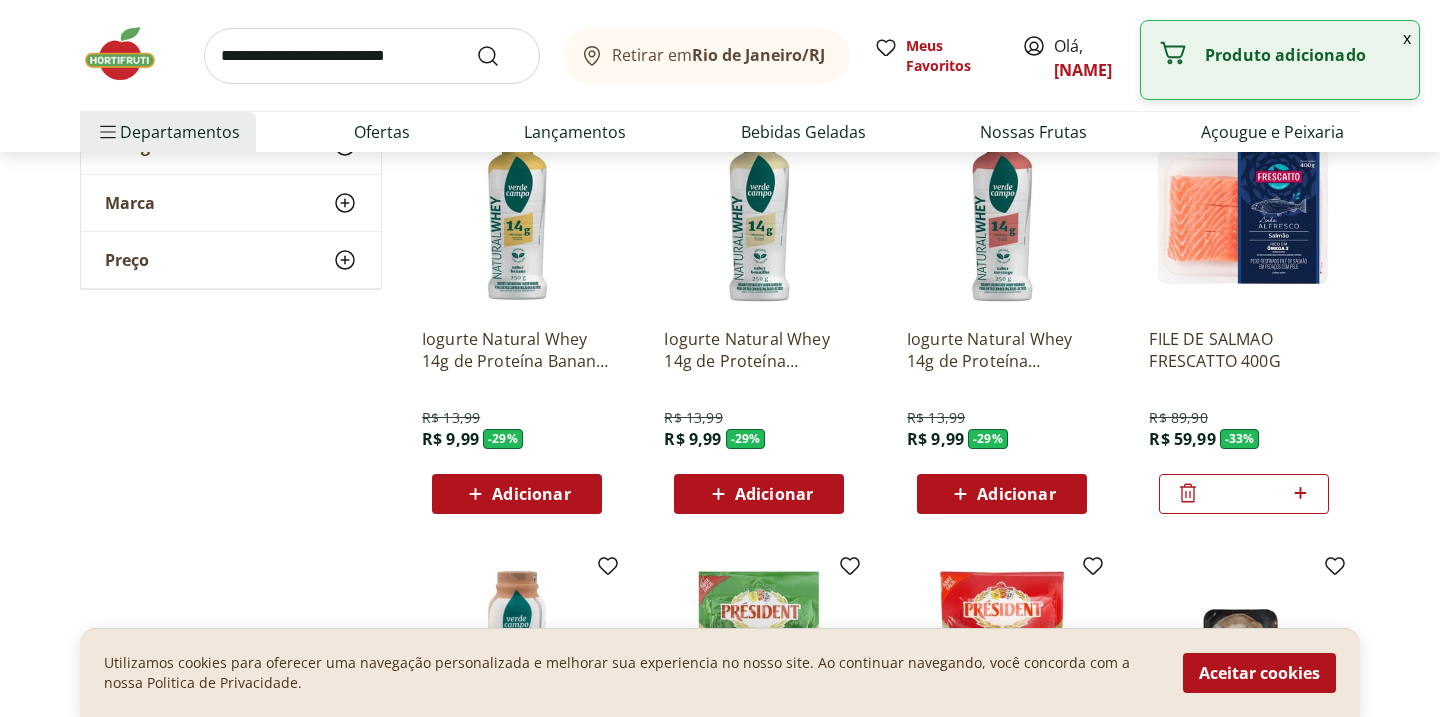 click 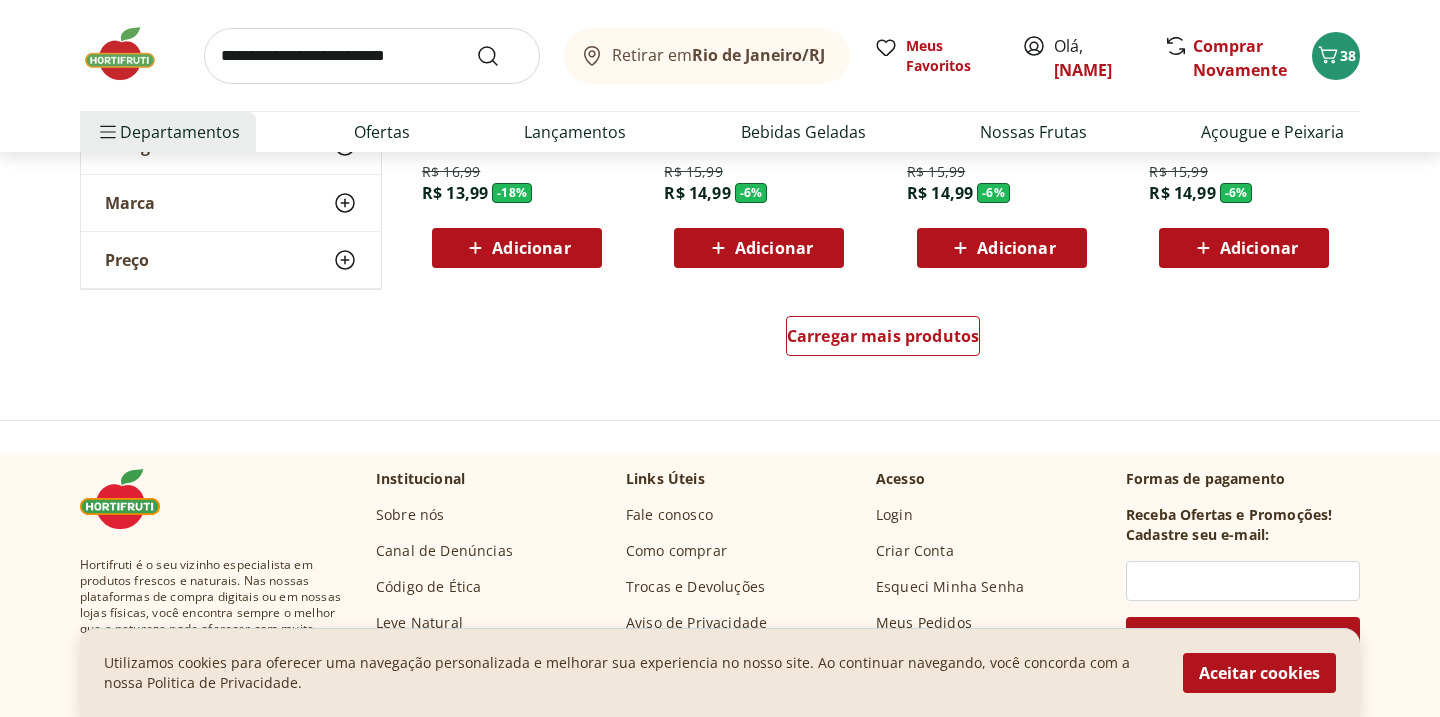 scroll, scrollTop: 3972, scrollLeft: 0, axis: vertical 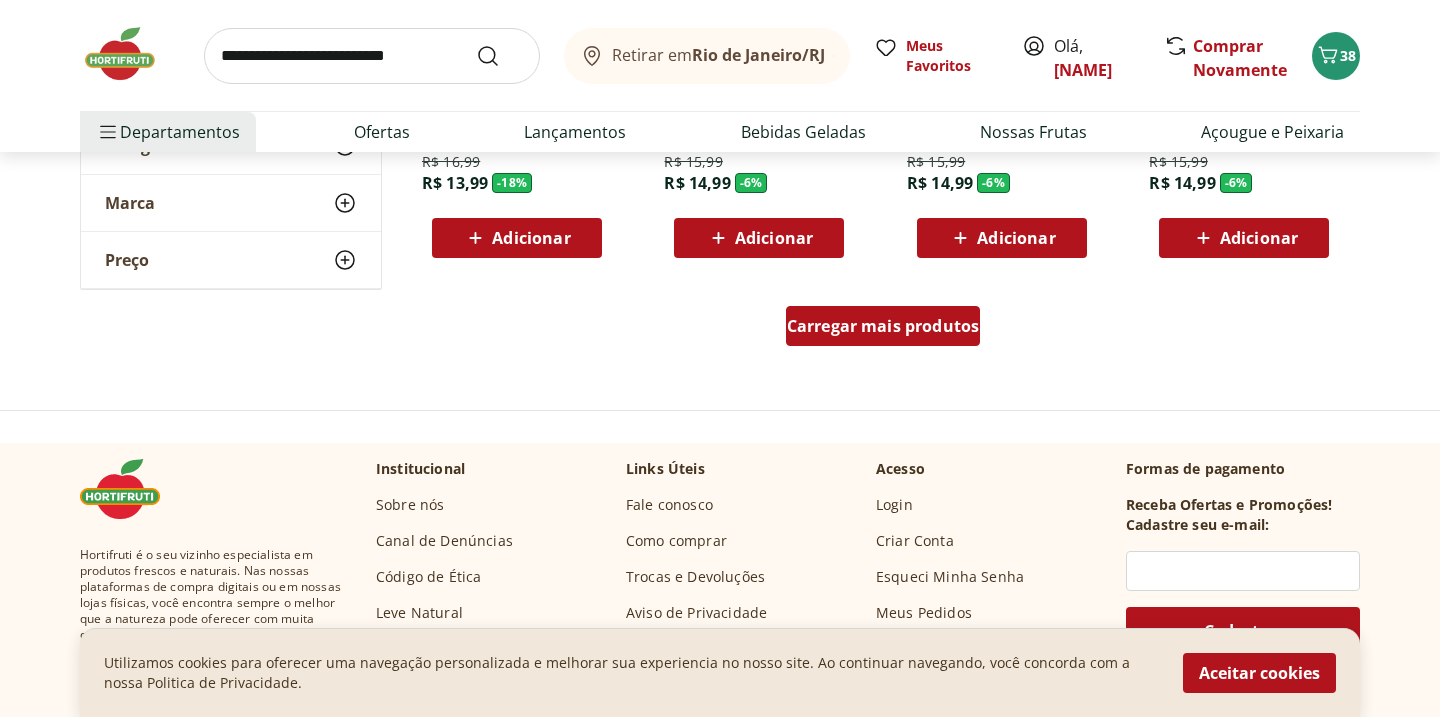 click on "Carregar mais produtos" at bounding box center [883, 326] 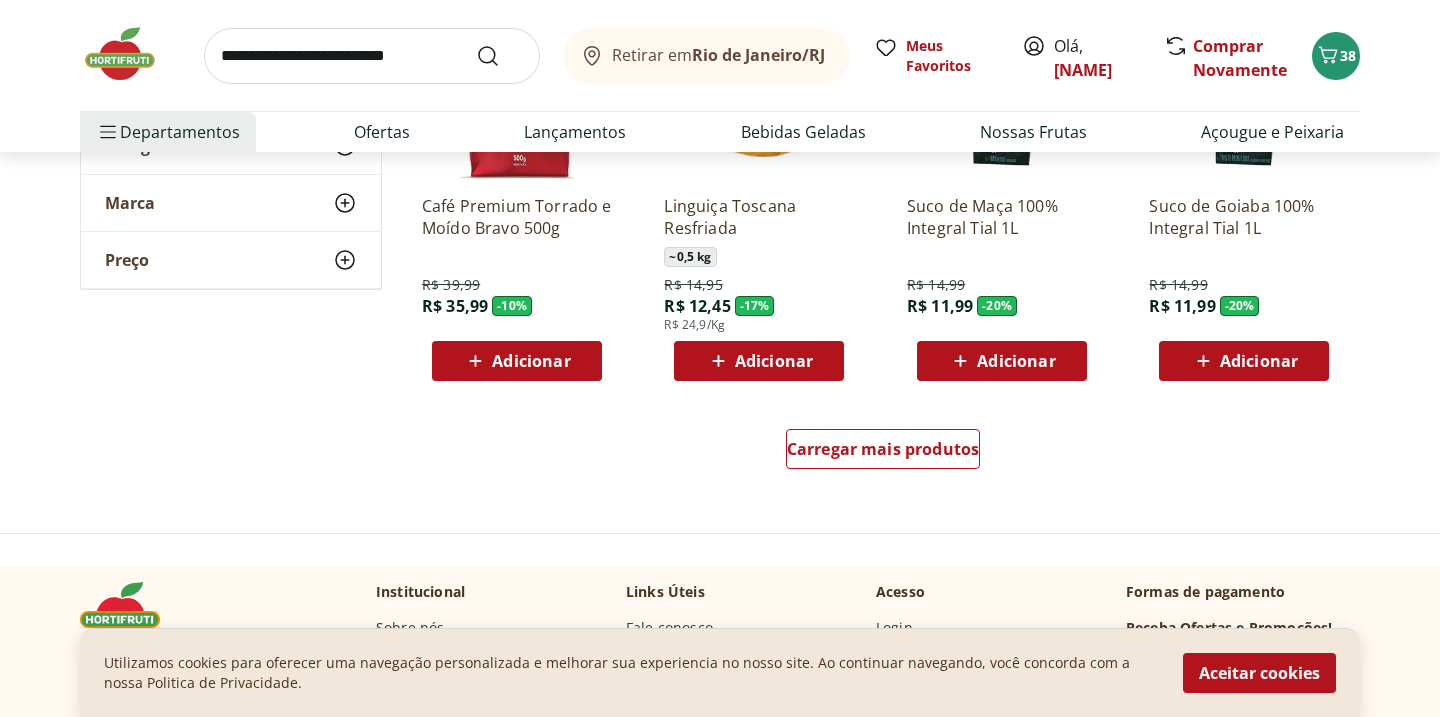 scroll, scrollTop: 5170, scrollLeft: 0, axis: vertical 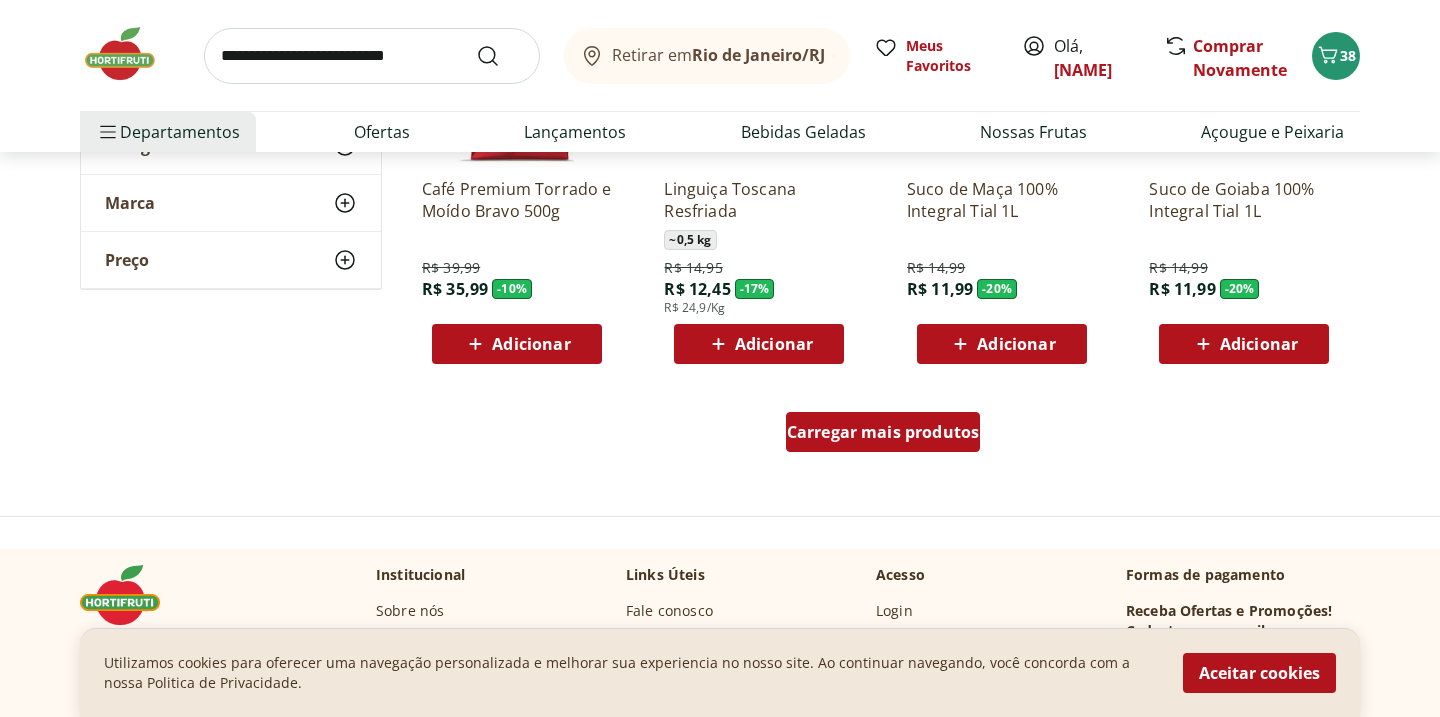 click on "Carregar mais produtos" at bounding box center (883, 432) 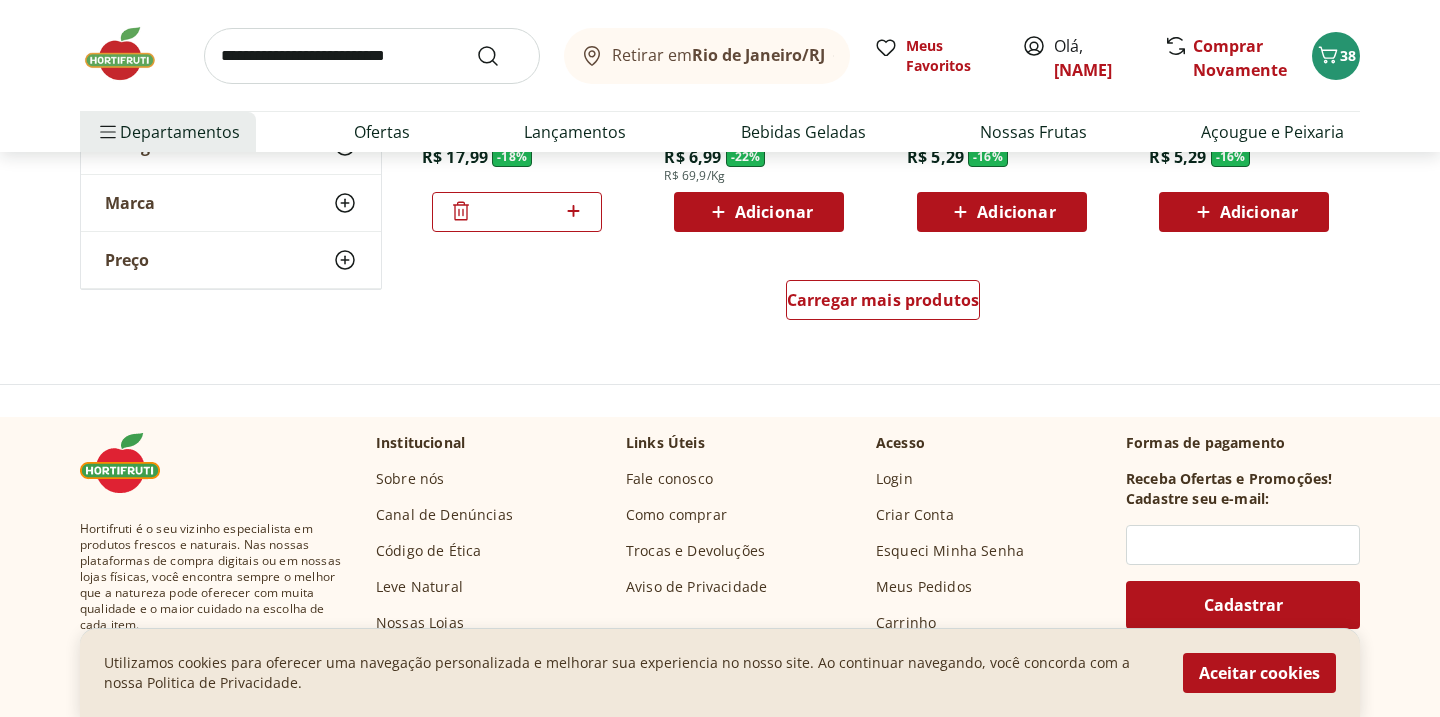 scroll, scrollTop: 6629, scrollLeft: 0, axis: vertical 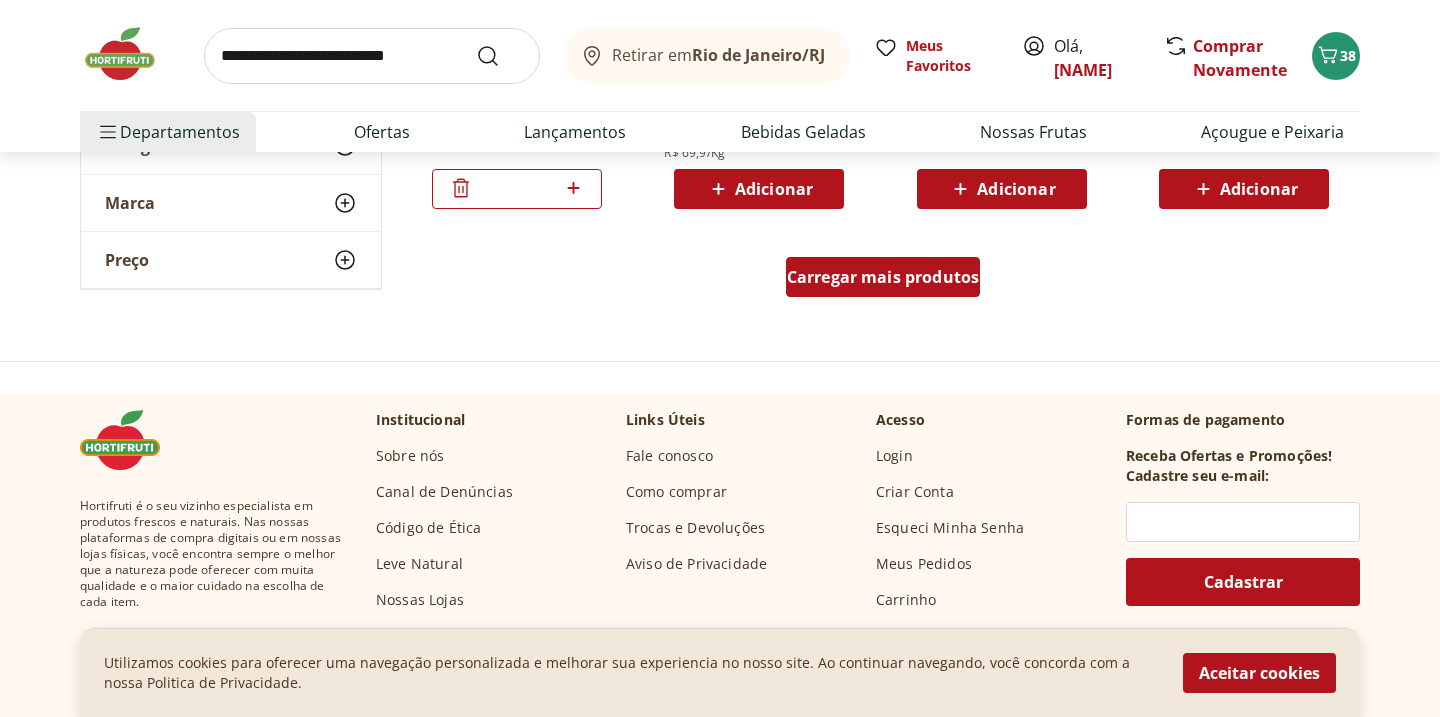 click on "Carregar mais produtos" at bounding box center (883, 277) 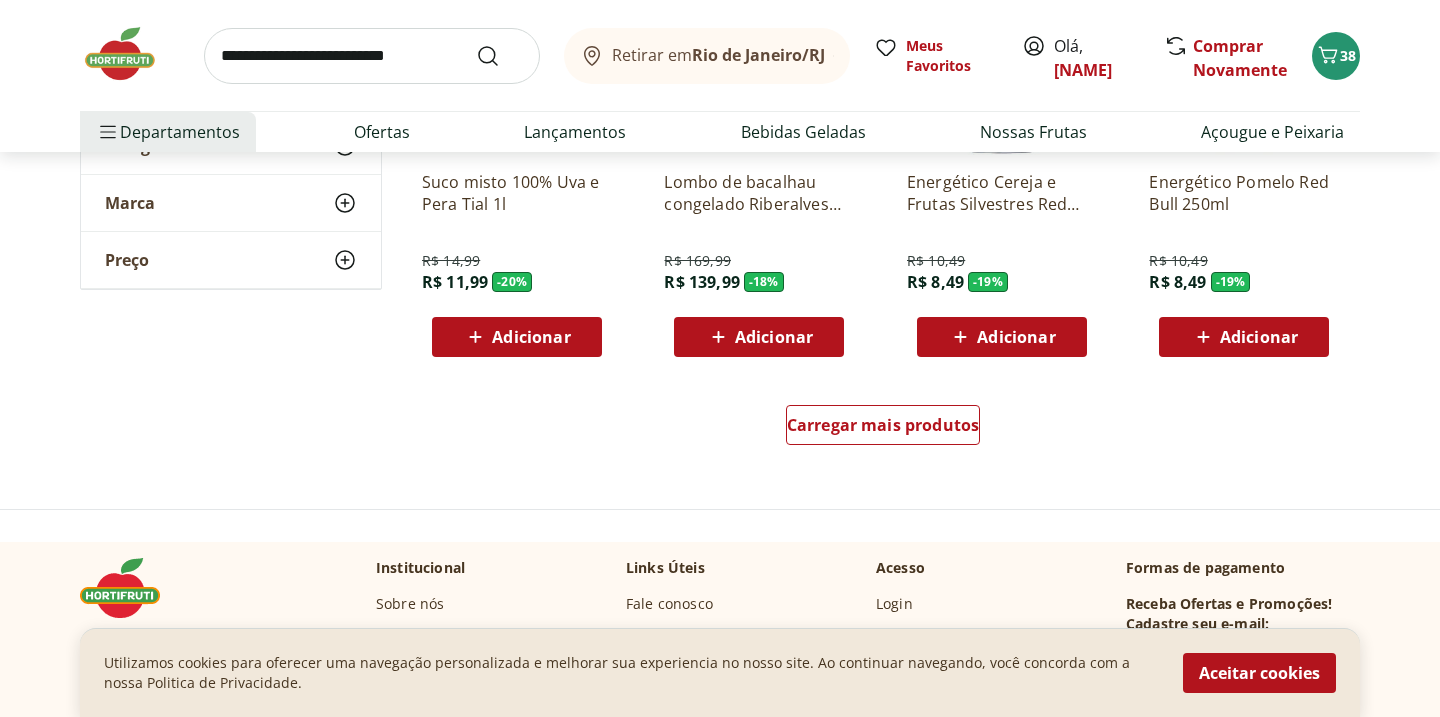scroll, scrollTop: 7812, scrollLeft: 0, axis: vertical 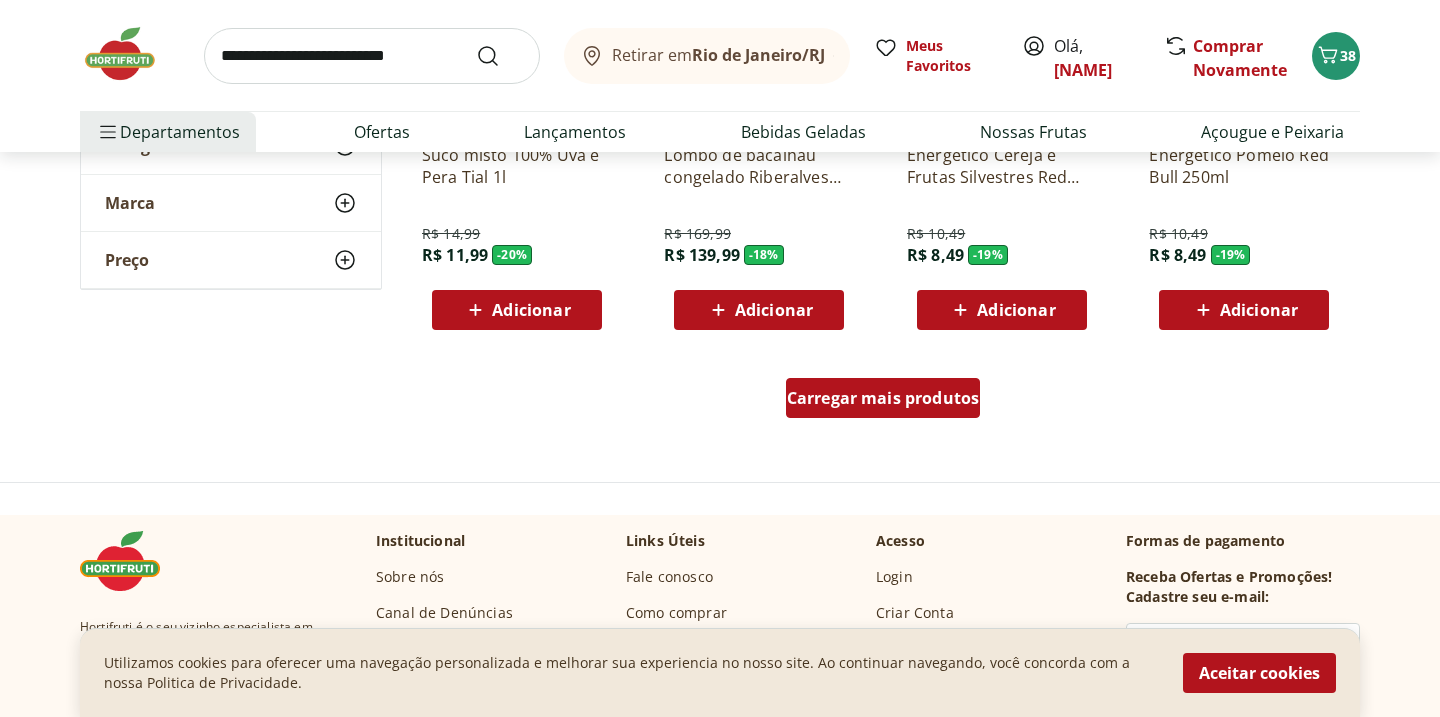 click on "Carregar mais produtos" at bounding box center [883, 398] 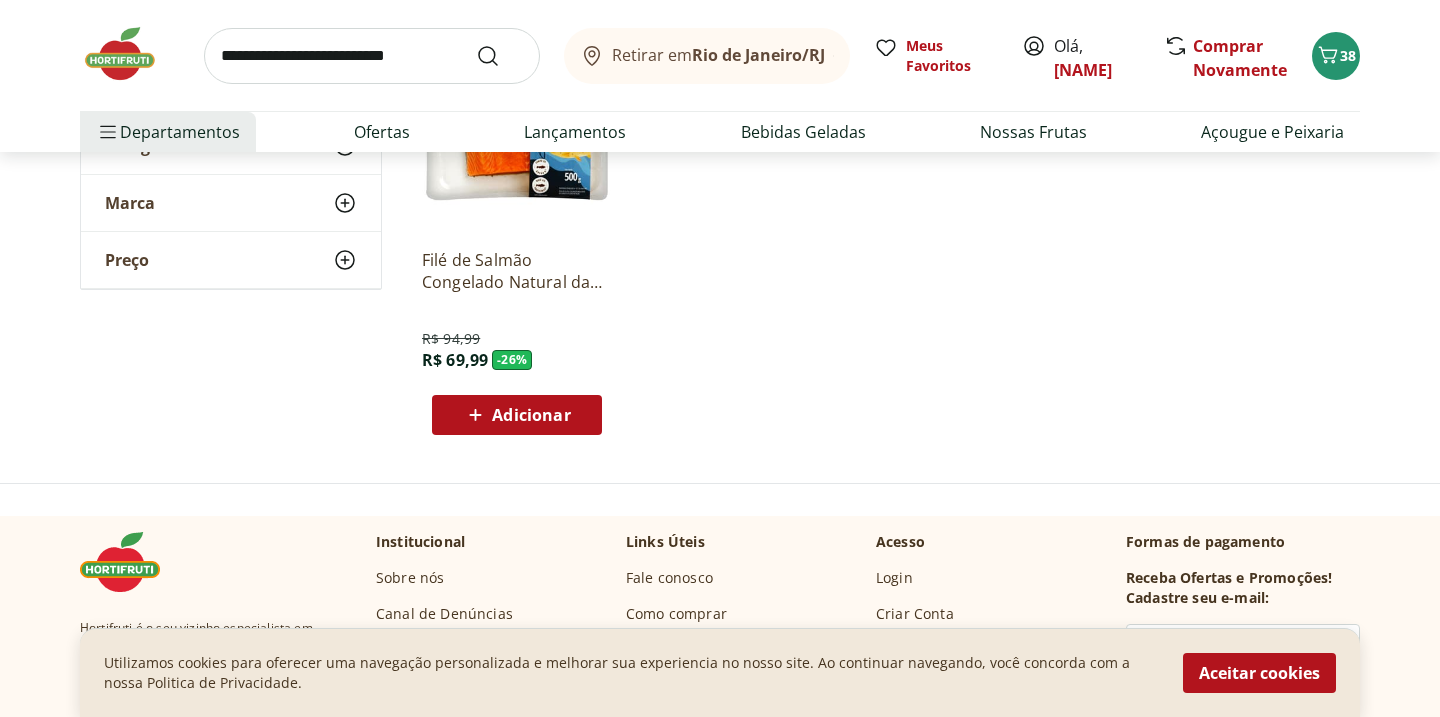 scroll, scrollTop: 8340, scrollLeft: 0, axis: vertical 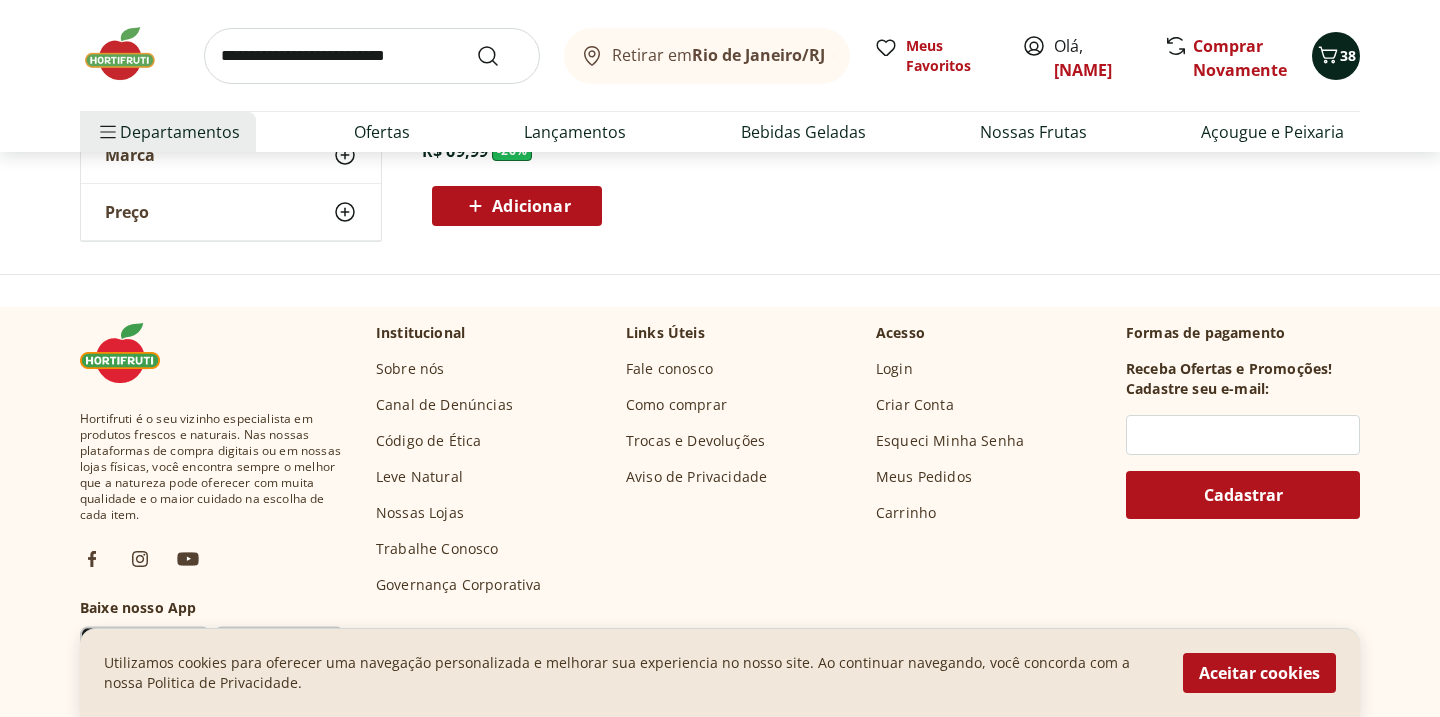 click at bounding box center (1328, 56) 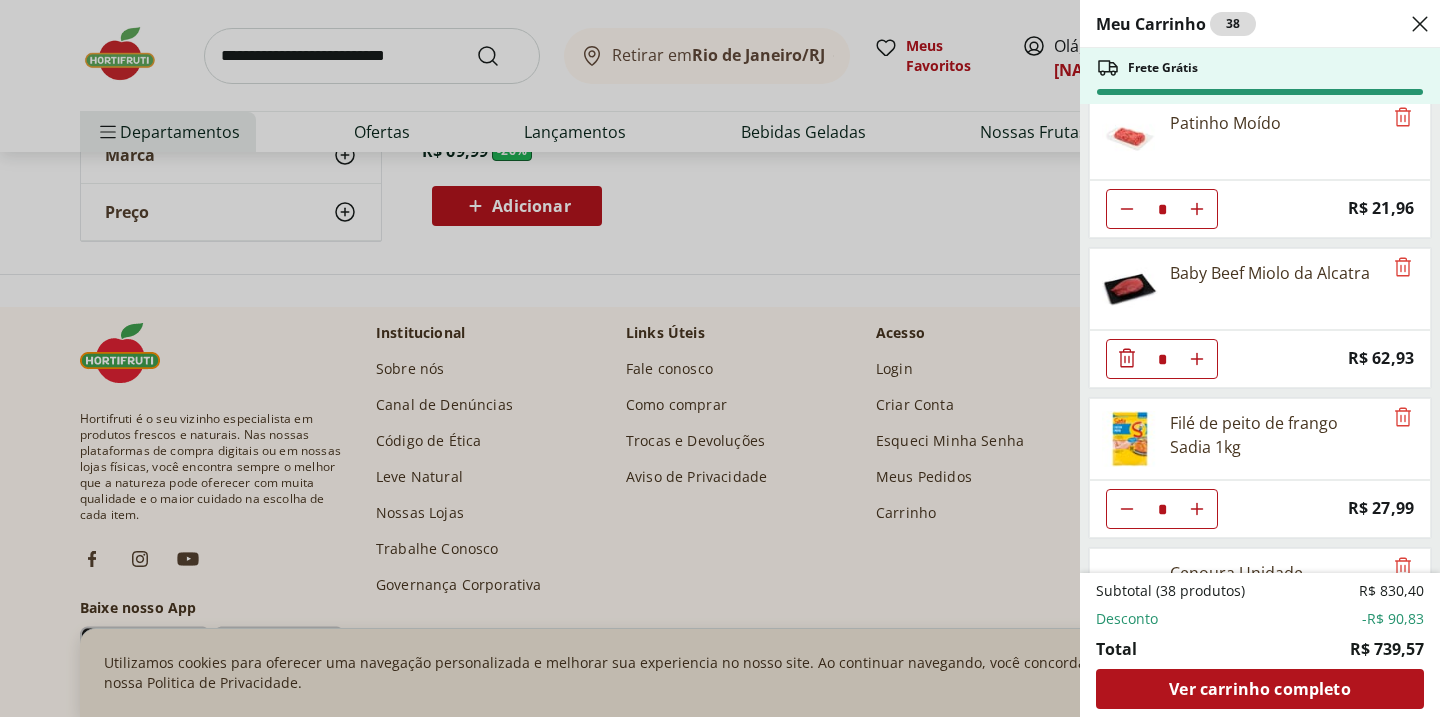scroll, scrollTop: 1664, scrollLeft: 0, axis: vertical 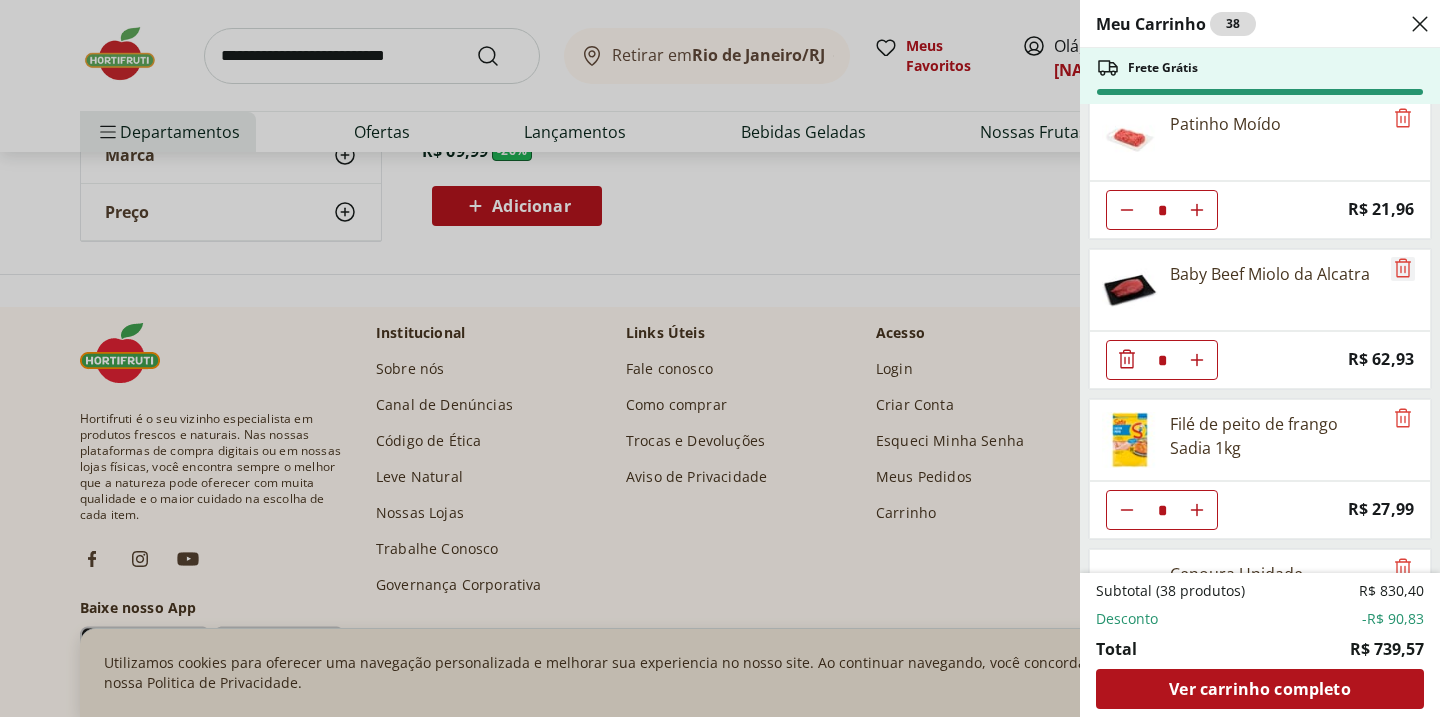 click 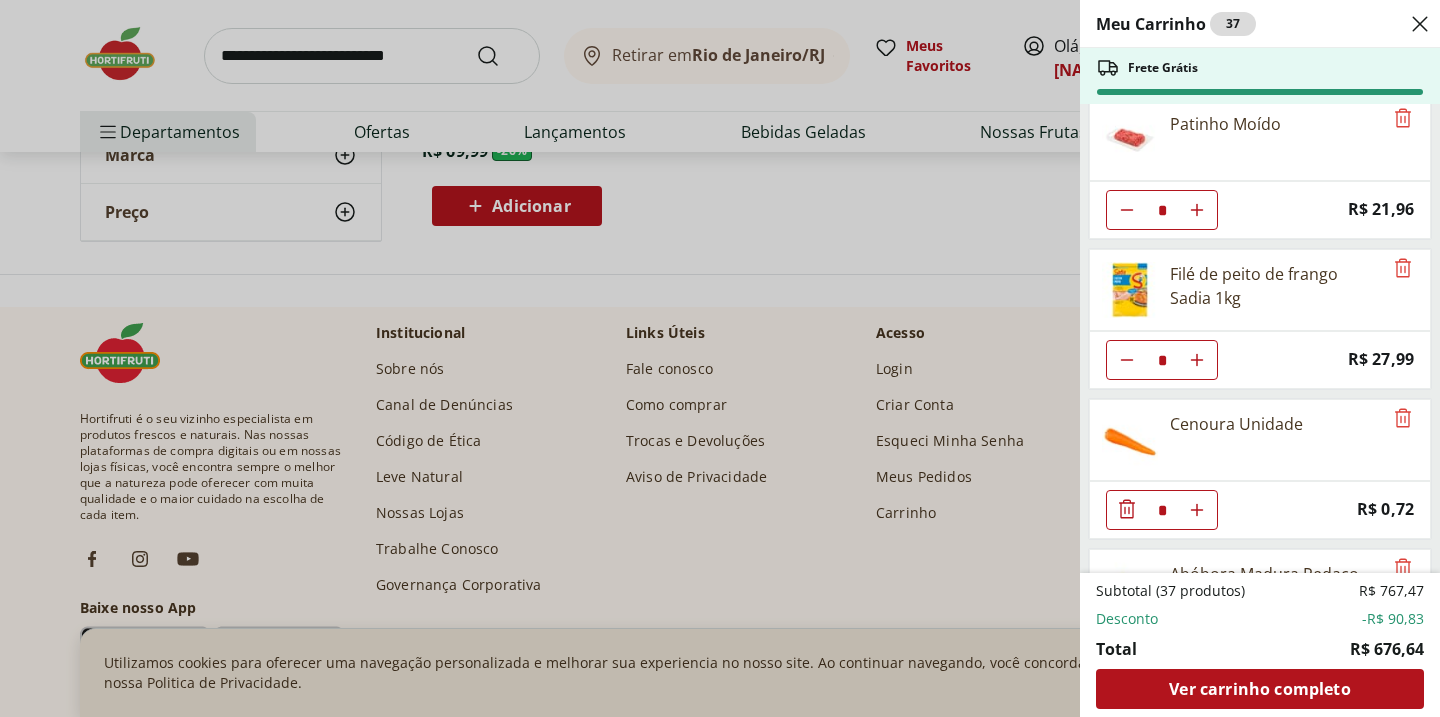 click on "Meu Carrinho 37 Frete Grátis Pão Frances * Price: R$ 1,49 Ovo caipira vermelho HNT 20 unidades * Price: R$ 26,99 Queijo Mussarela Fatiado Tirolez * Price: R$ 6,99 Requeijão Cremoso Tradicional Catupiry 420g * Price: R$ 24,99 Queijo Minas Padrão Básel Unidade * Price: R$ 49,49 Leite em Pó Molico Desnatado 280G * Price: R$ 22,99 Batata Doce Unidade * Price: R$ 1,53 Refrigerante Coca-Cola Zero 1,5L * Price: R$ 7,99 Suco de Uva Integral Natural da Terra 1,5L * Price: R$ 26,99 Suco de Maçã Integral Natural da Terra 1L * Original price: R$ 21,99 Price: R$ 17,99 Azeite De Oliva Clássico Extra Virgem Gallo 500Ml * Price: R$ 39,99 Patinho Moído * Price: R$ 21,96 Filé de peito de frango Sadia 1kg * Price: R$ 27,99 Cenoura Unidade * Price: R$ 0,72 Abóbora Madura Pedaço * Price: R$ 8,49 Couve Mineira Unidade * Price: R$ 3,79 Palmito Rodela Natupalm 290G * Price: R$ 23,99 Alcatra Pedaço * Original price: R$ 66,41 Price: R$ 47,40 Sobrecoxa de Frango Congelada Korin 600g * Original price: *" at bounding box center [720, 358] 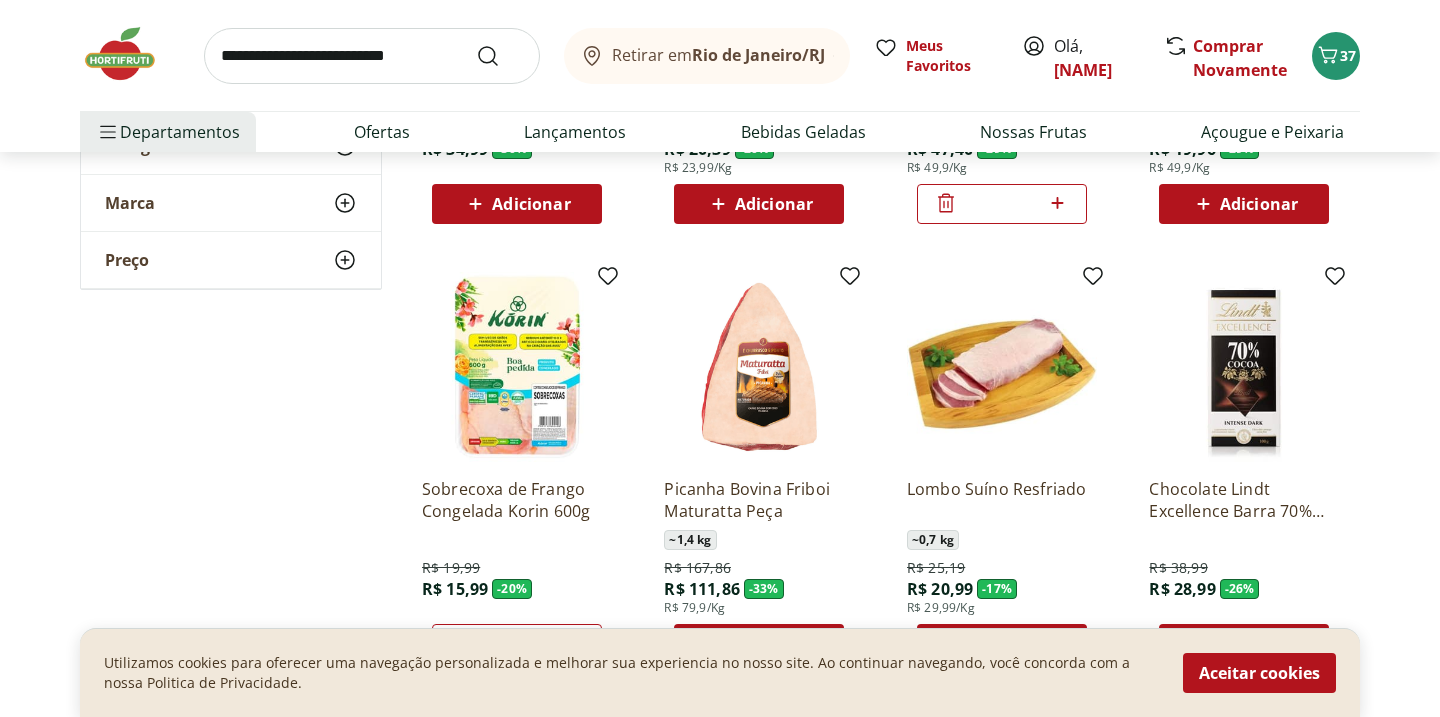 scroll, scrollTop: 0, scrollLeft: 0, axis: both 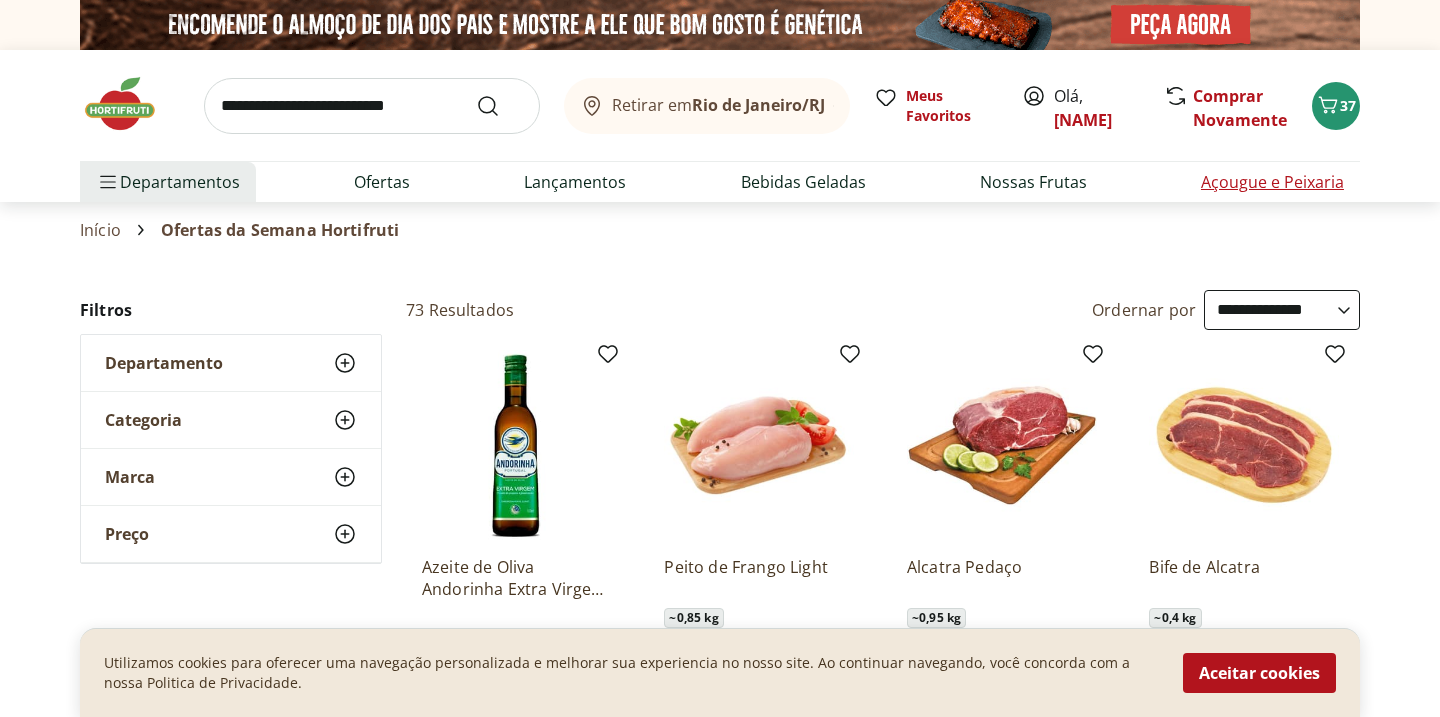 click on "Açougue e Peixaria" at bounding box center (1272, 182) 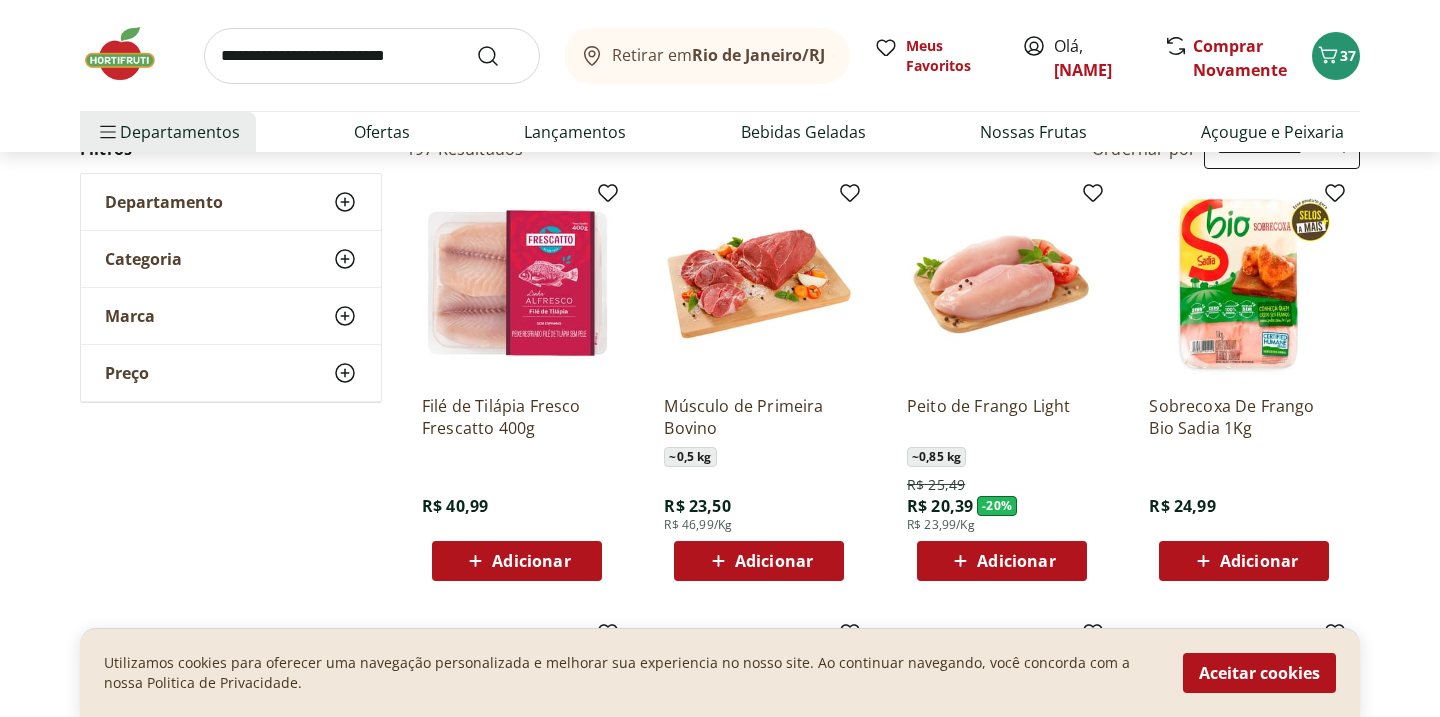 scroll, scrollTop: 160, scrollLeft: 0, axis: vertical 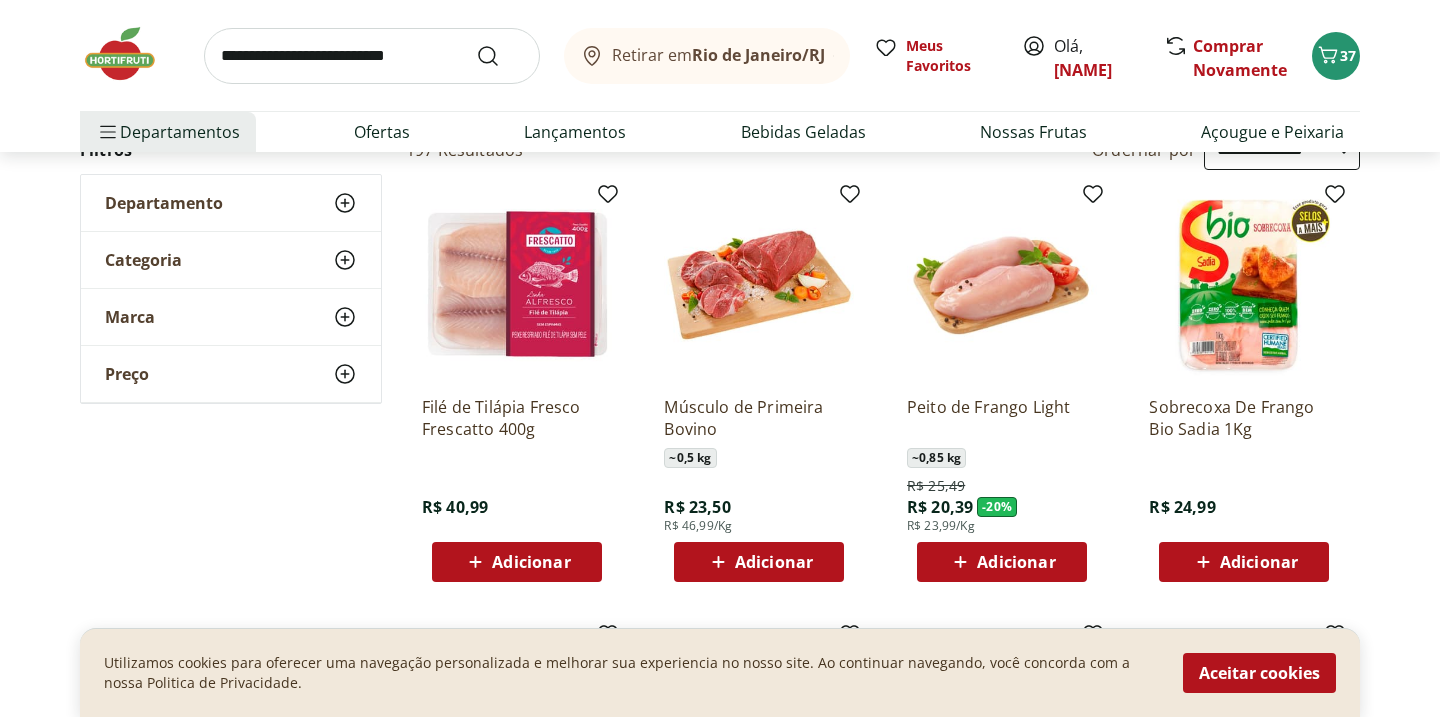 click on "Adicionar" at bounding box center (1259, 562) 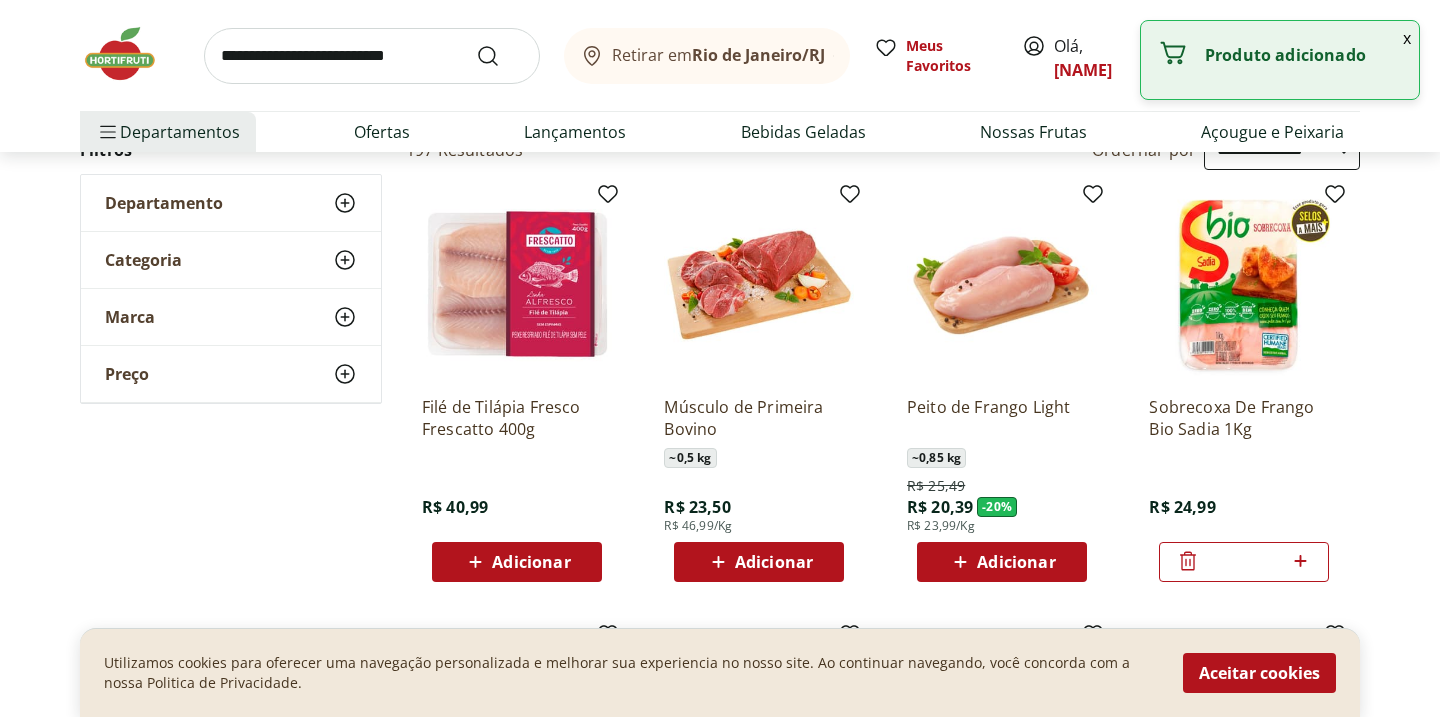 click 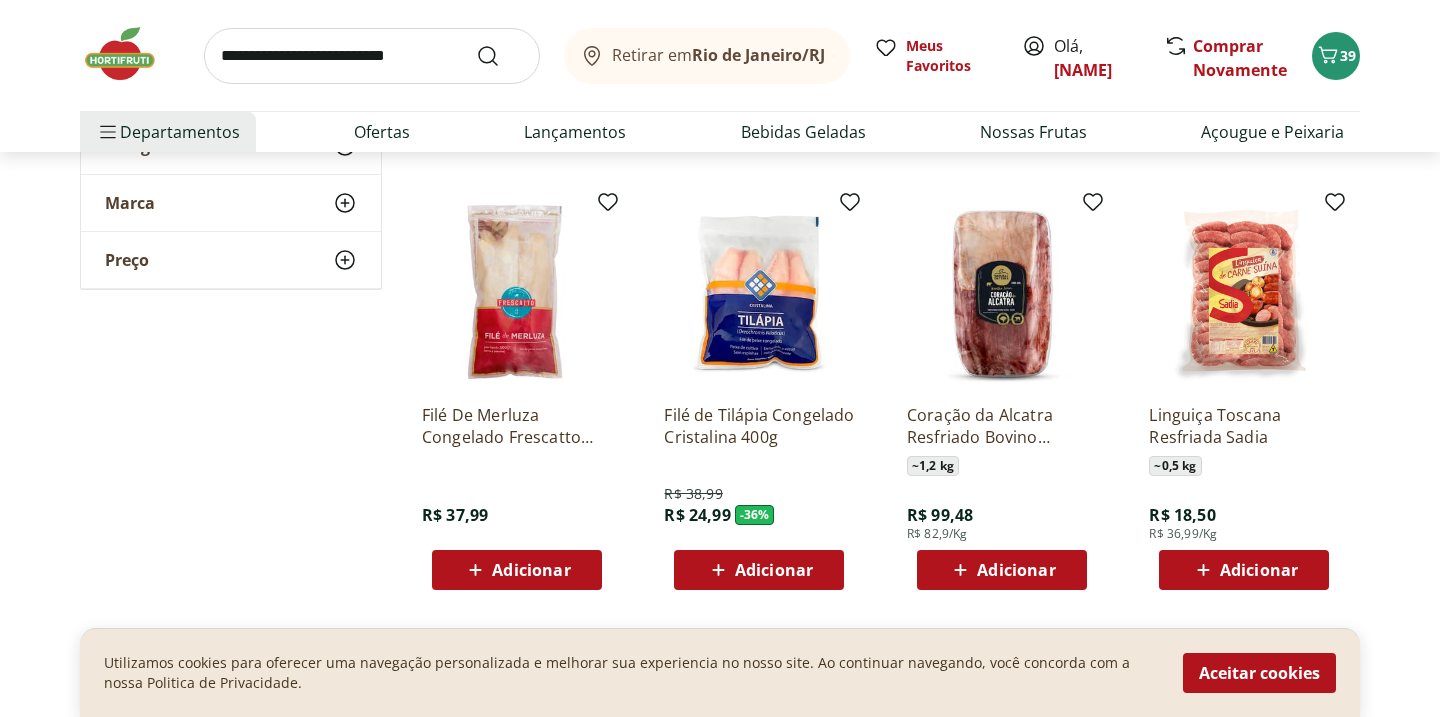 scroll, scrollTop: 590, scrollLeft: 0, axis: vertical 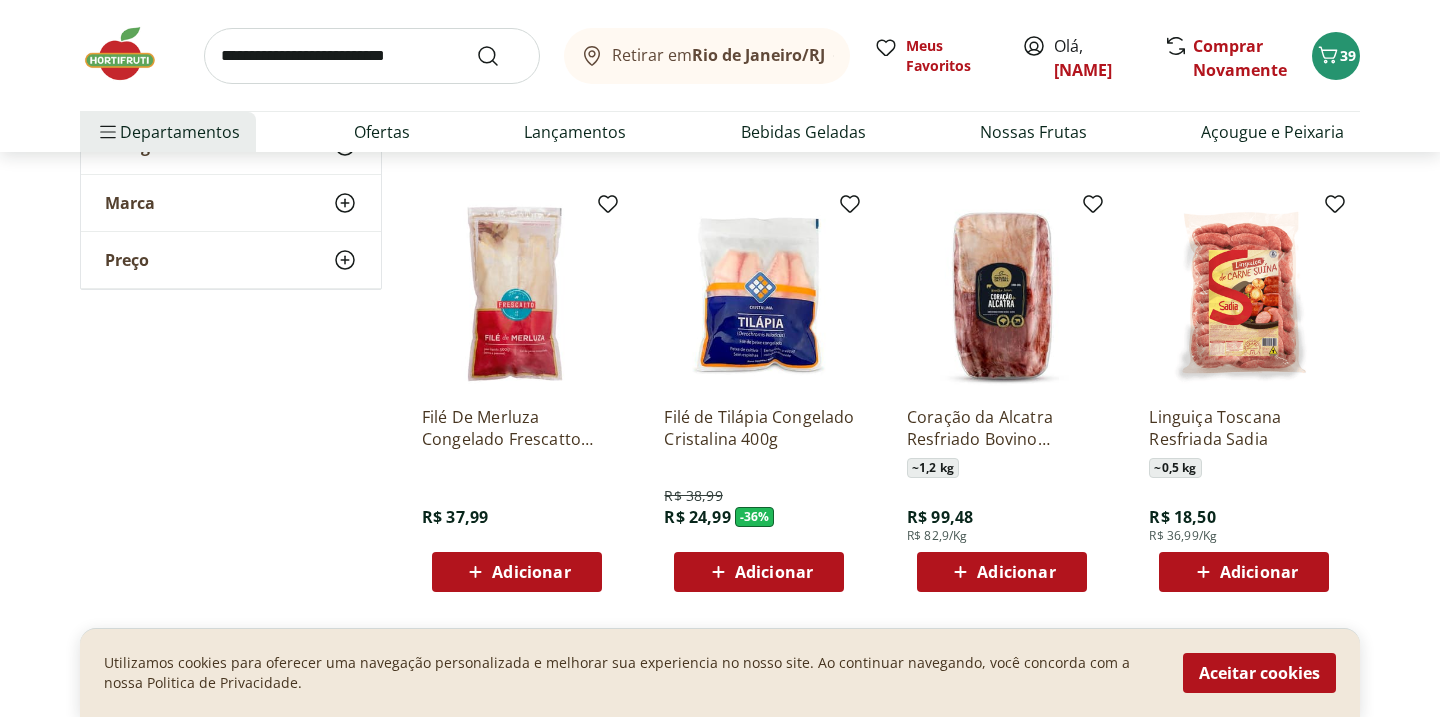 click on "Adicionar" at bounding box center [759, 572] 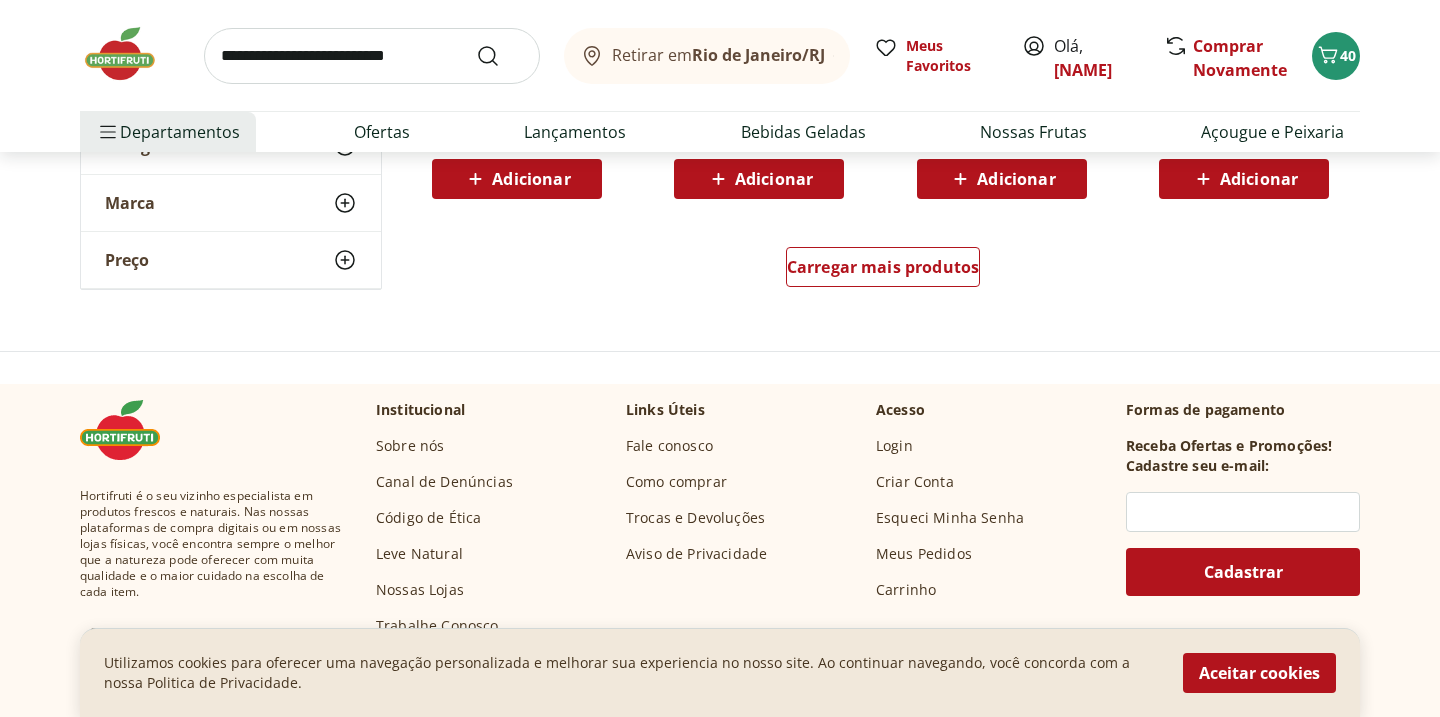 scroll, scrollTop: 1473, scrollLeft: 0, axis: vertical 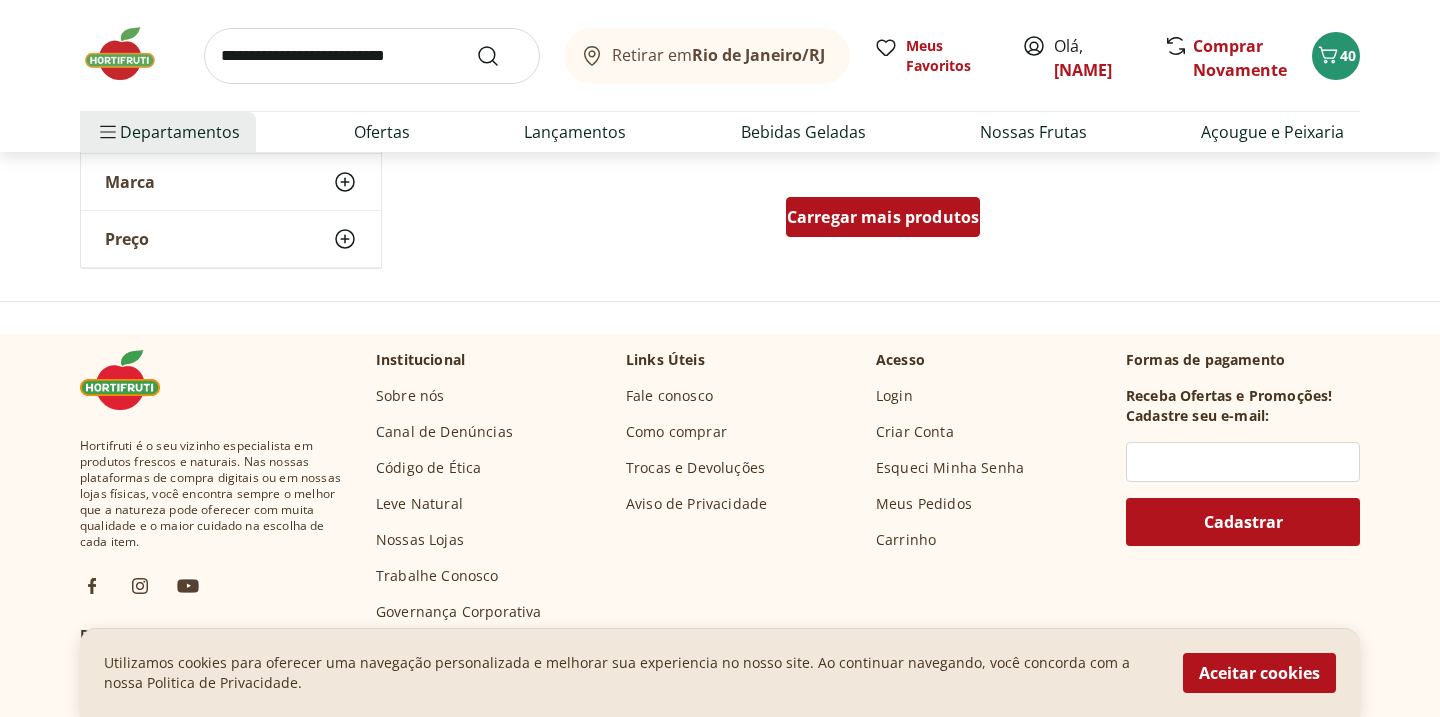 click on "Carregar mais produtos" at bounding box center [883, 217] 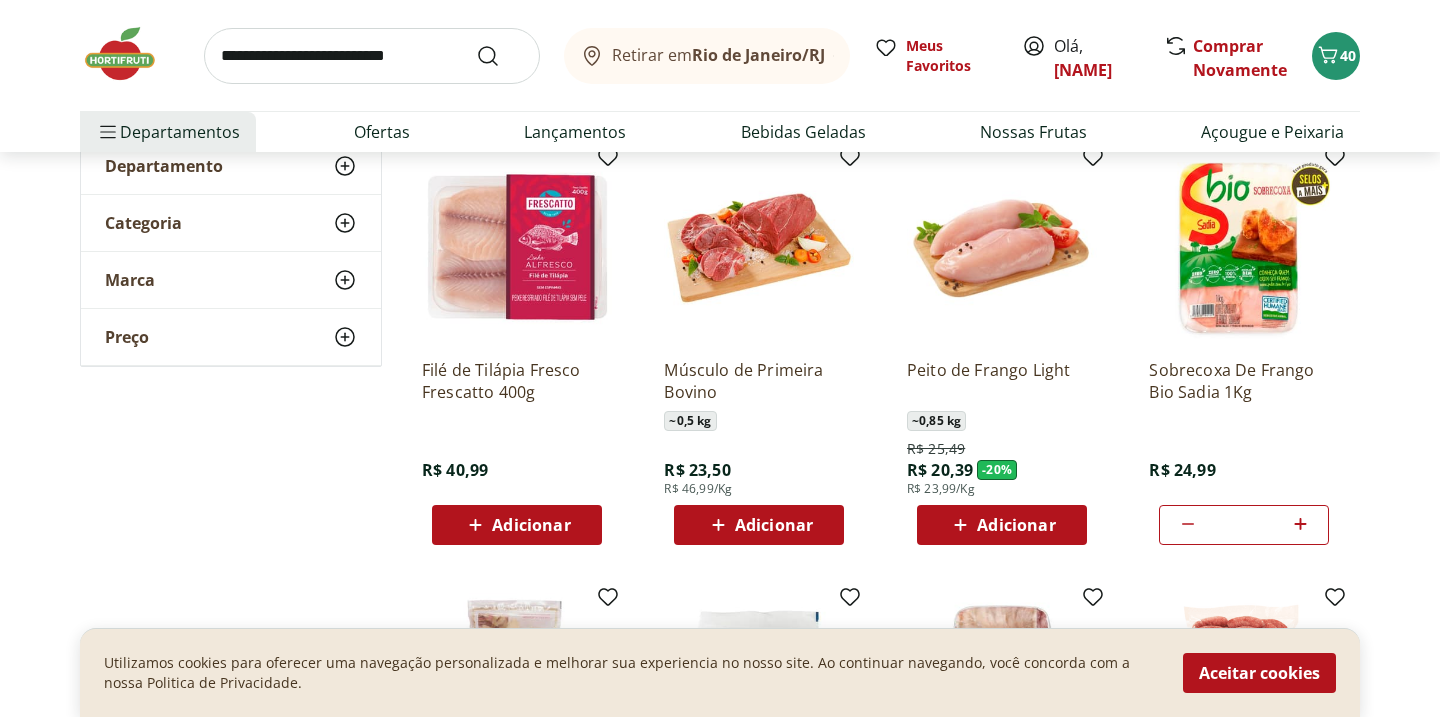 scroll, scrollTop: 187, scrollLeft: 0, axis: vertical 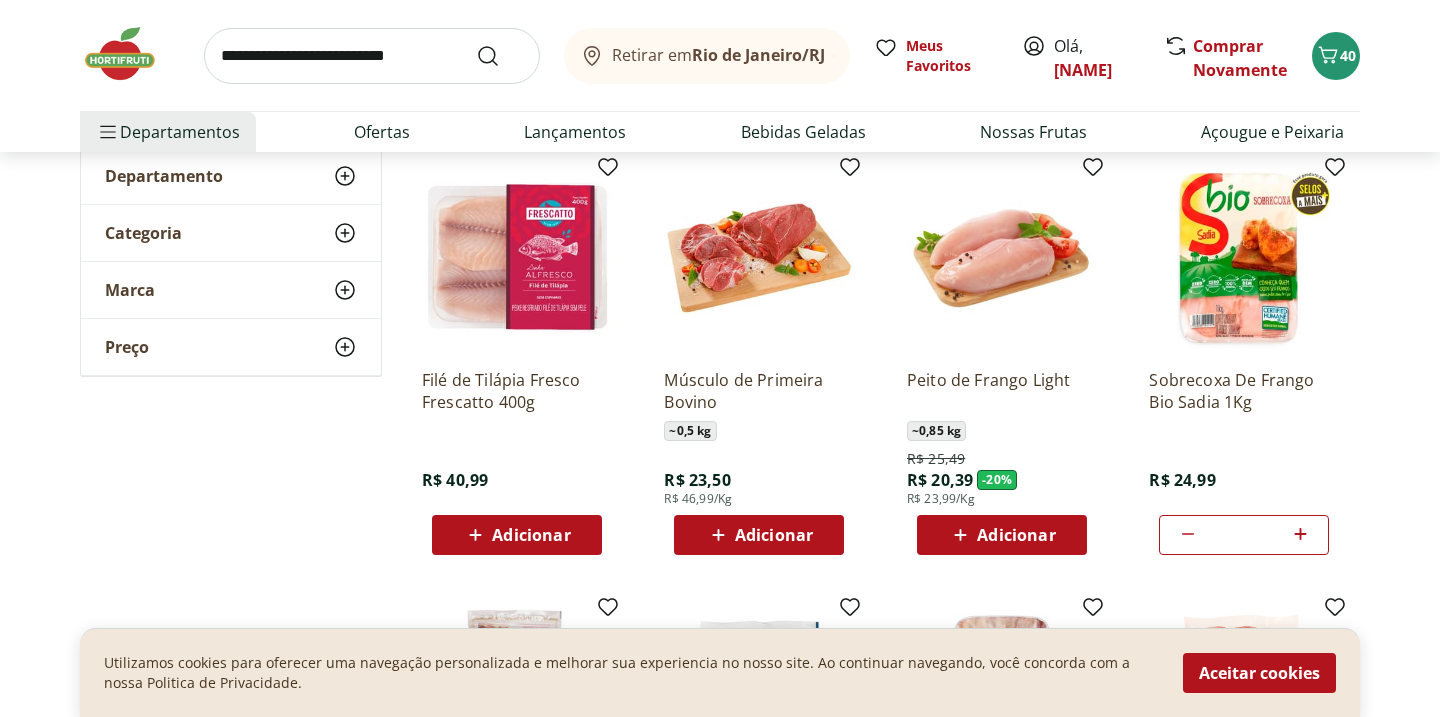 click 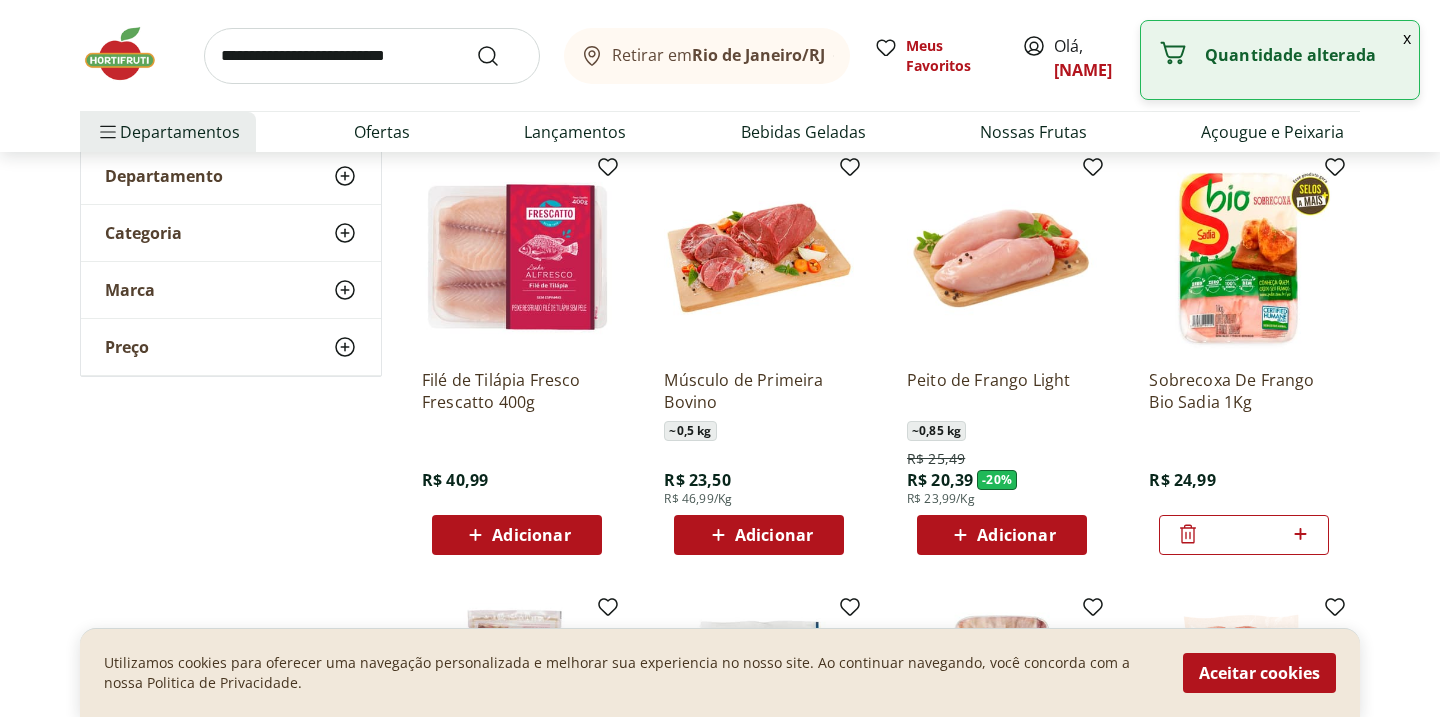 click 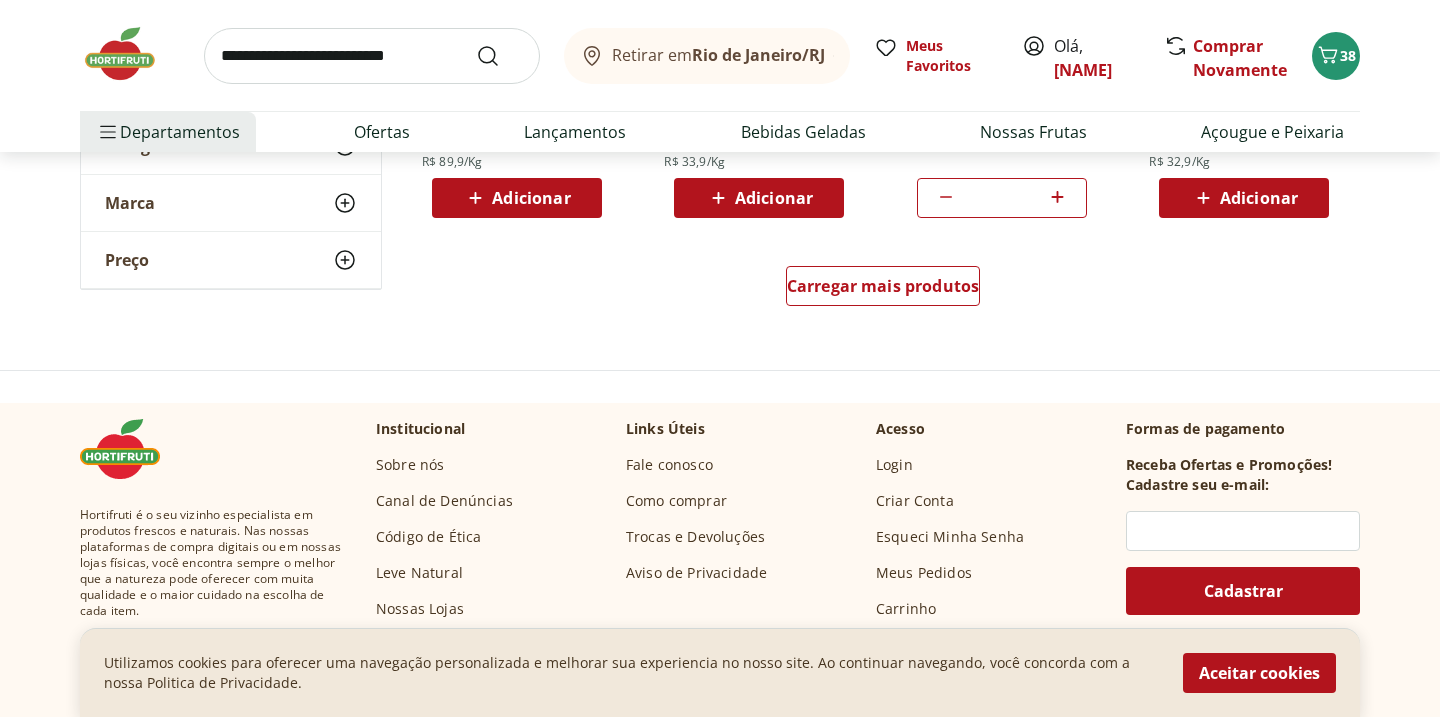 scroll, scrollTop: 2727, scrollLeft: 0, axis: vertical 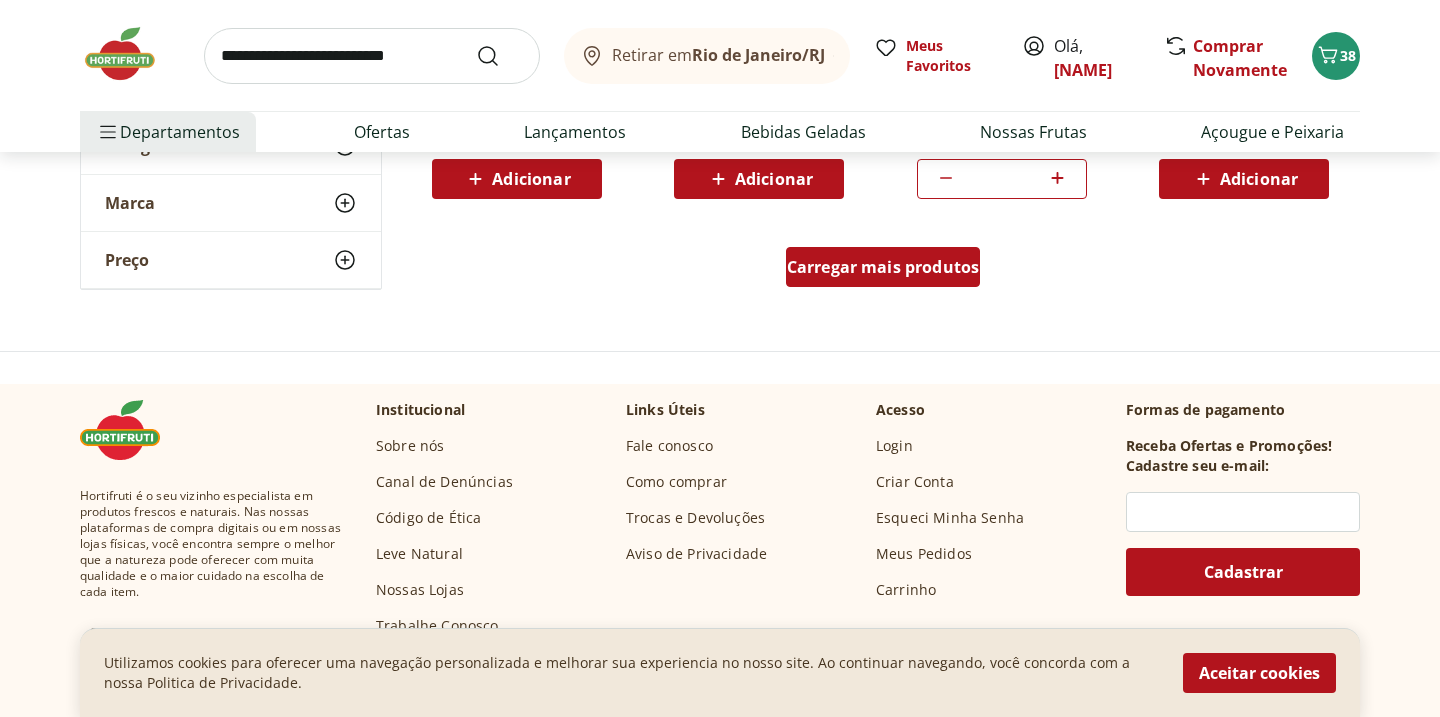 click on "Carregar mais produtos" at bounding box center [883, 267] 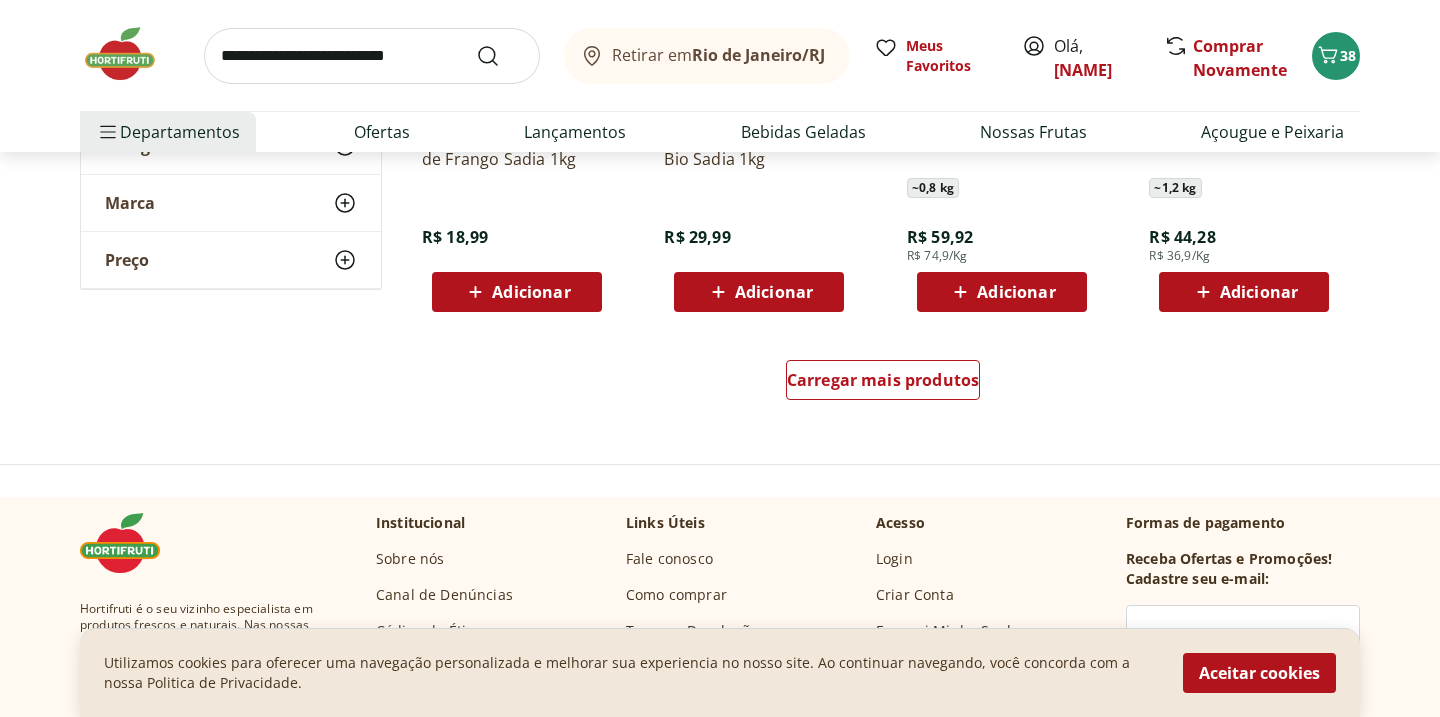 scroll, scrollTop: 3926, scrollLeft: 0, axis: vertical 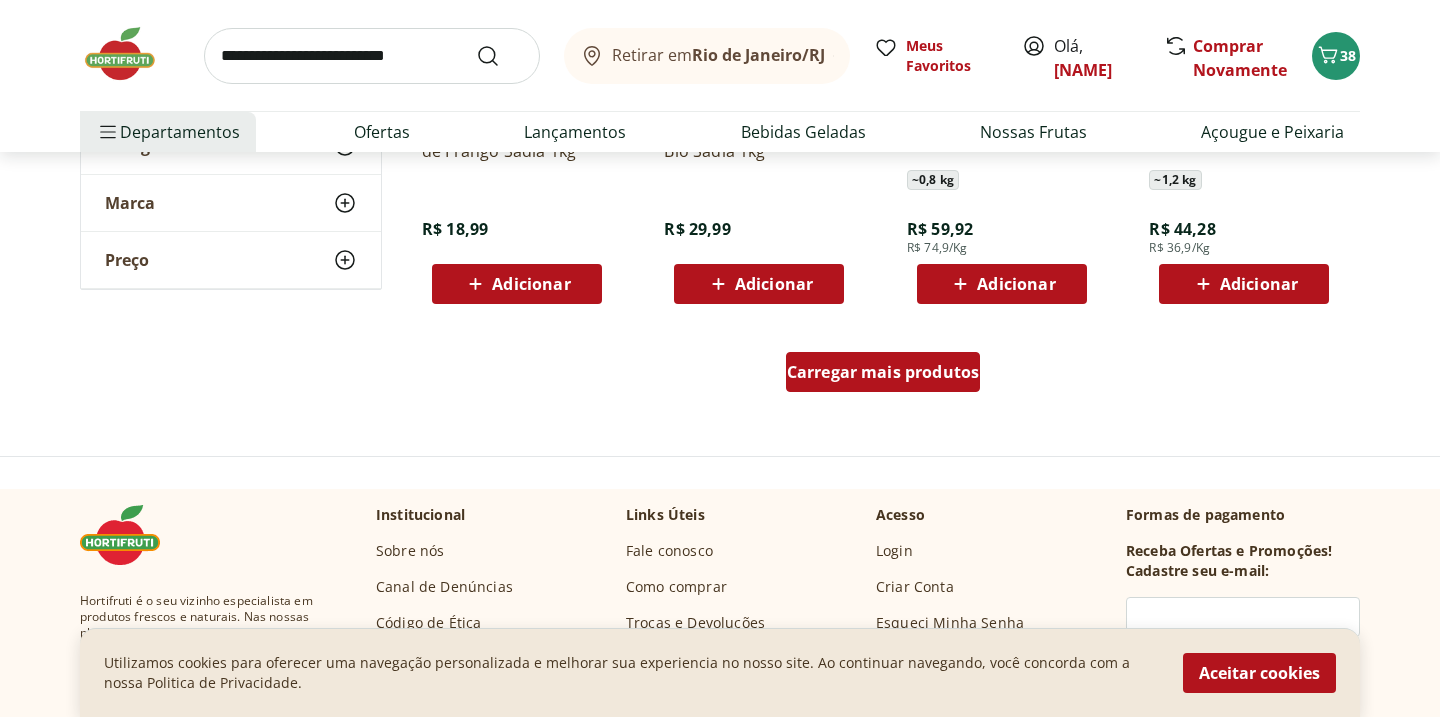 click on "Carregar mais produtos" at bounding box center [883, 372] 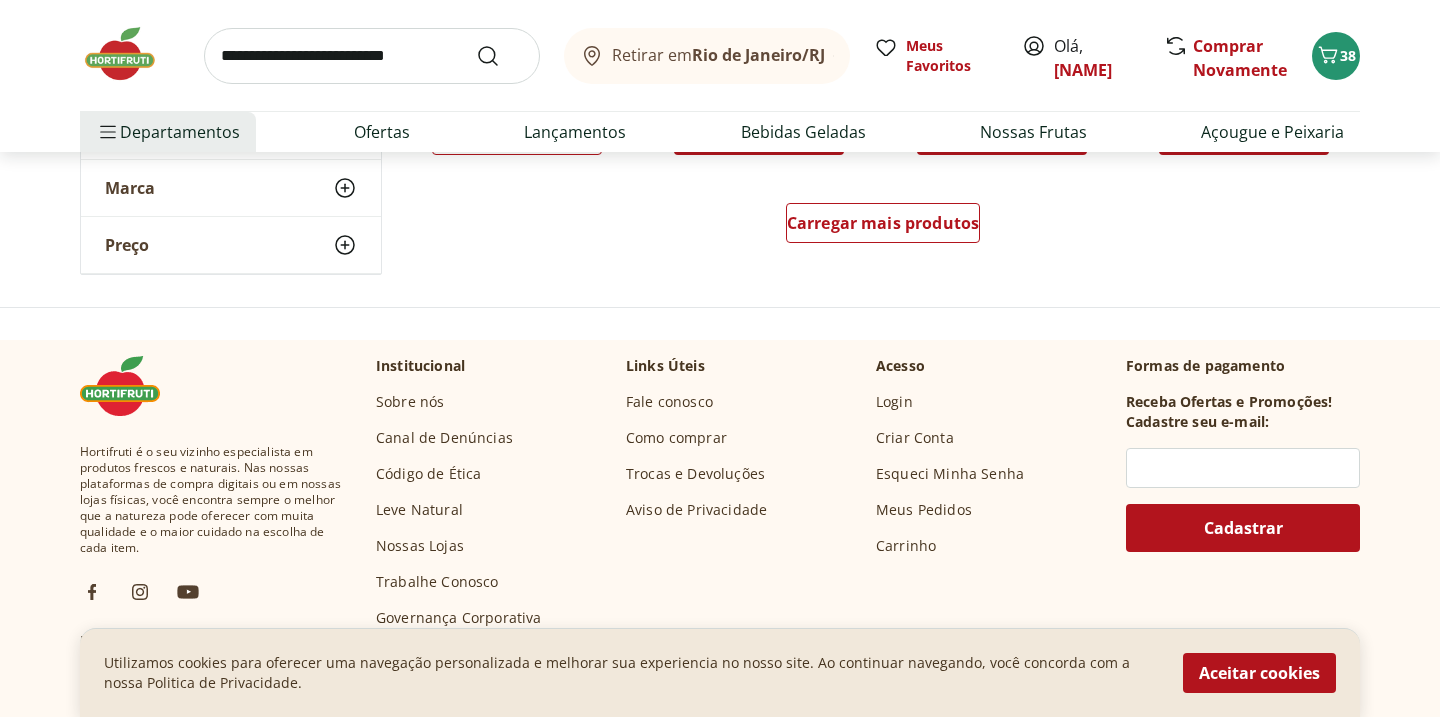 scroll, scrollTop: 5407, scrollLeft: 0, axis: vertical 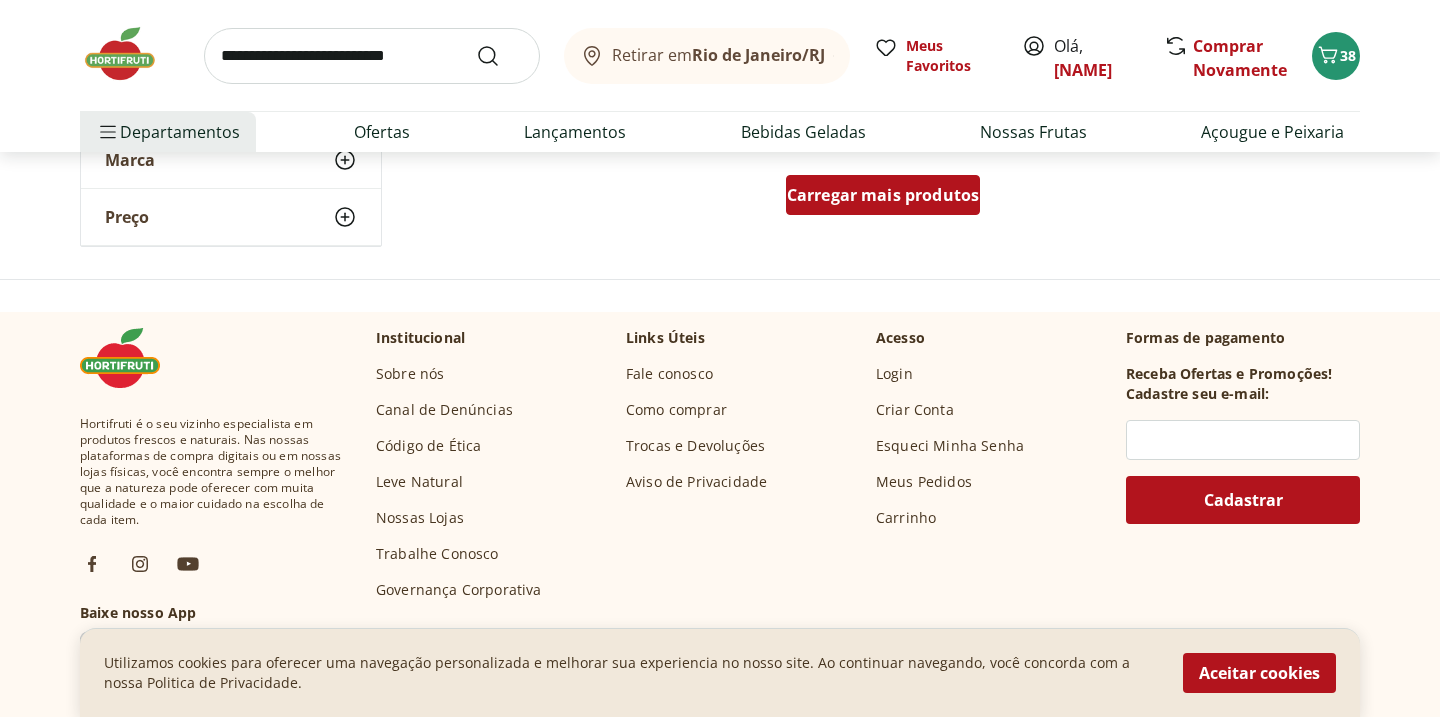 click on "Carregar mais produtos" at bounding box center (883, 195) 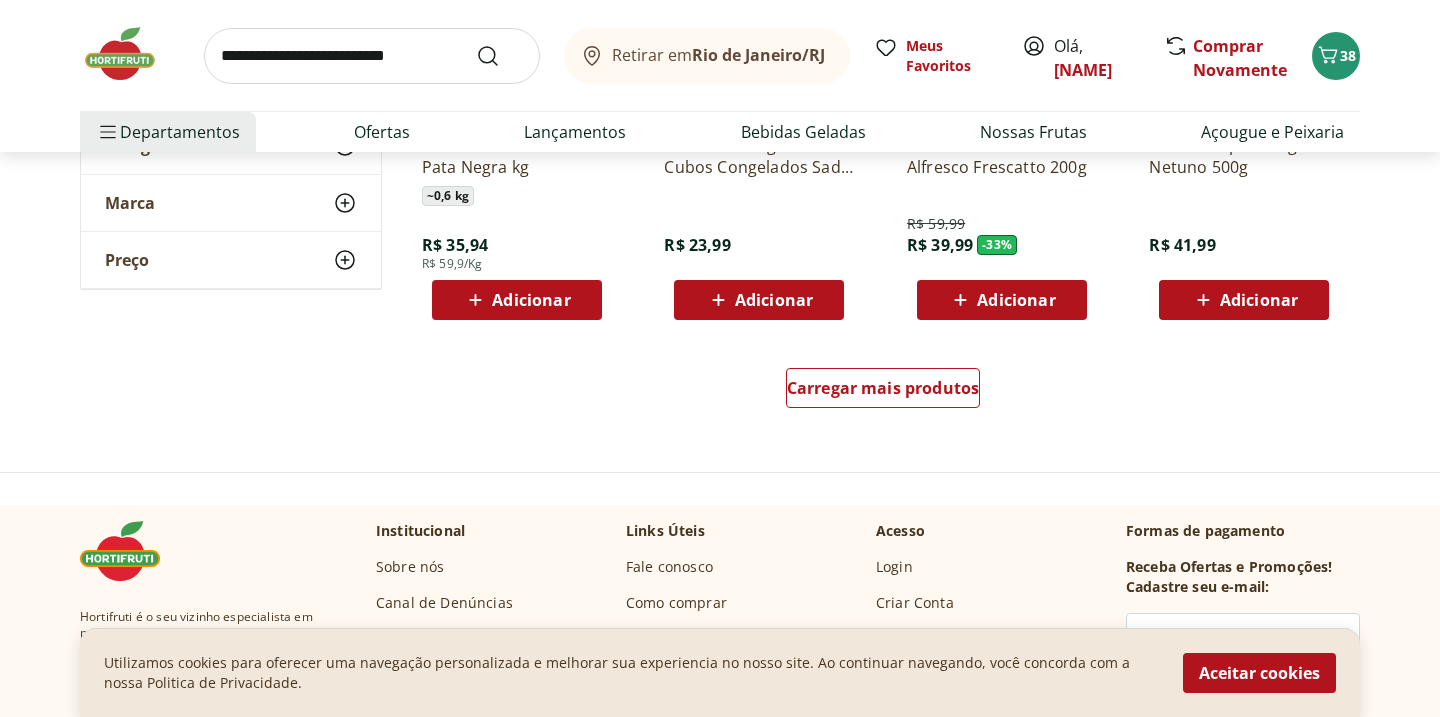 scroll, scrollTop: 6532, scrollLeft: 0, axis: vertical 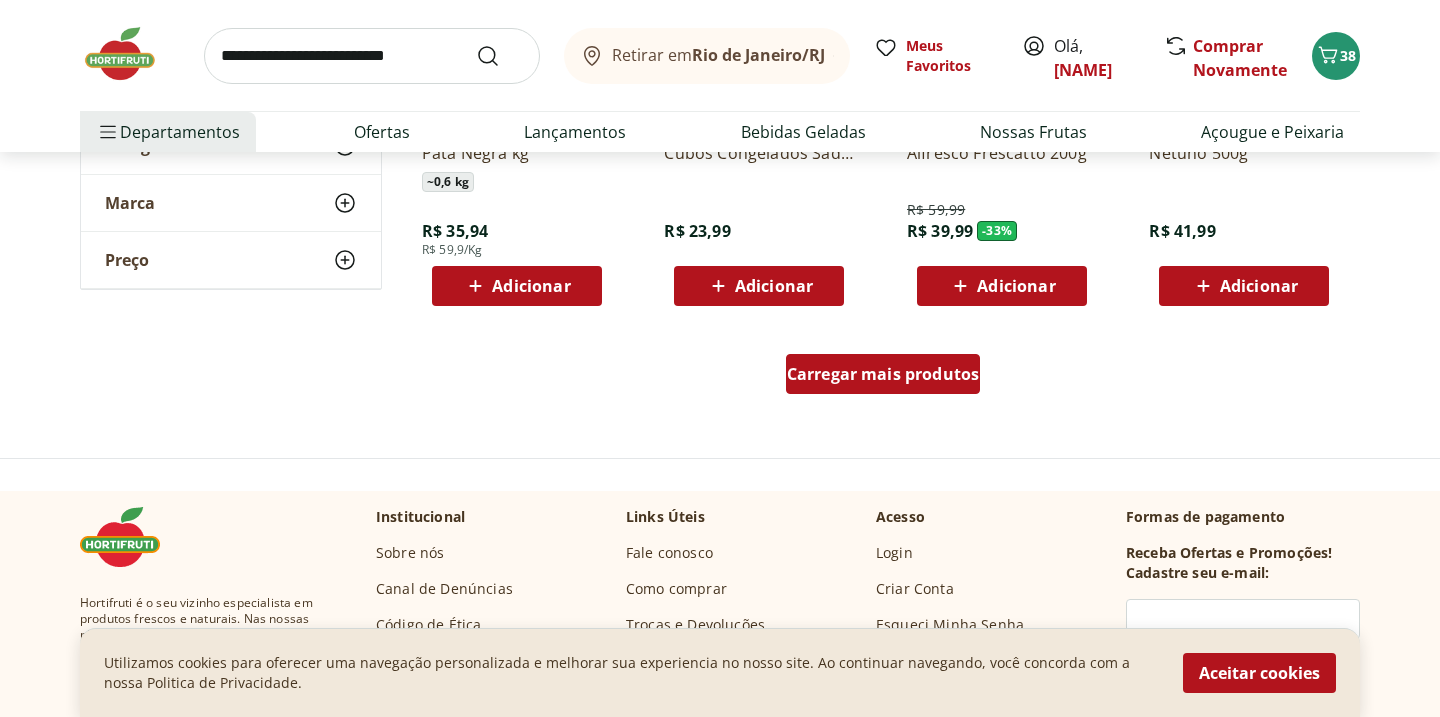 click on "Carregar mais produtos" at bounding box center (883, 374) 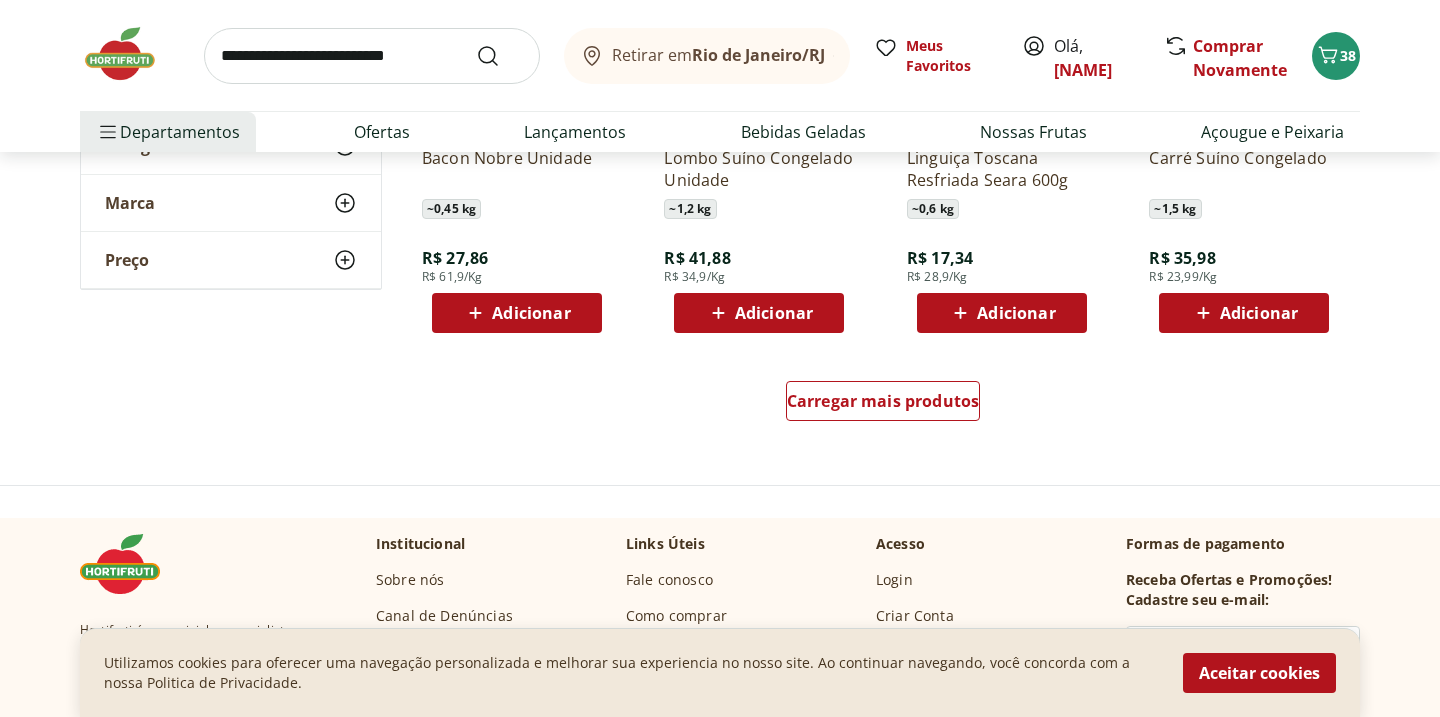 scroll, scrollTop: 7865, scrollLeft: 0, axis: vertical 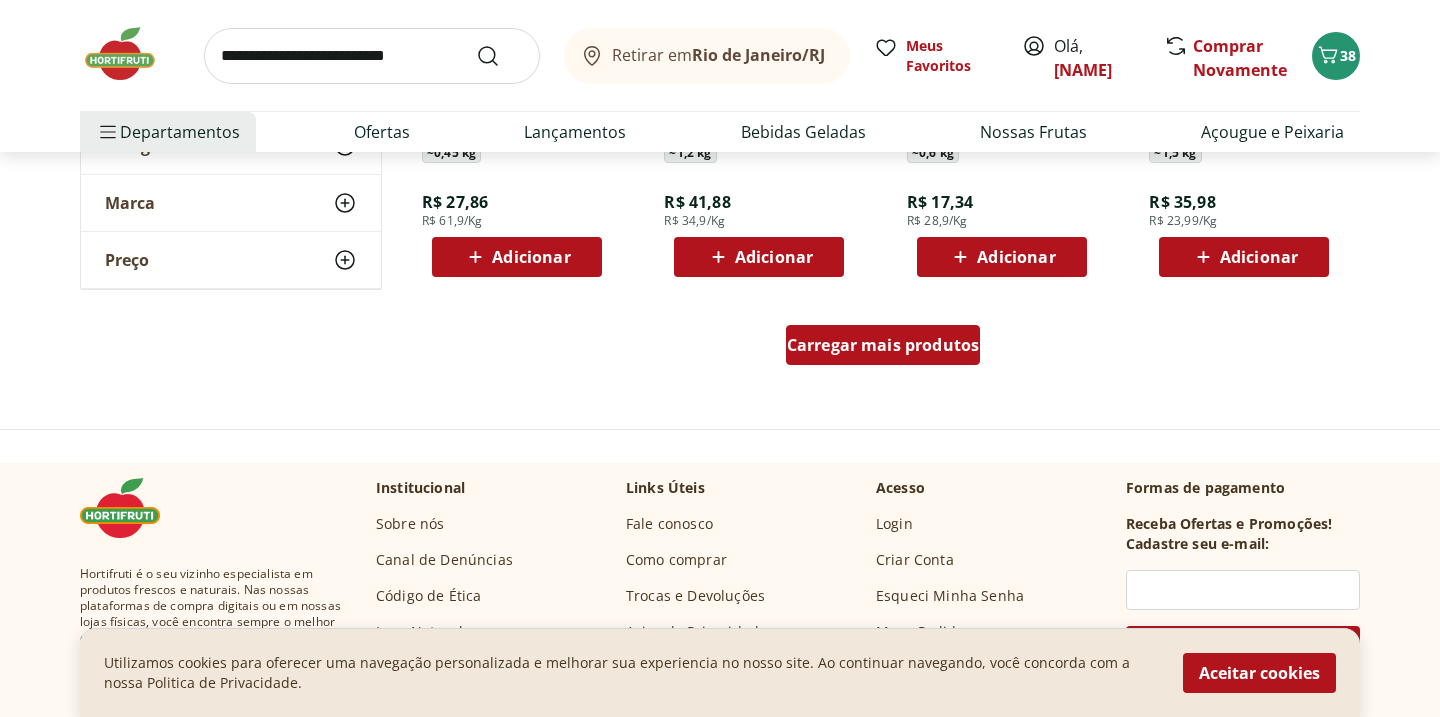click on "Carregar mais produtos" at bounding box center [883, 345] 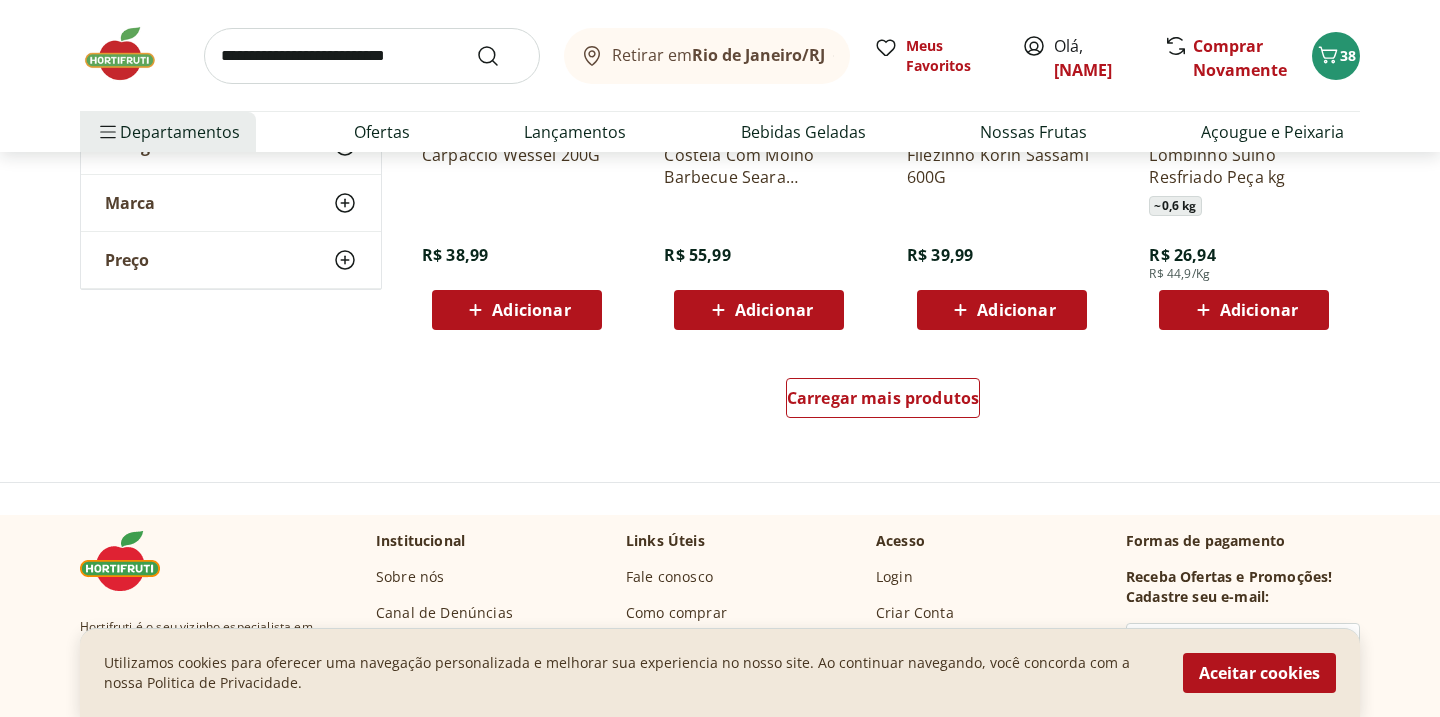 scroll, scrollTop: 9185, scrollLeft: 0, axis: vertical 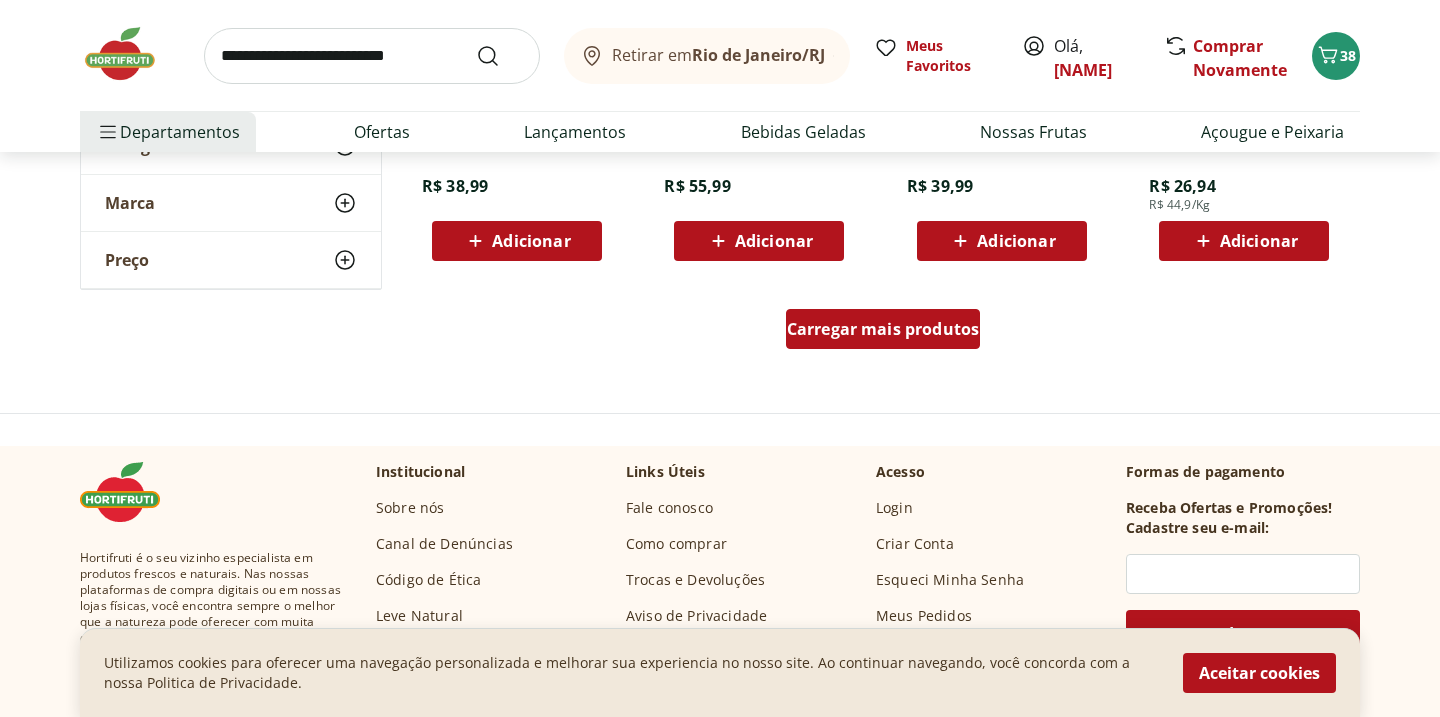 click on "Carregar mais produtos" at bounding box center (883, 329) 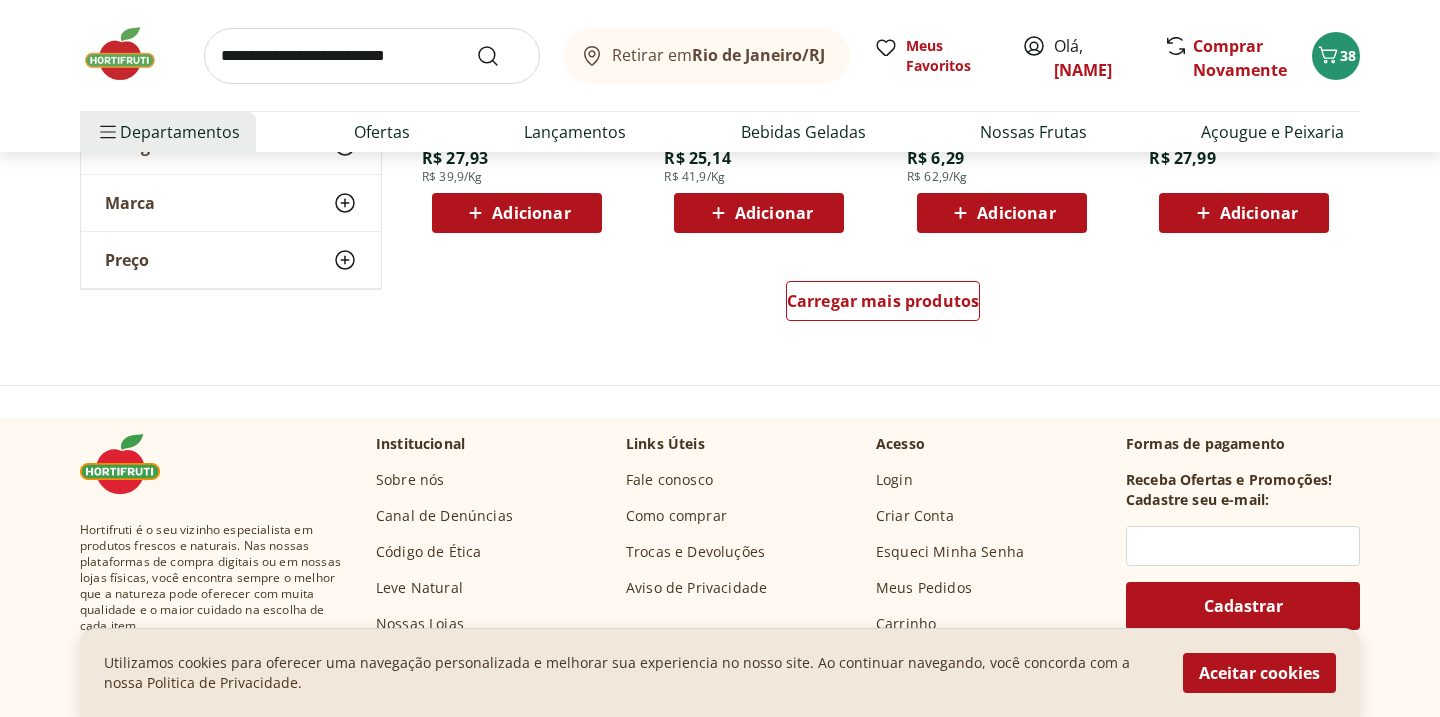 scroll, scrollTop: 10572, scrollLeft: 0, axis: vertical 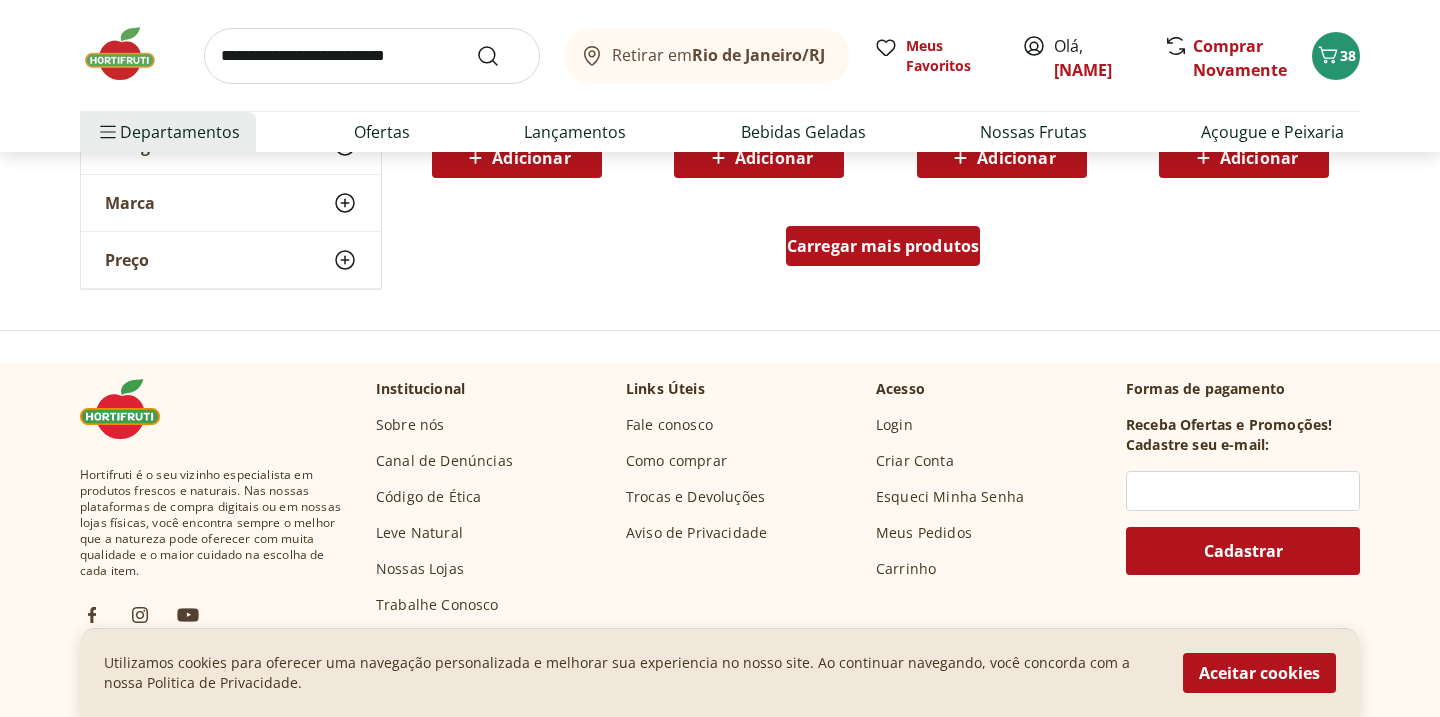 click on "Carregar mais produtos" at bounding box center (883, 246) 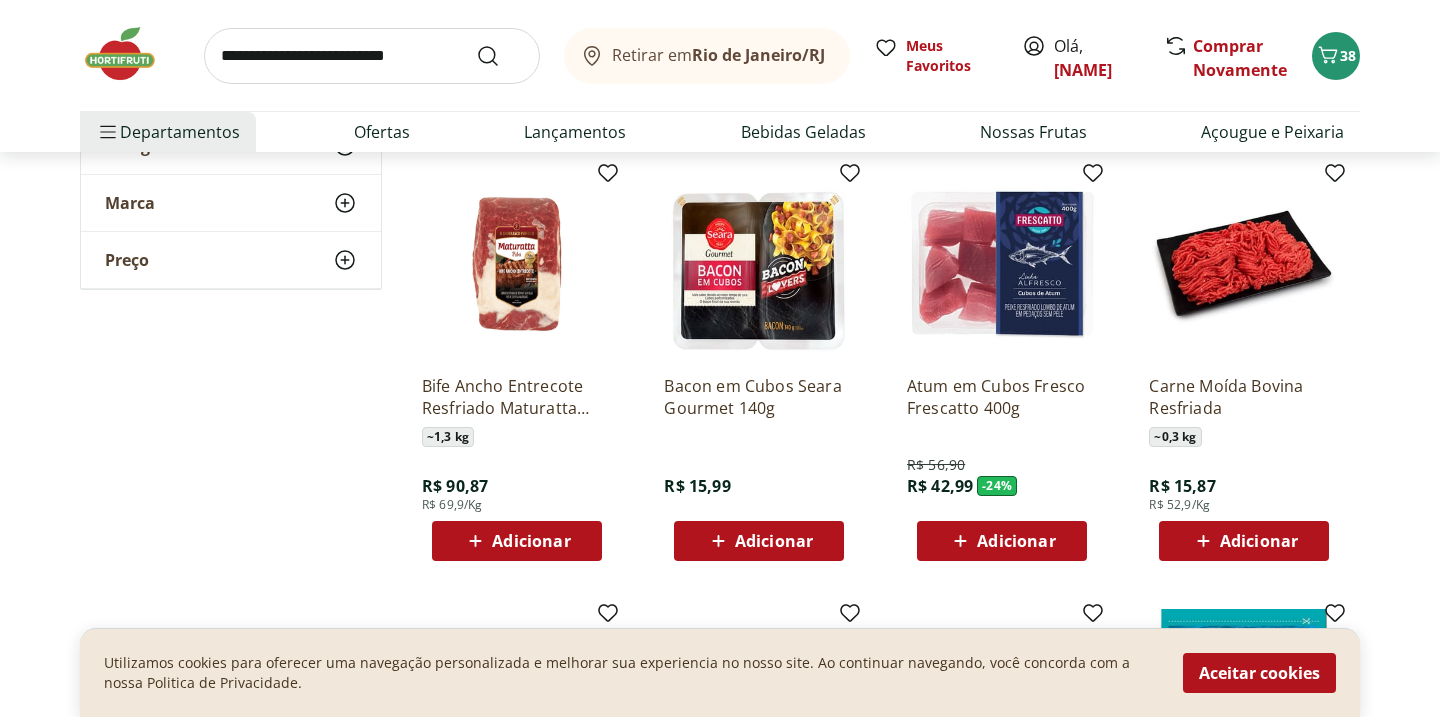 scroll, scrollTop: 5772, scrollLeft: 0, axis: vertical 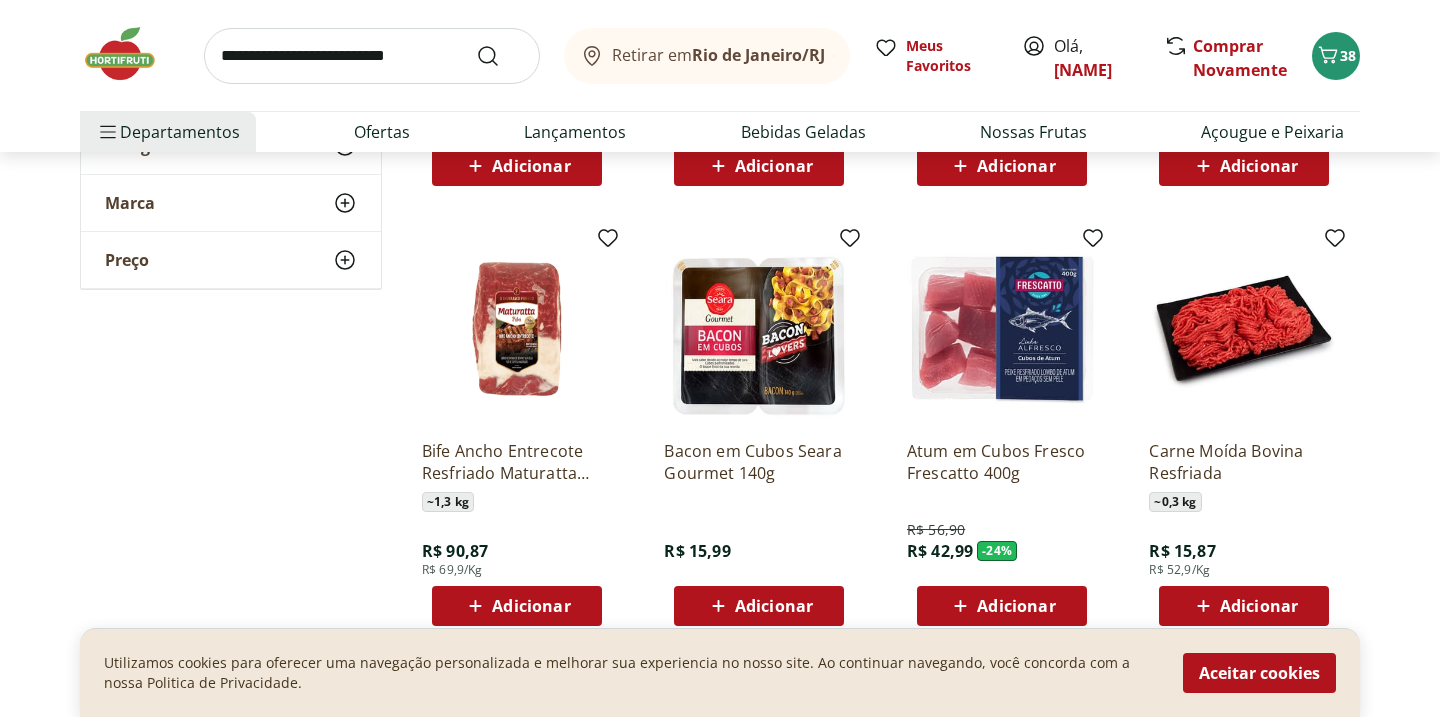 click on "Adicionar" at bounding box center [1016, 606] 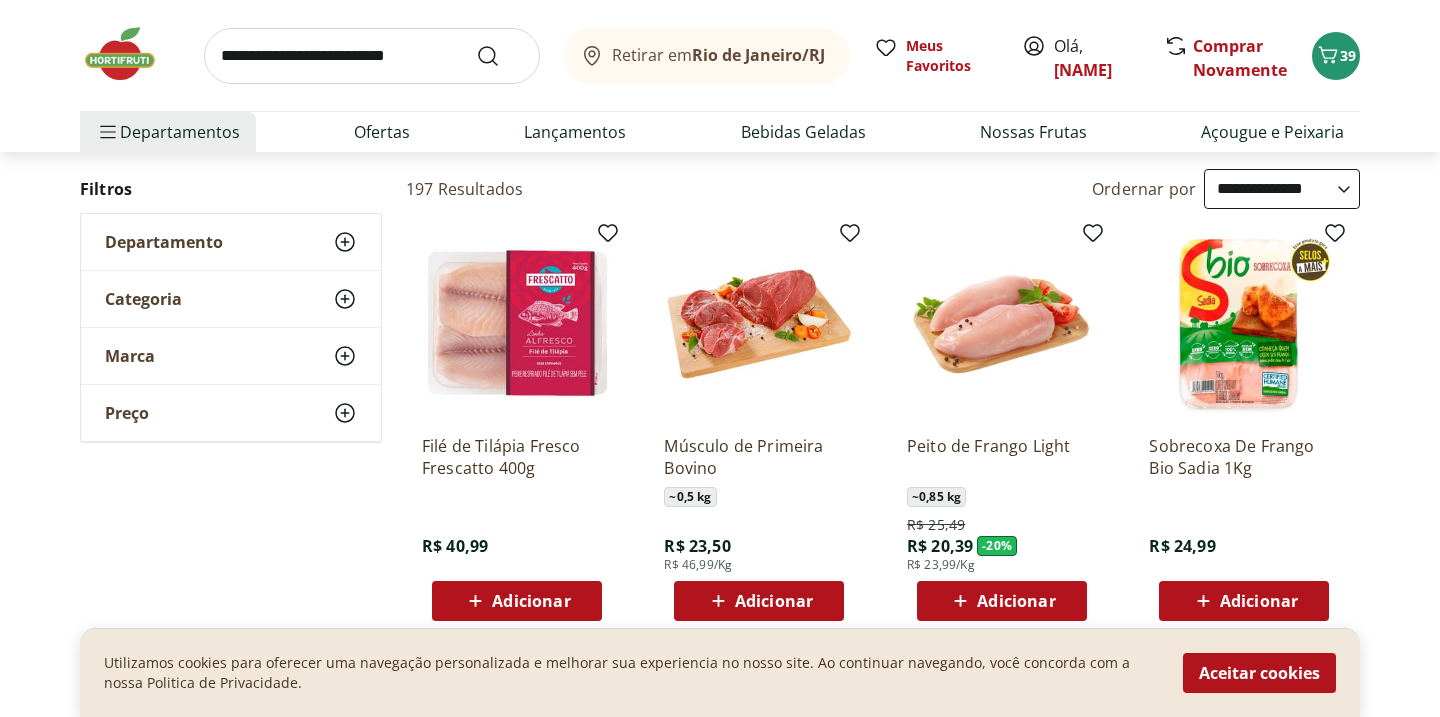 scroll, scrollTop: 0, scrollLeft: 0, axis: both 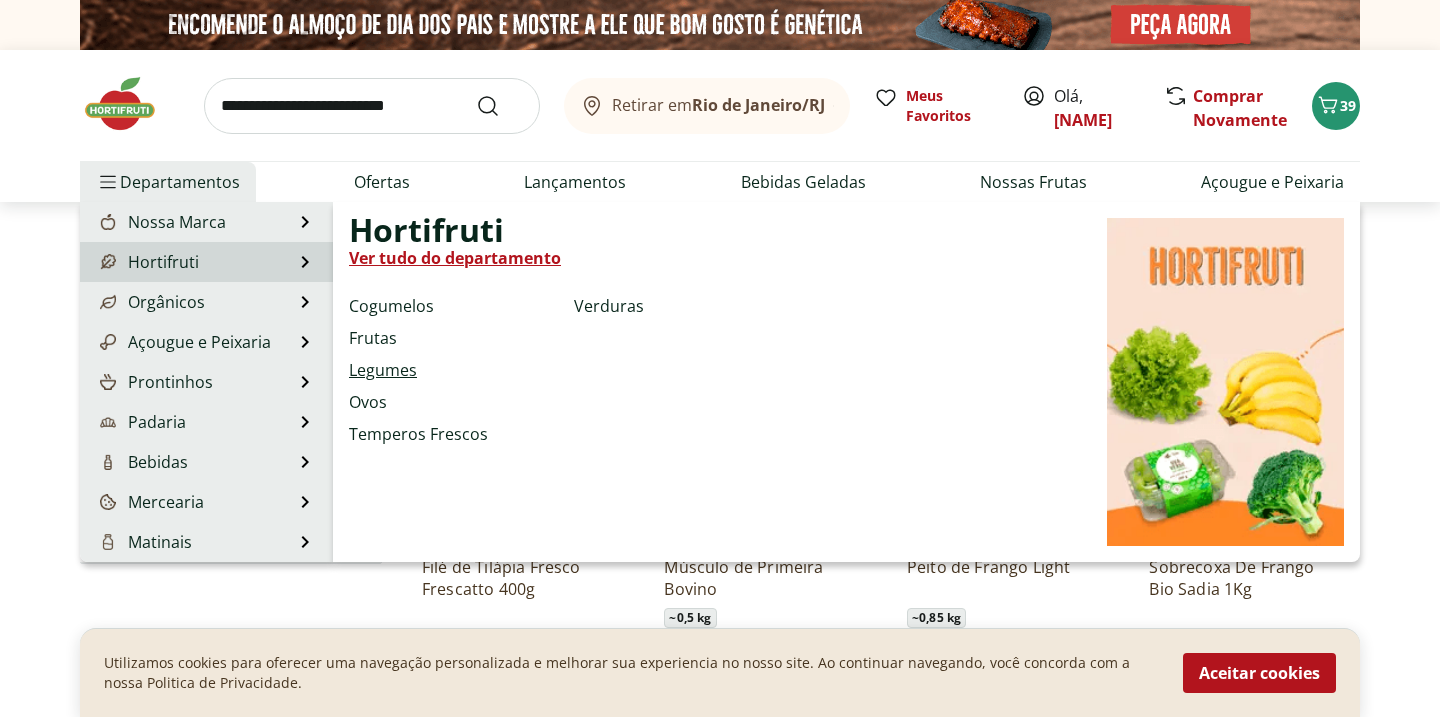 click on "Legumes" at bounding box center (383, 370) 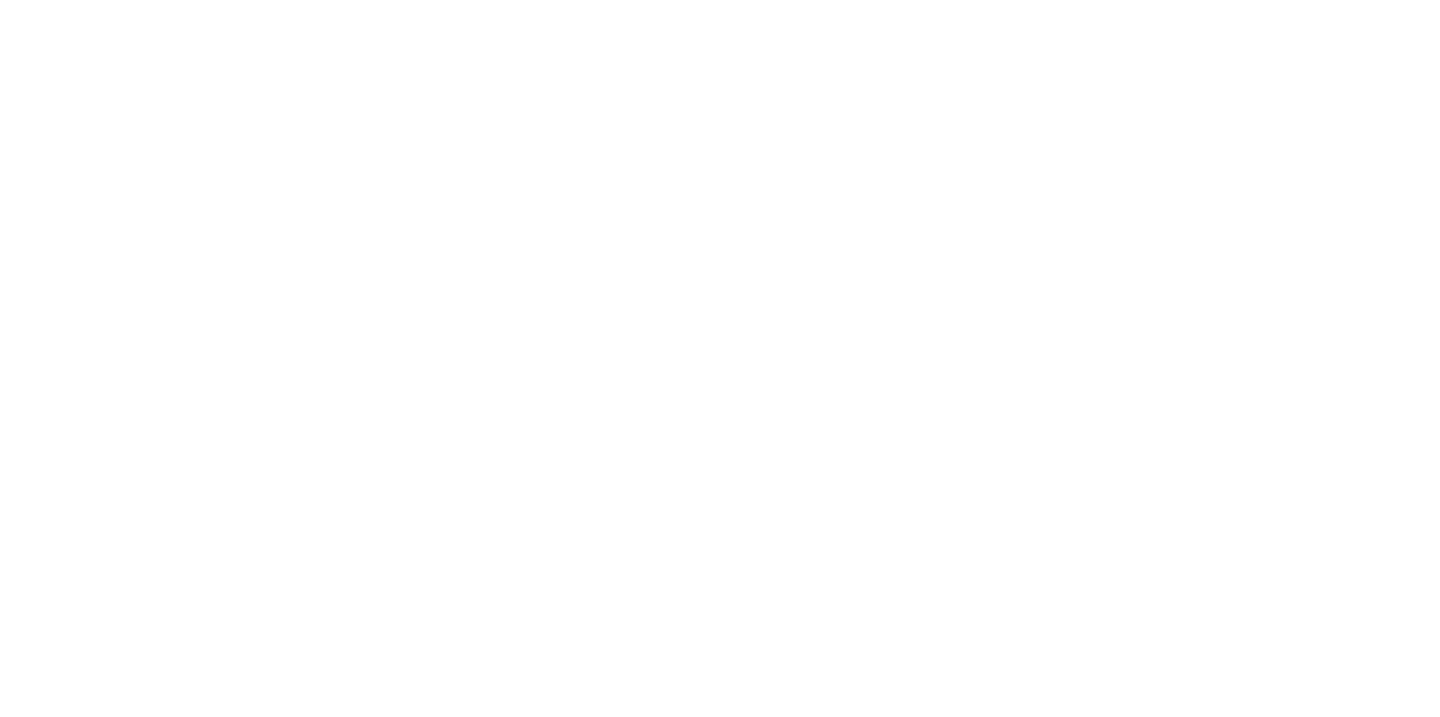 select on "**********" 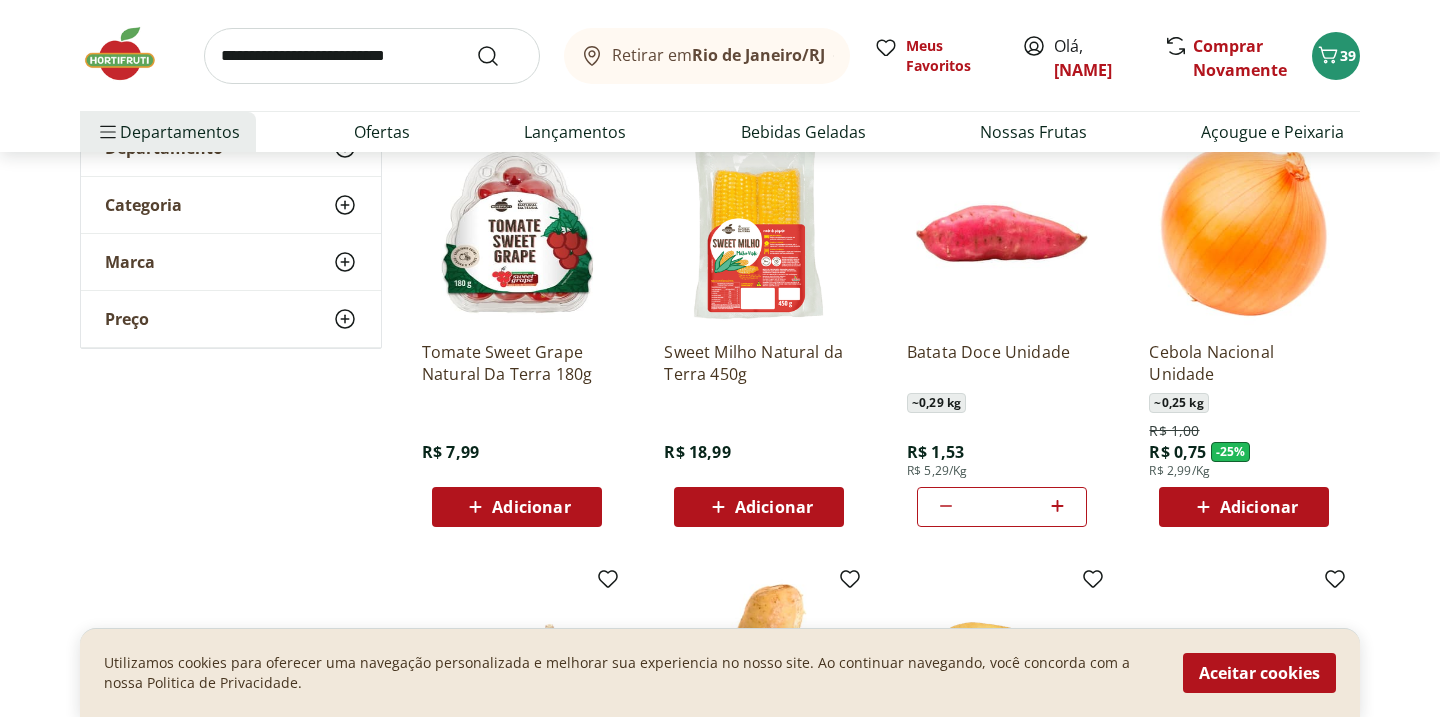 scroll, scrollTop: 217, scrollLeft: 0, axis: vertical 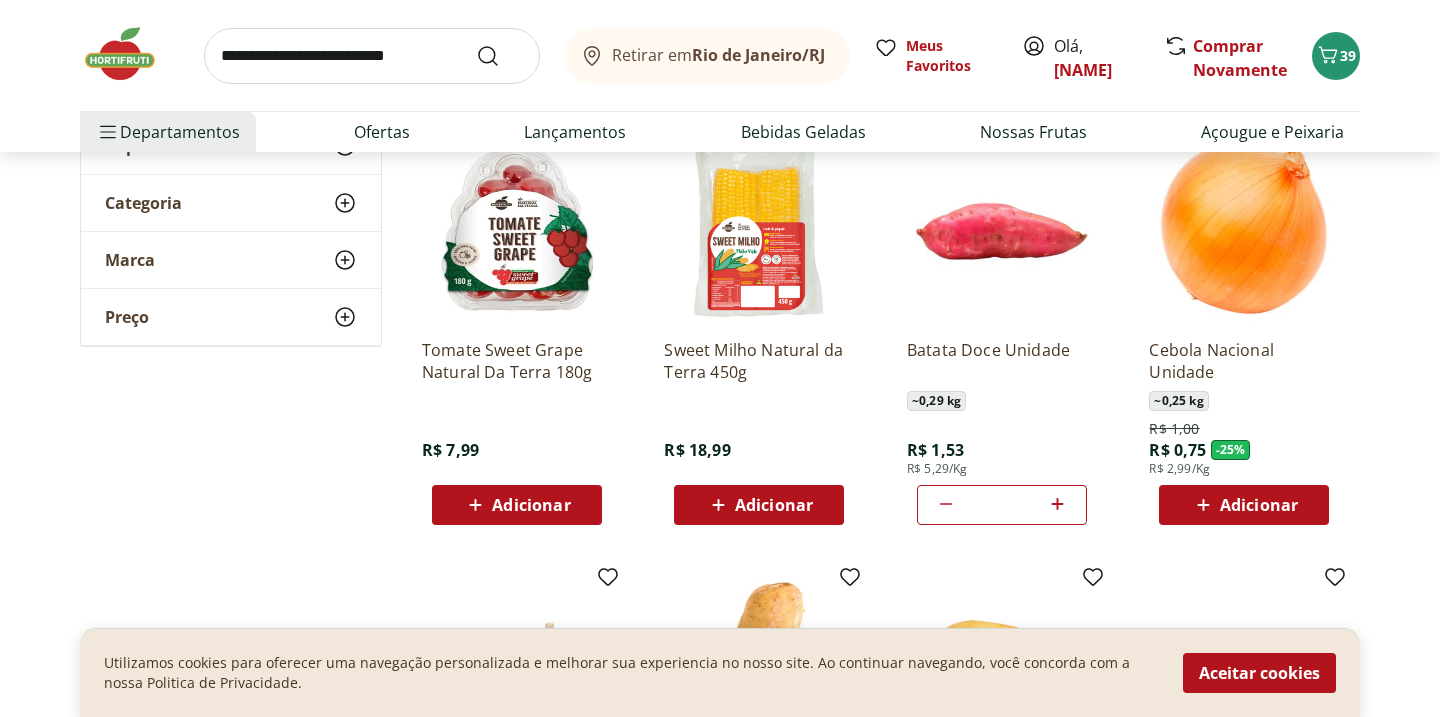 click on "Adicionar" at bounding box center [1244, 505] 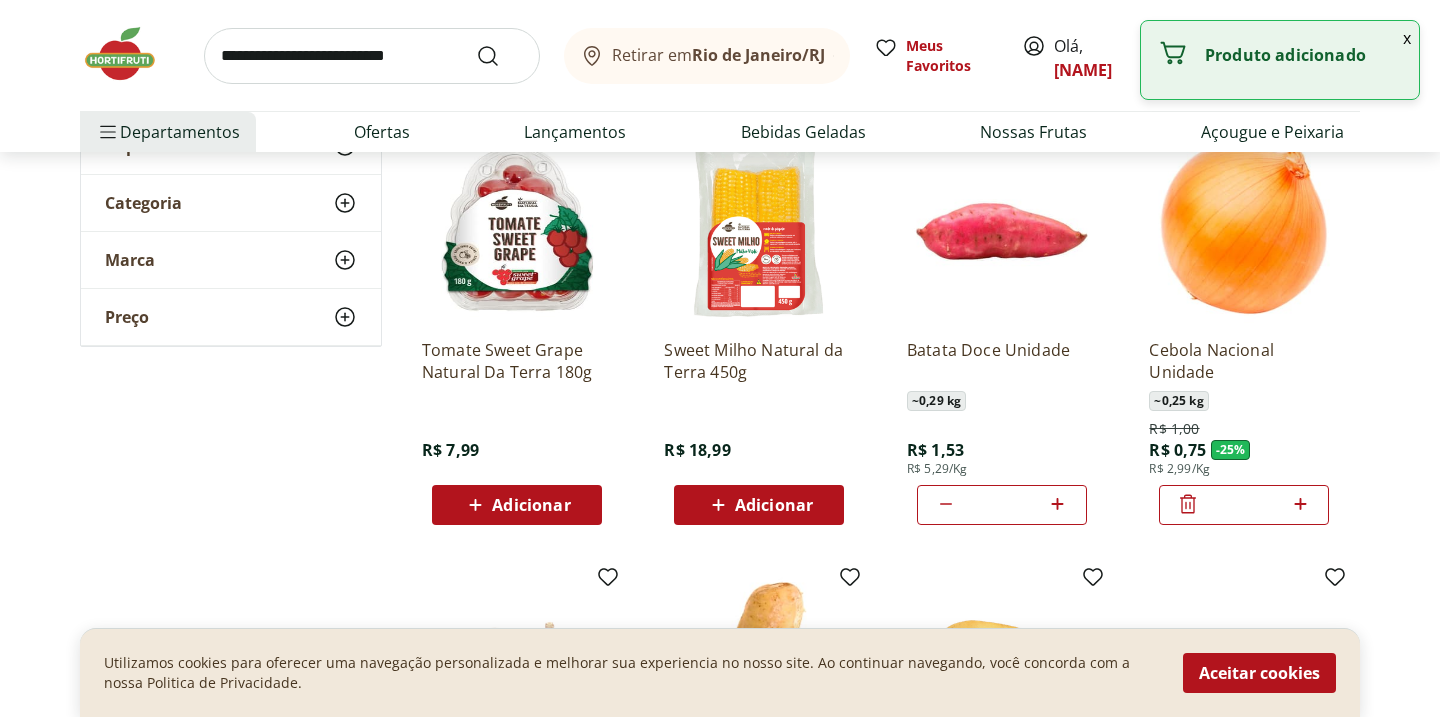 click 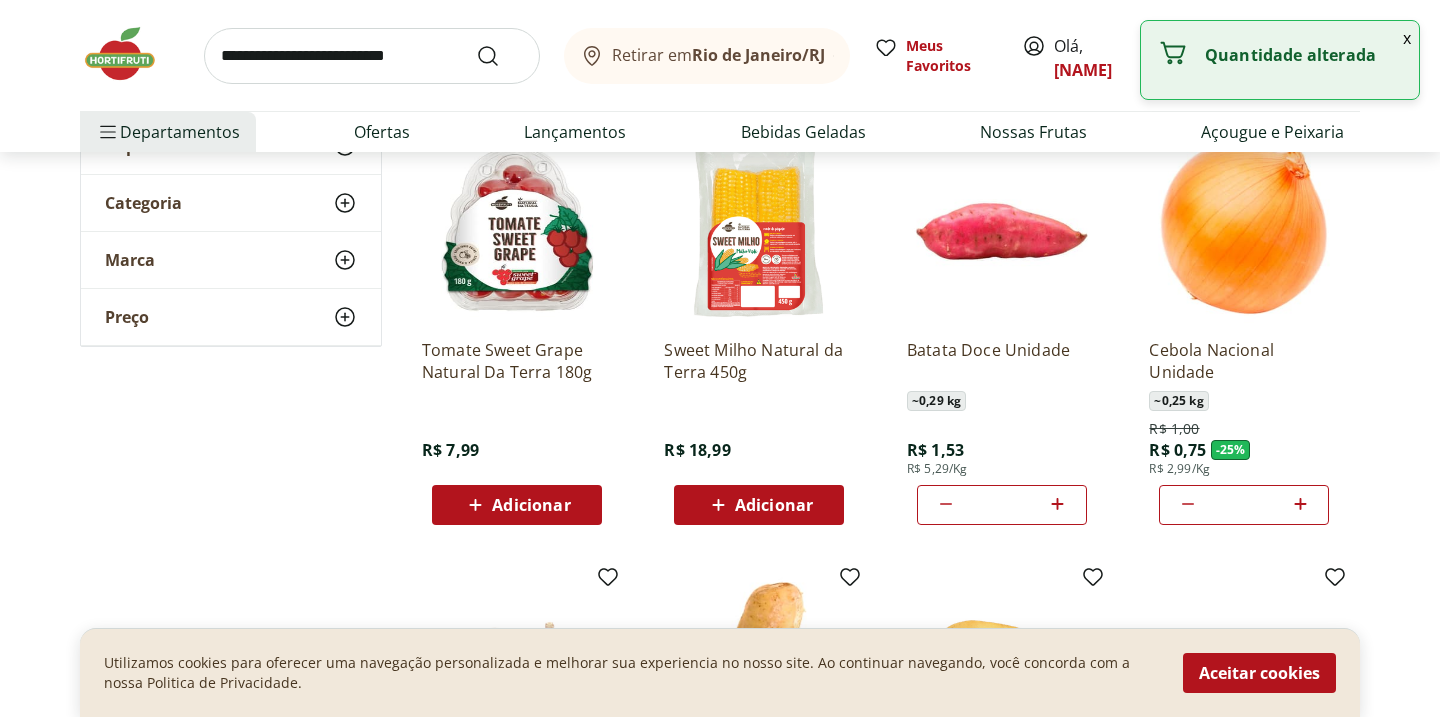 click 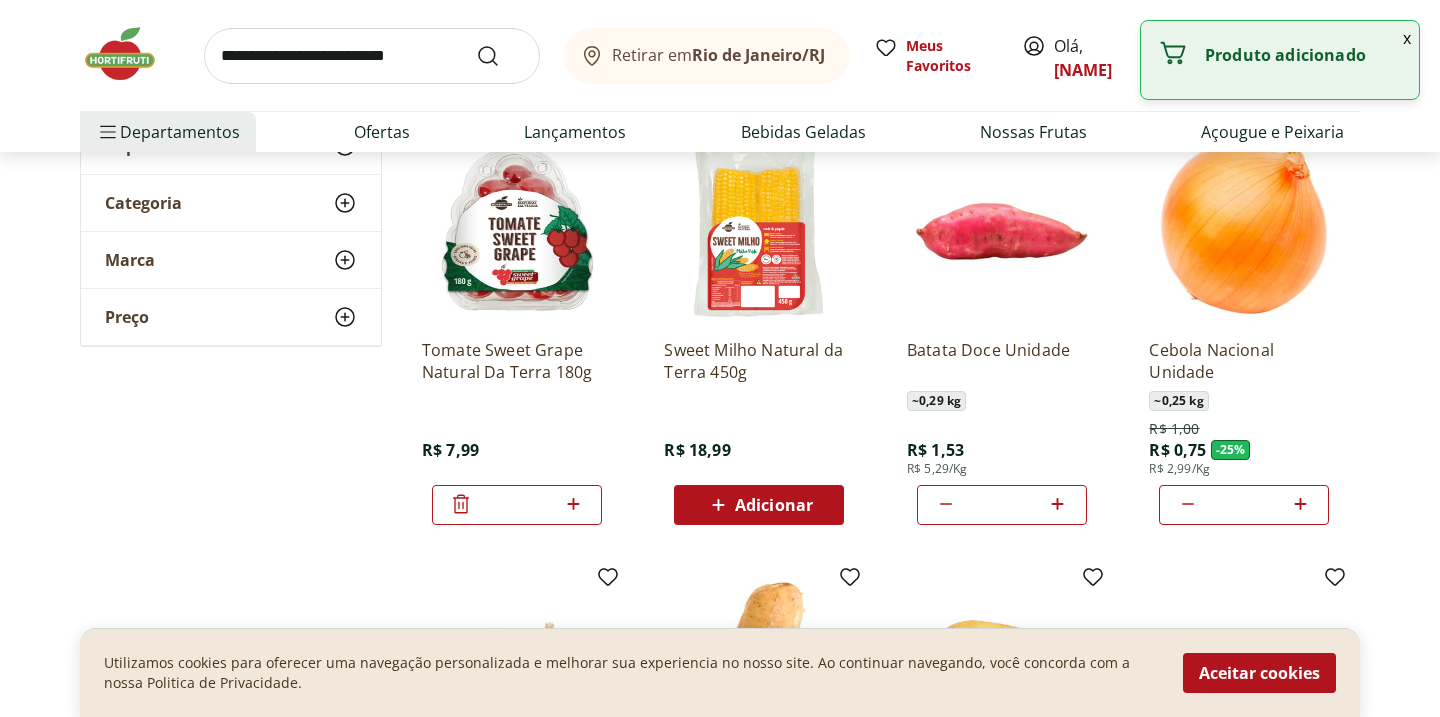 click 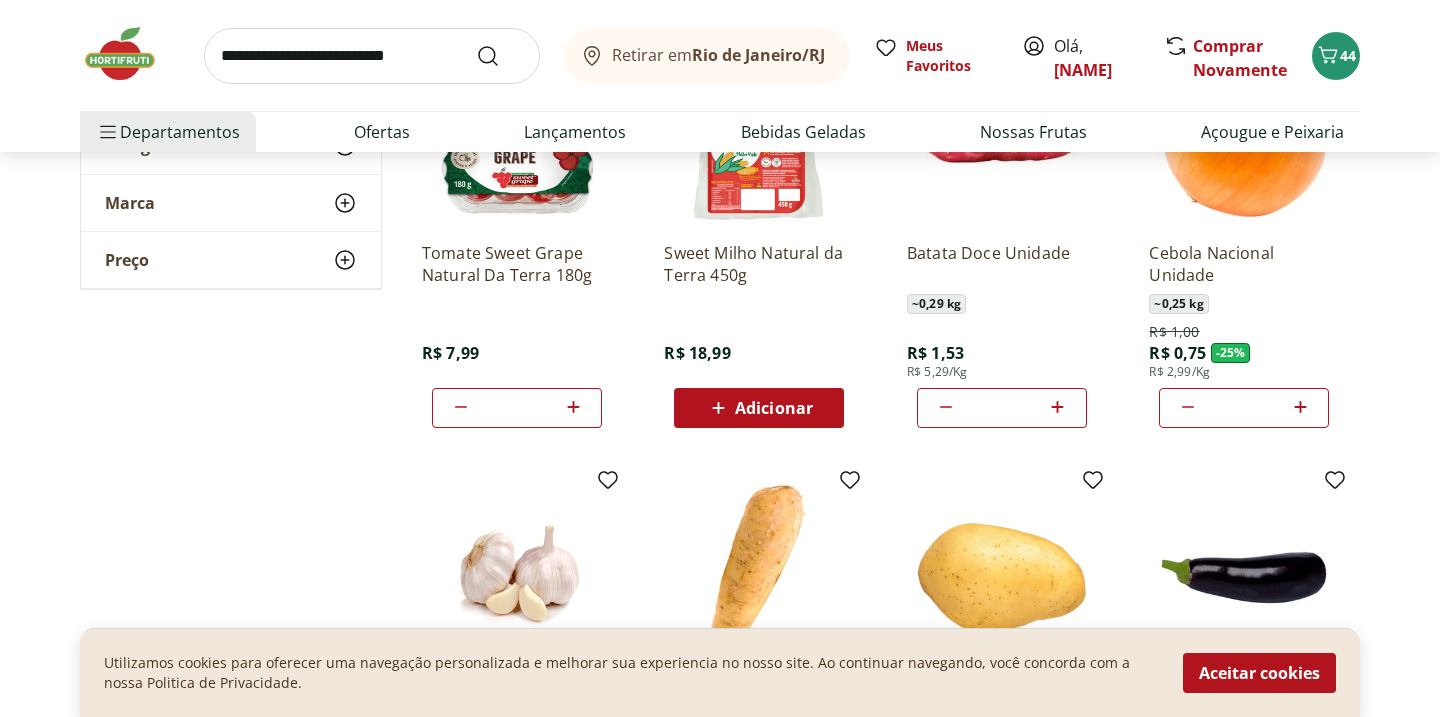 scroll, scrollTop: 306, scrollLeft: 0, axis: vertical 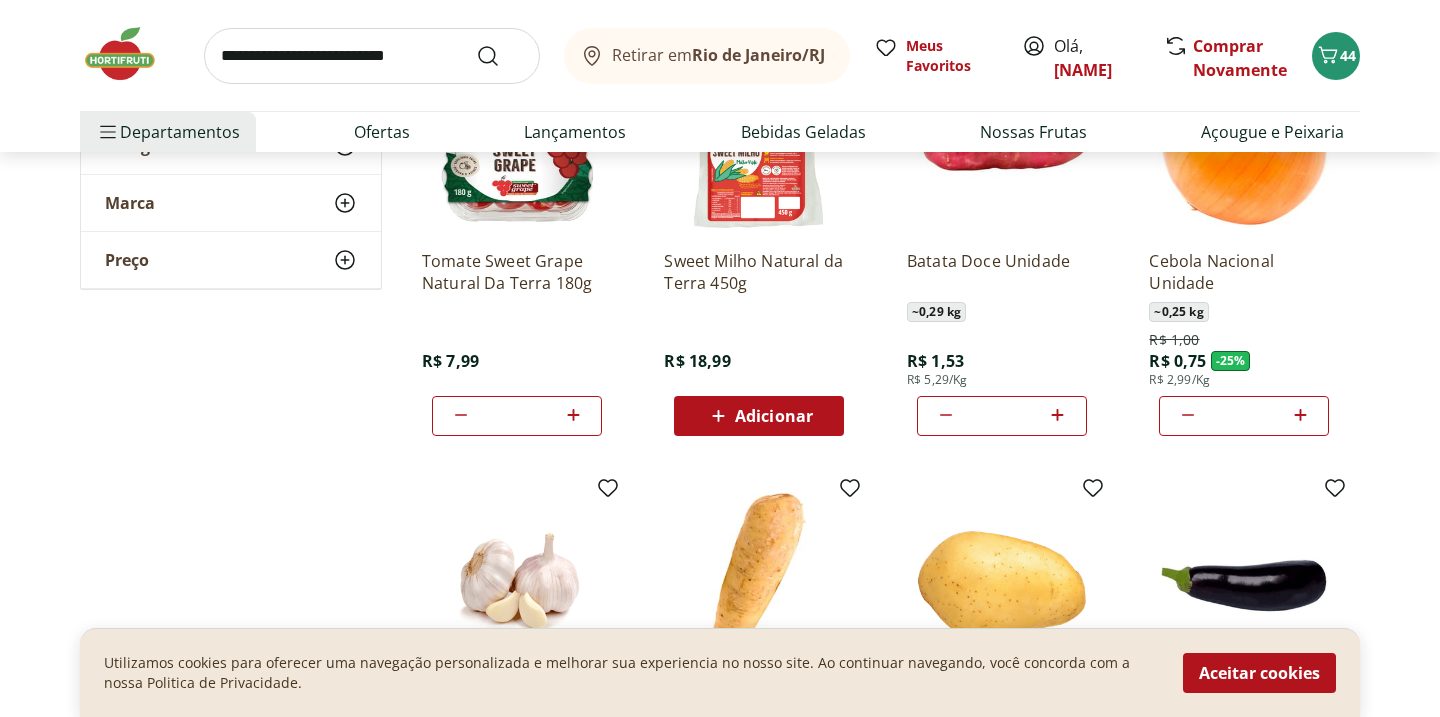 click 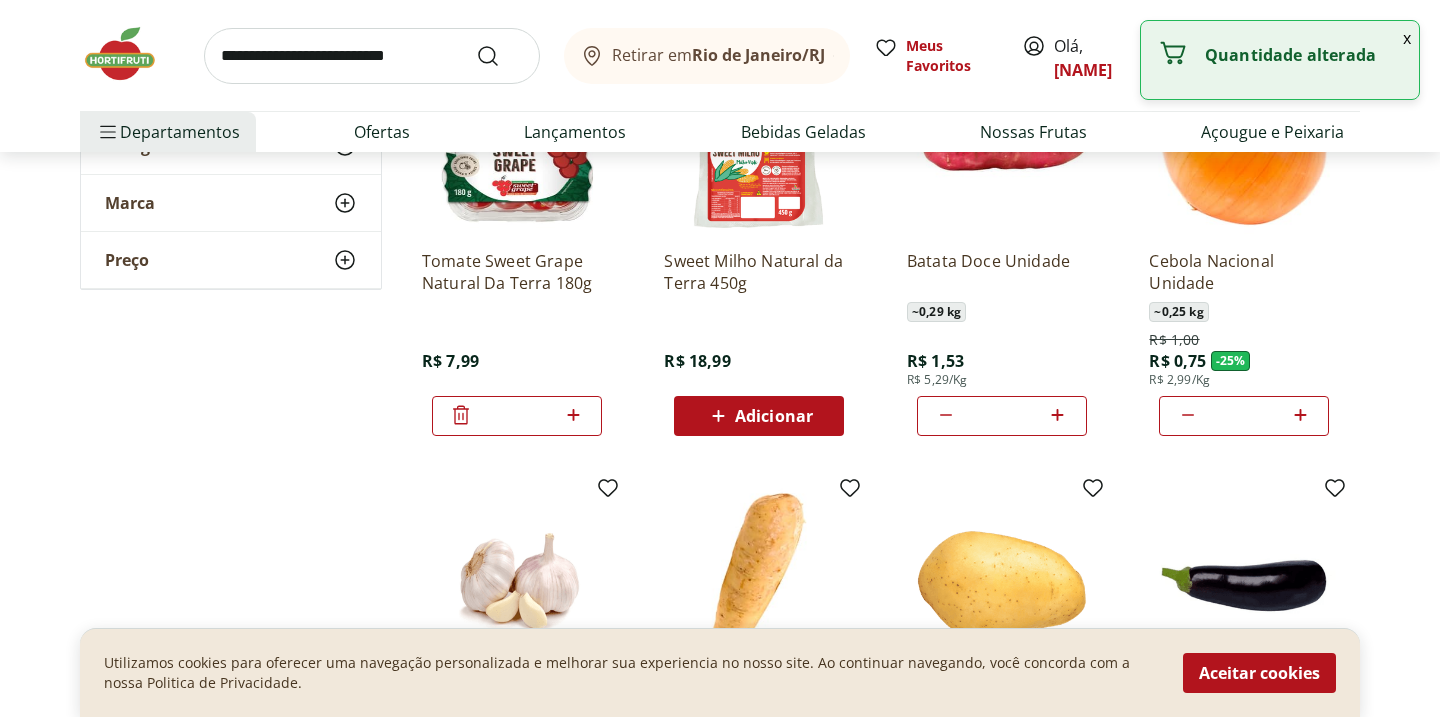 click 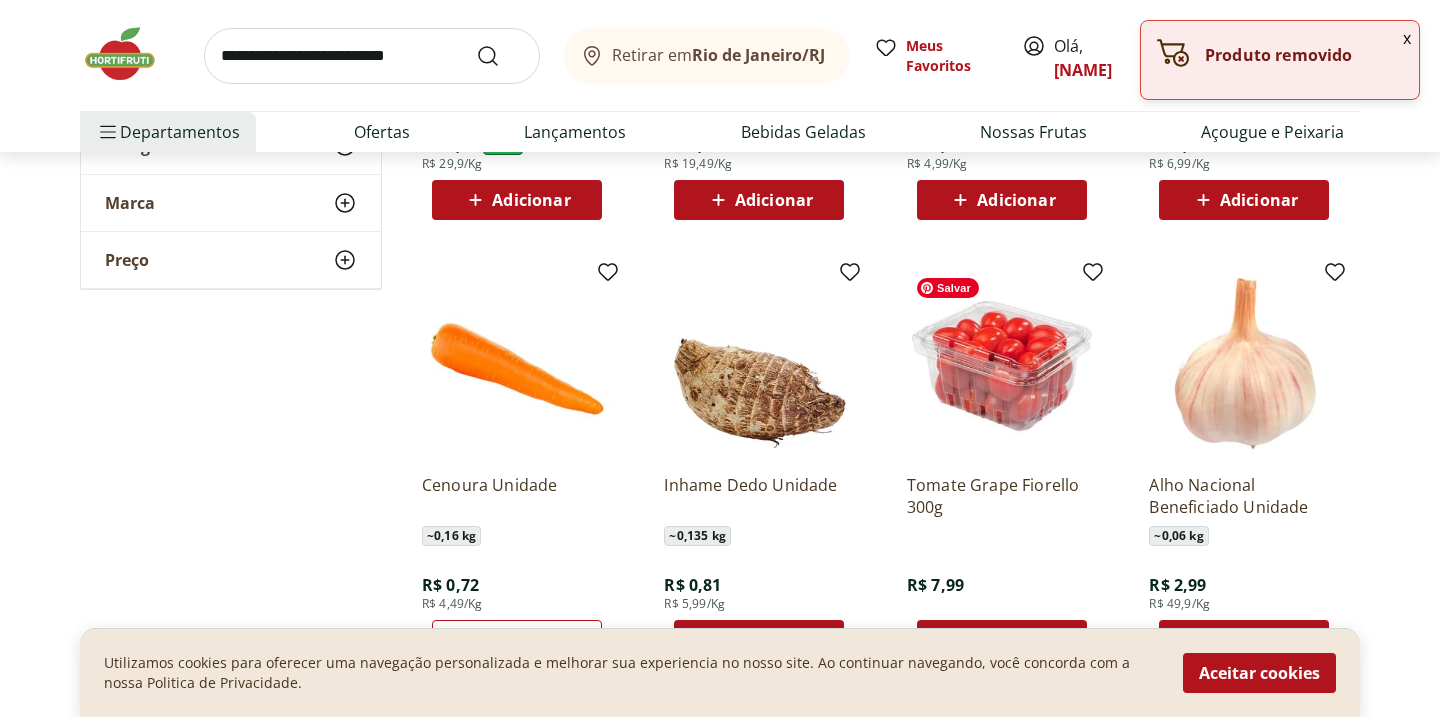scroll, scrollTop: 990, scrollLeft: 0, axis: vertical 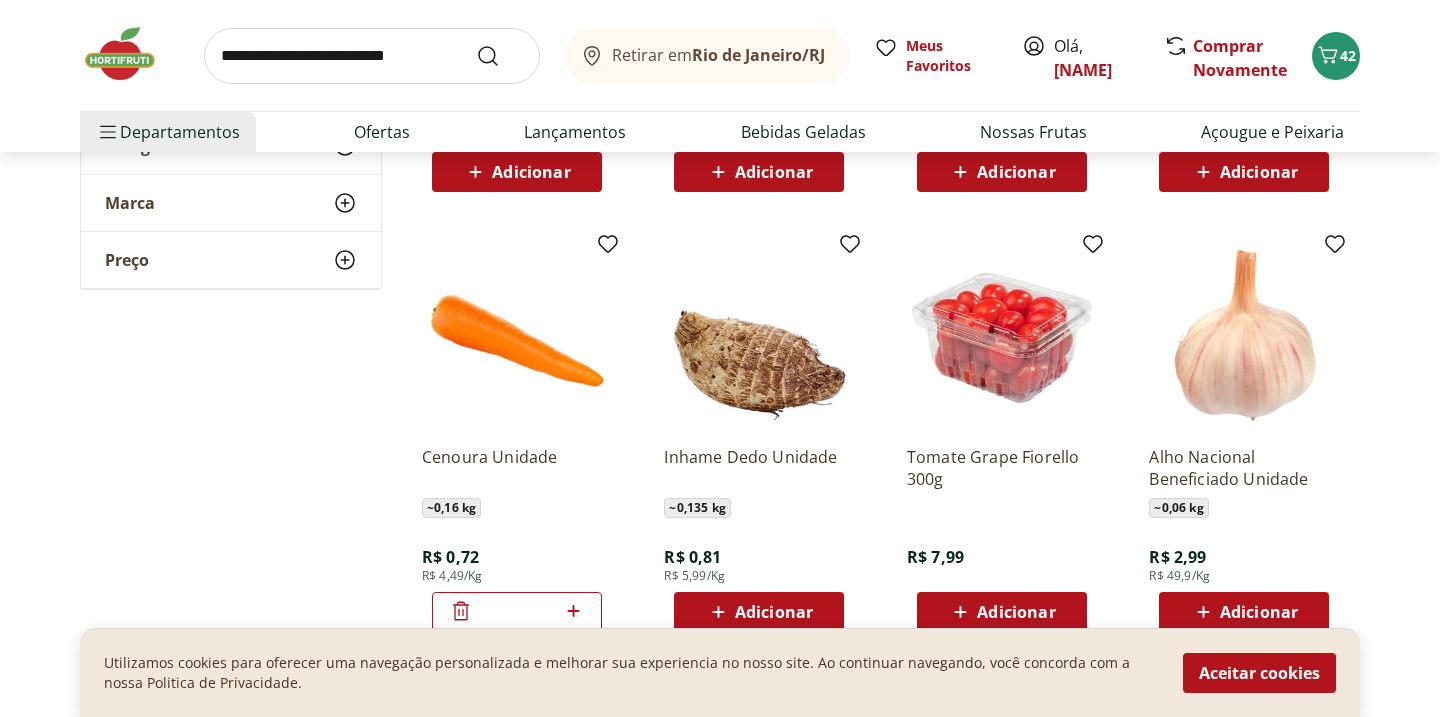click on "Adicionar" at bounding box center [1002, 612] 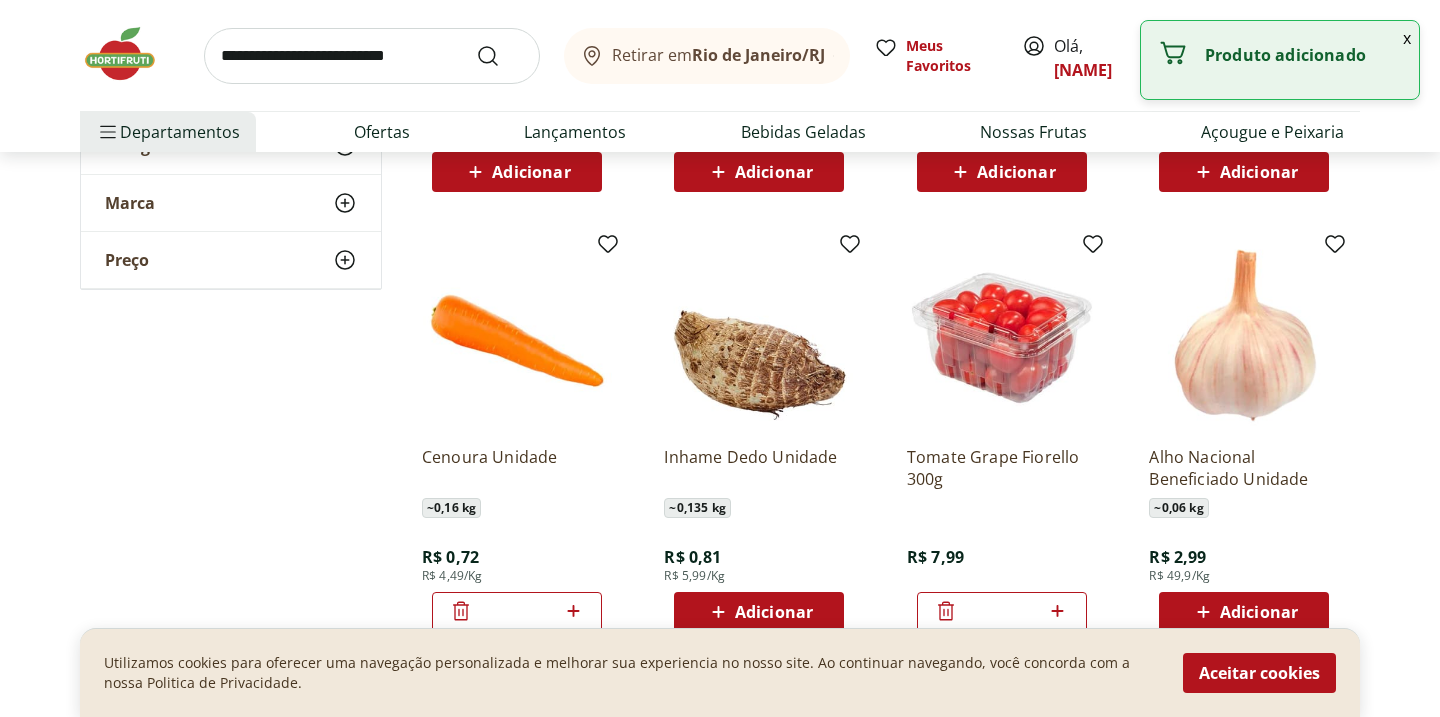 click 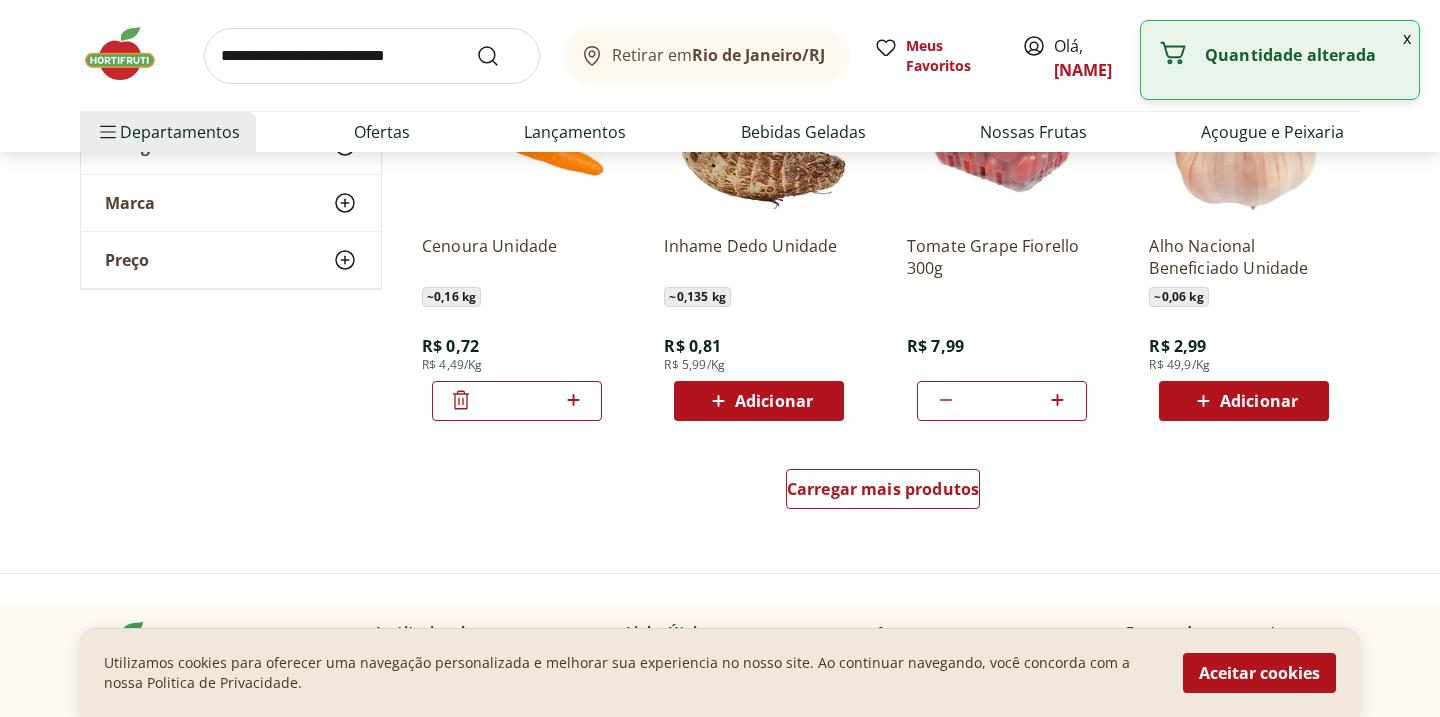 scroll, scrollTop: 1382, scrollLeft: 0, axis: vertical 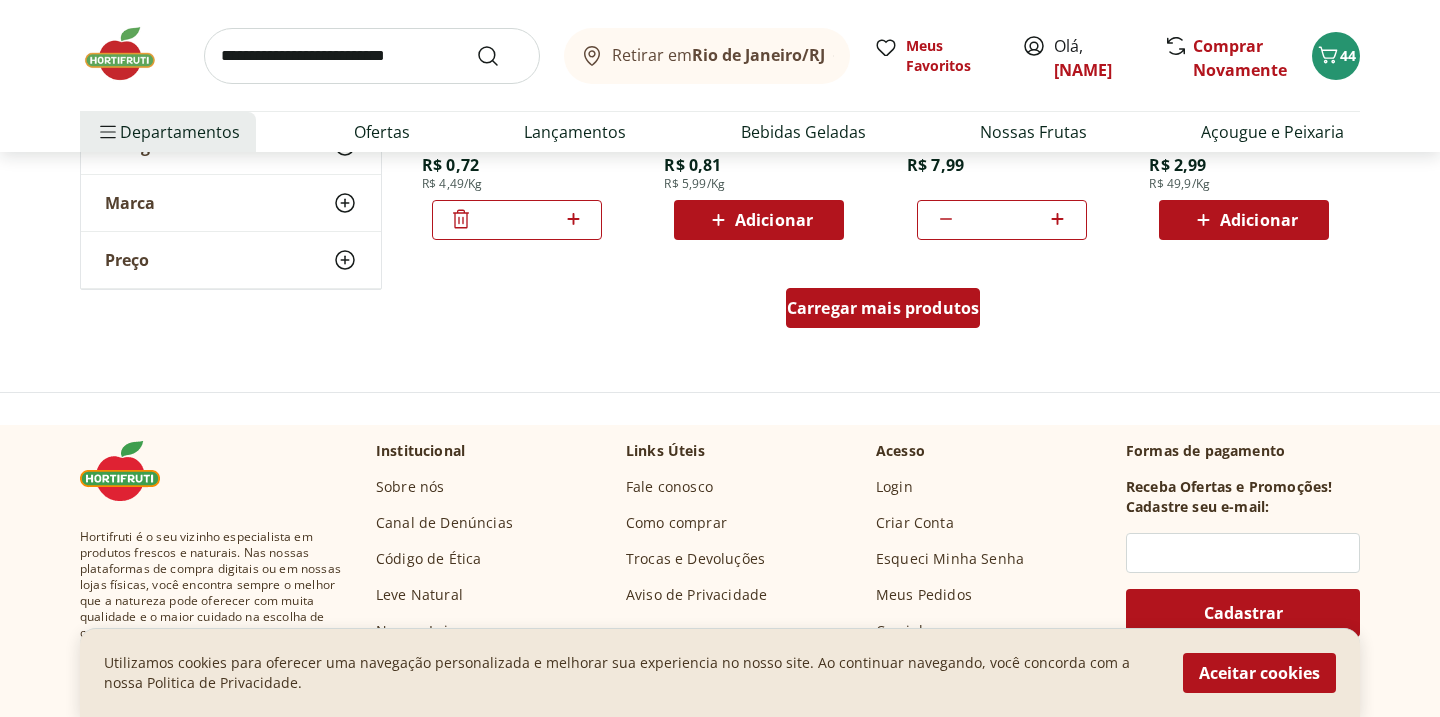 click on "Carregar mais produtos" at bounding box center (883, 308) 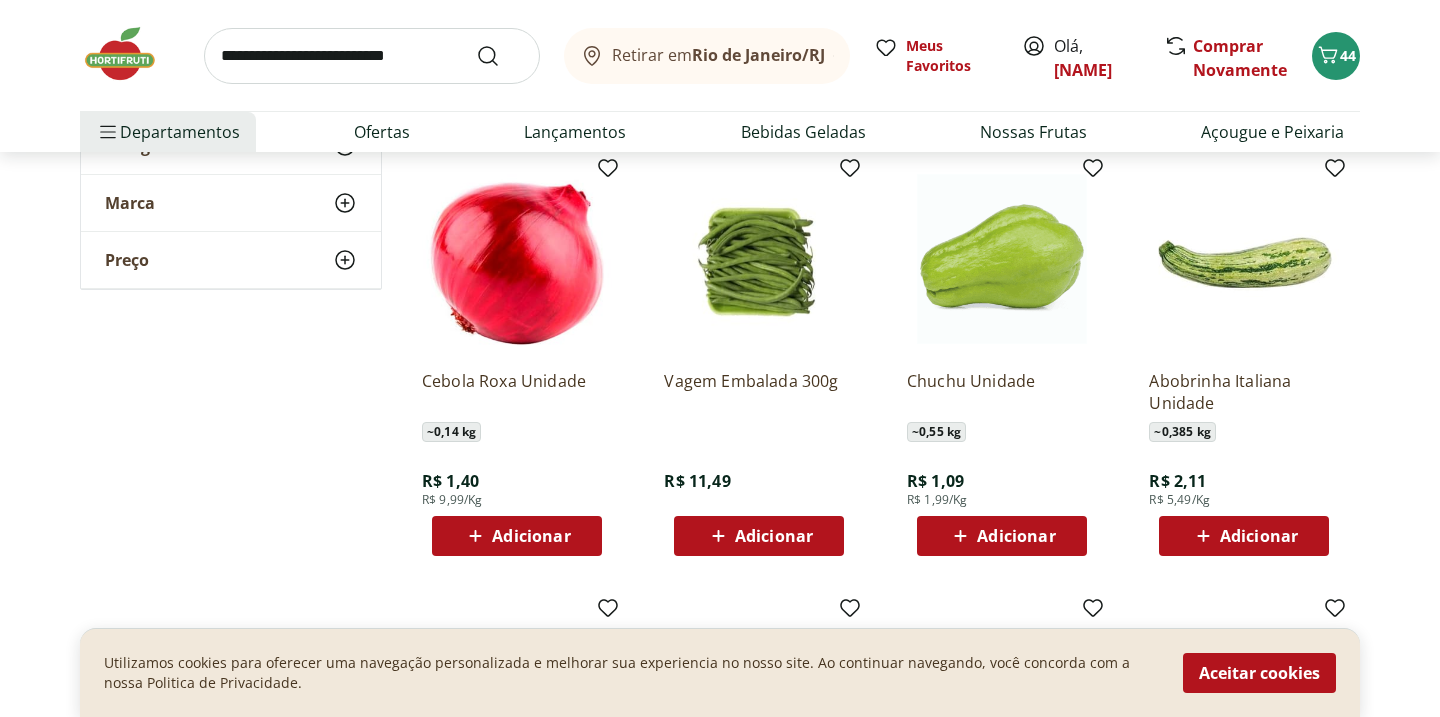 scroll, scrollTop: 1491, scrollLeft: 0, axis: vertical 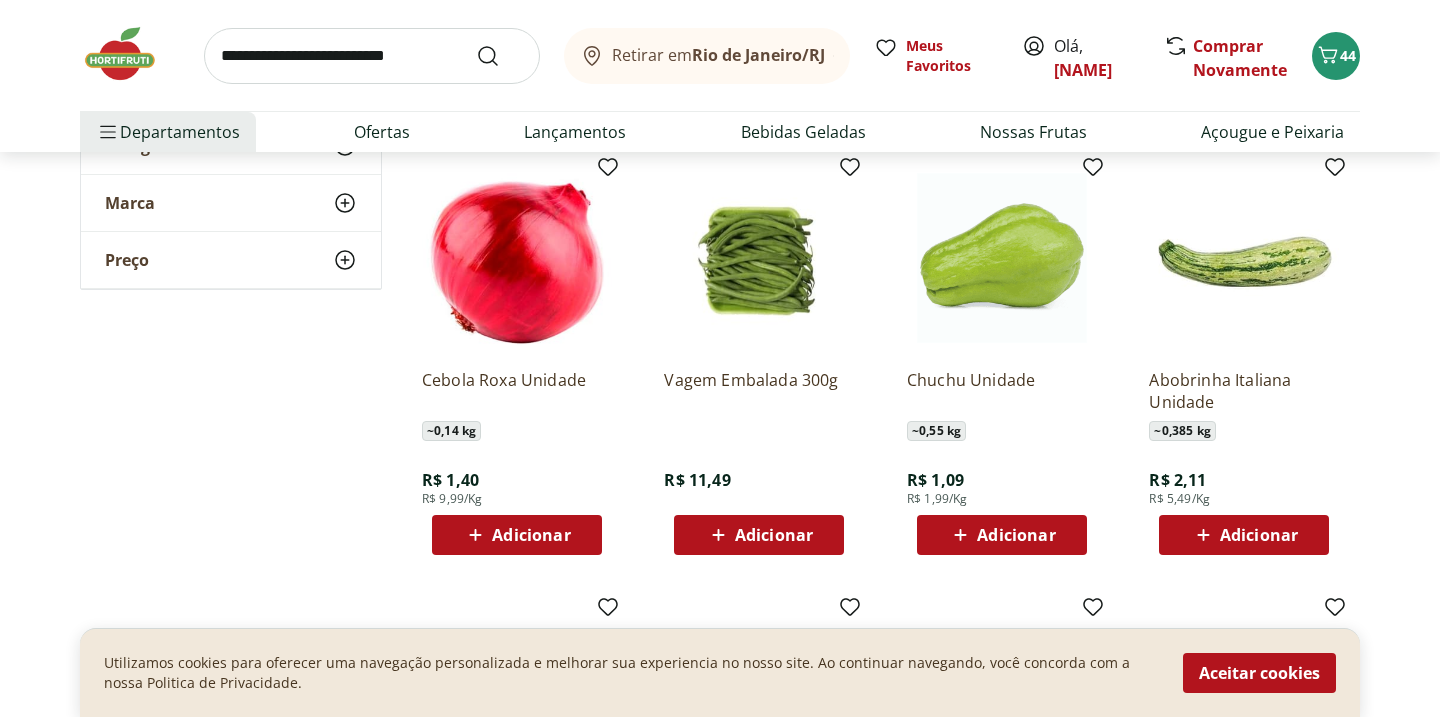 click on "Adicionar" at bounding box center (1259, 535) 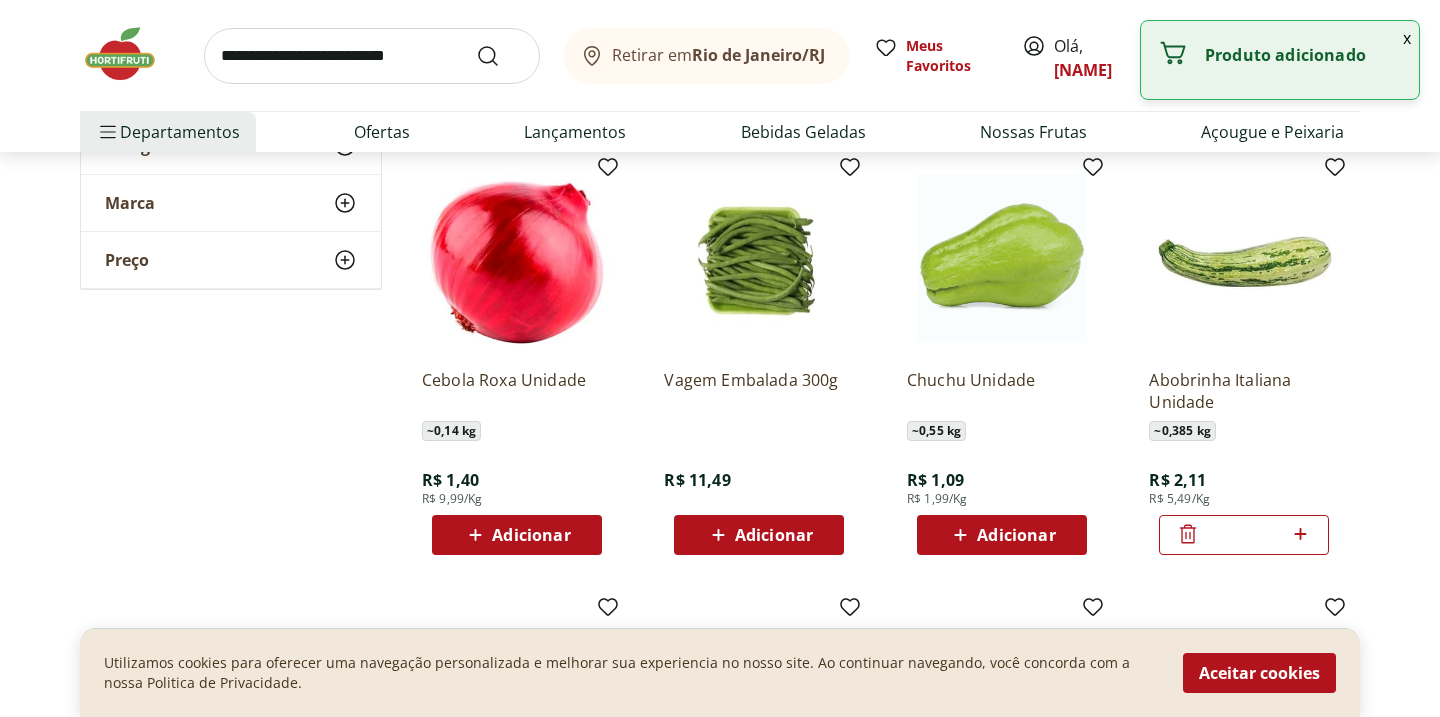 click 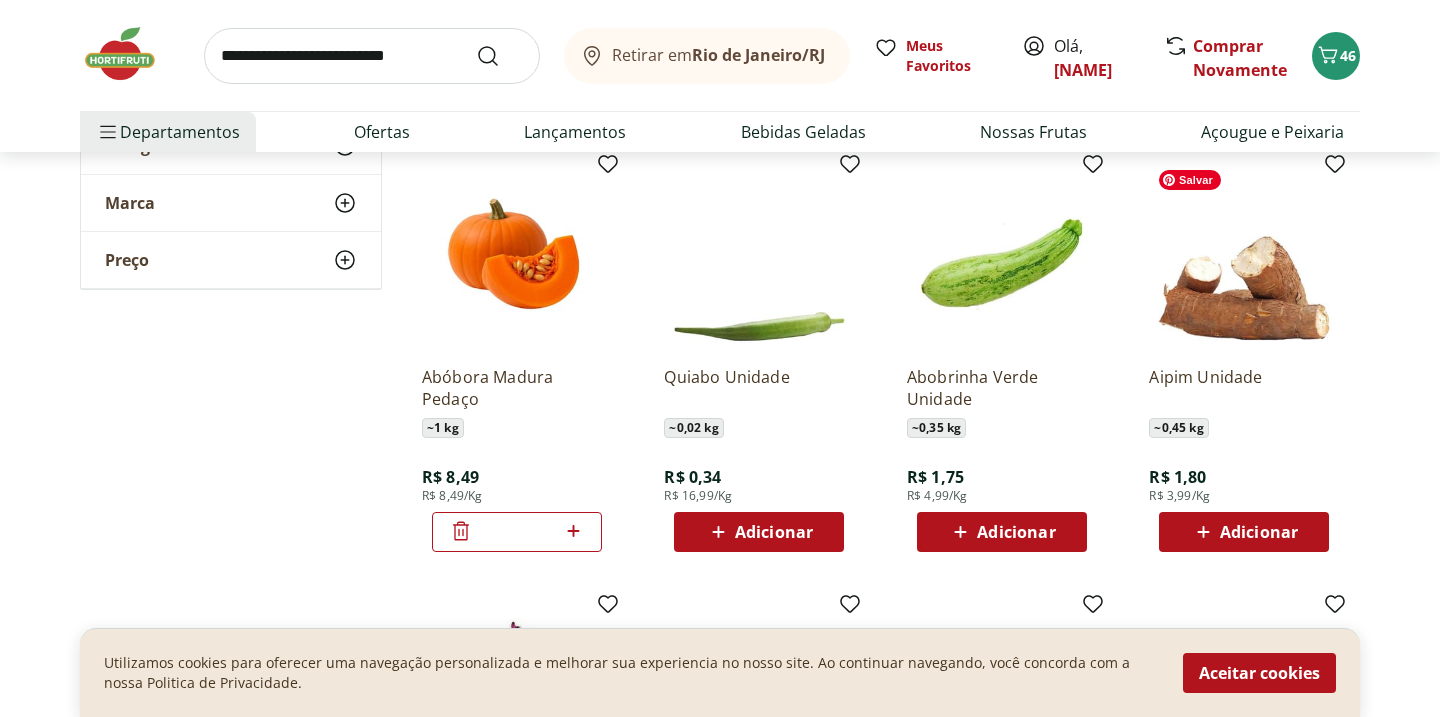 scroll, scrollTop: 1941, scrollLeft: 0, axis: vertical 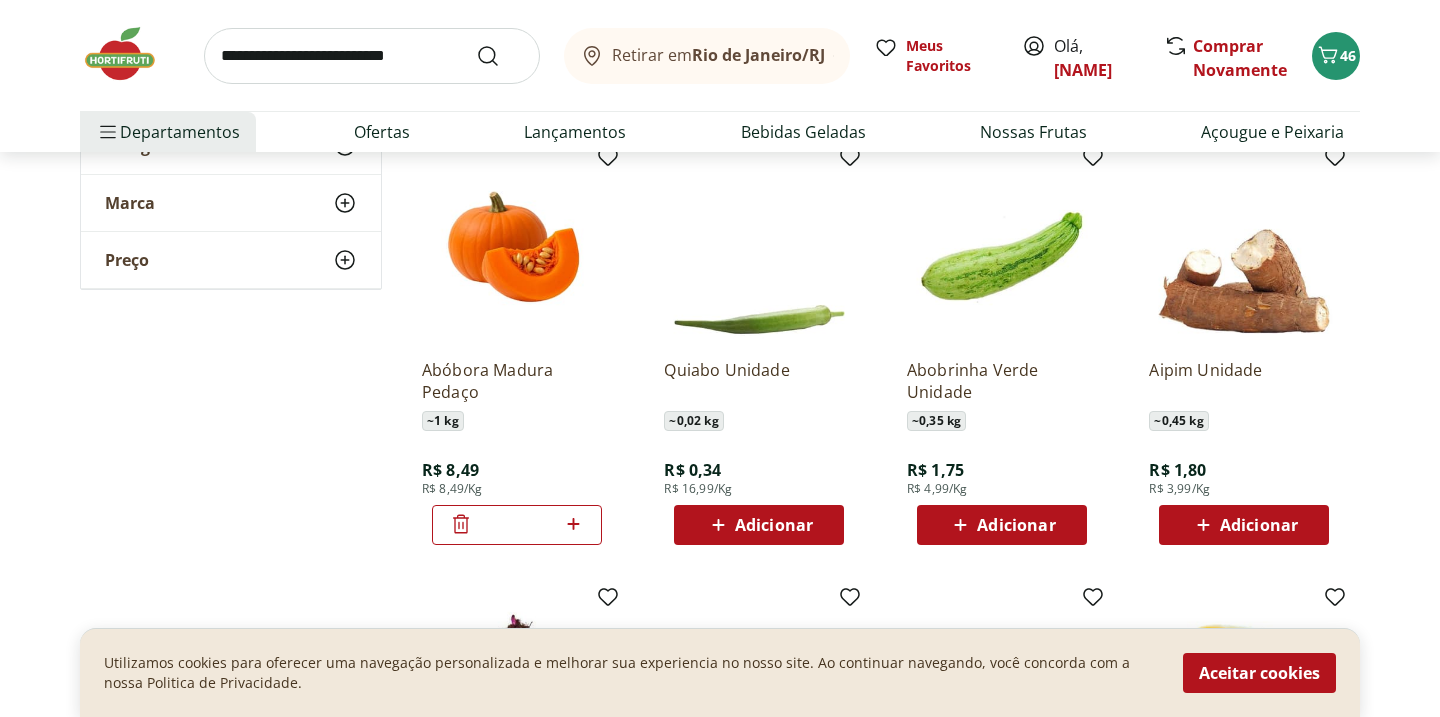 click on "Adicionar" at bounding box center [1244, 525] 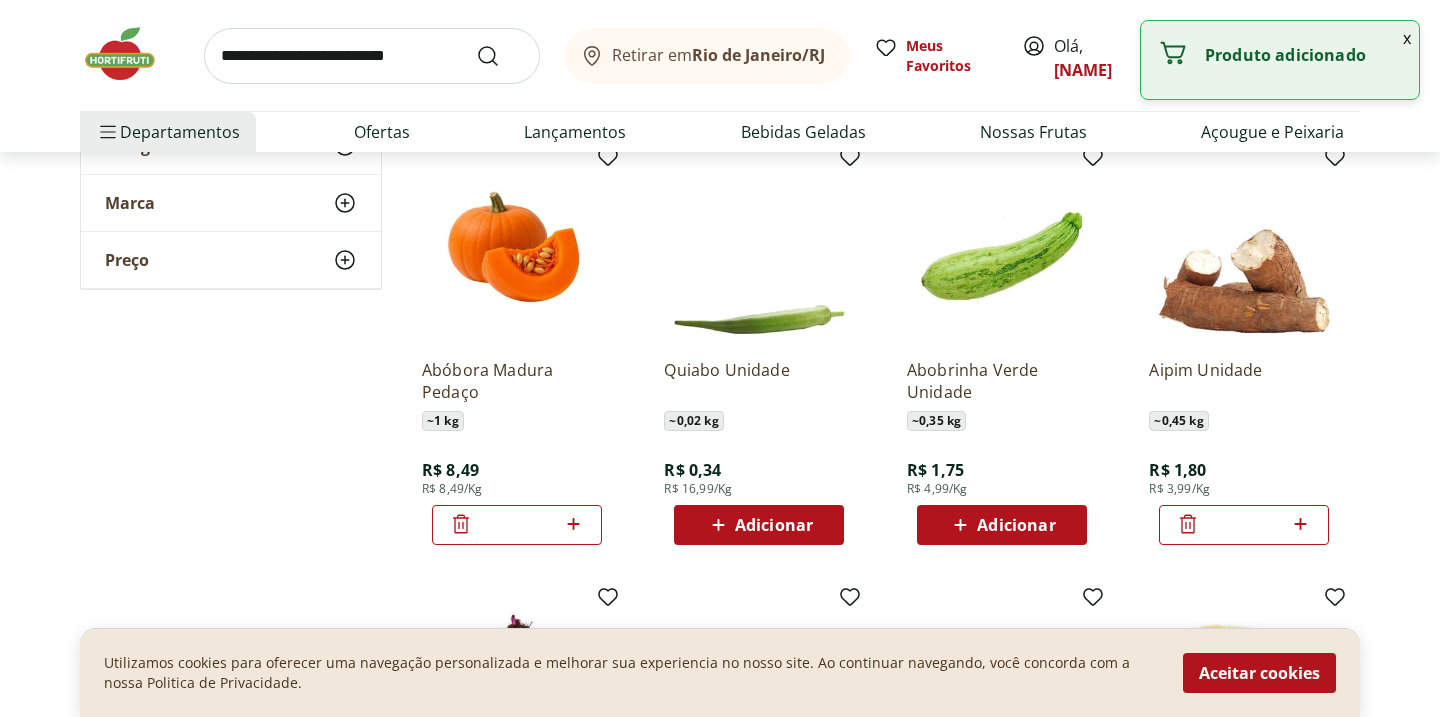 click 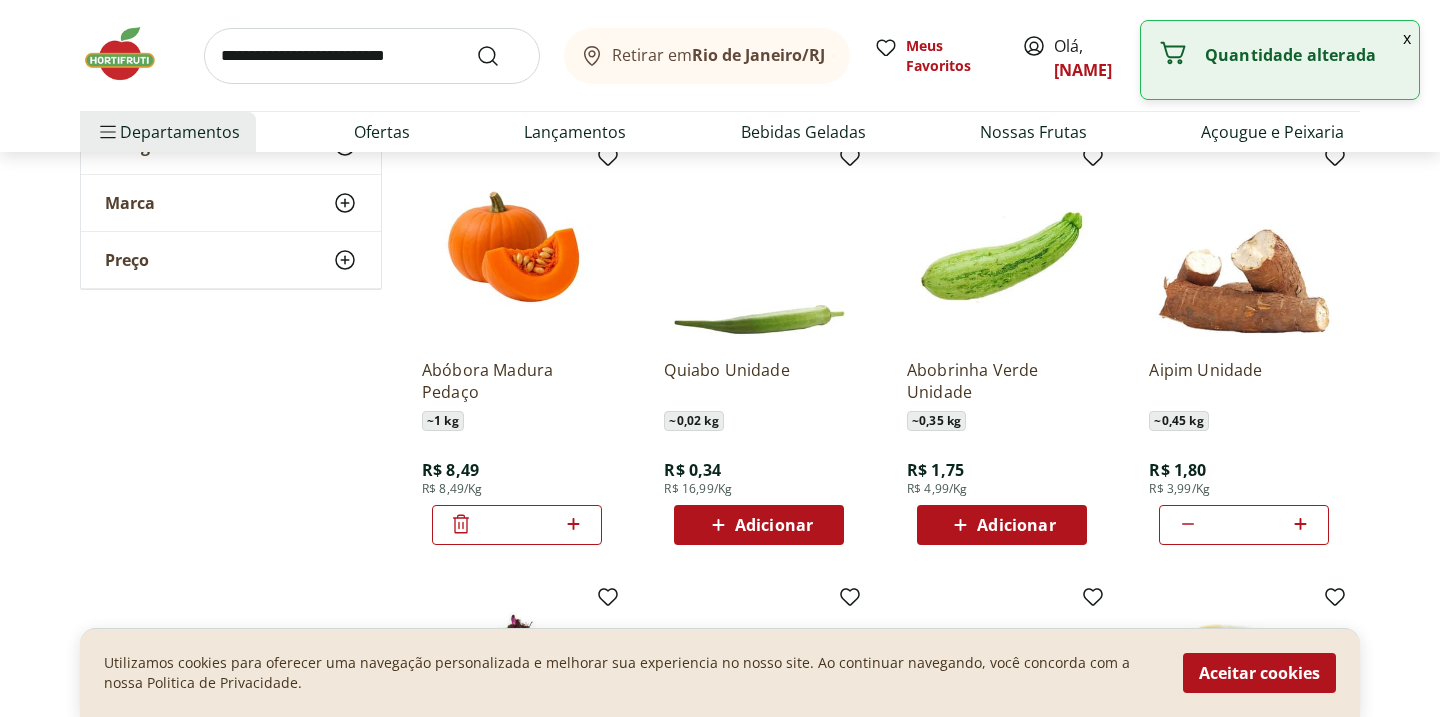 click 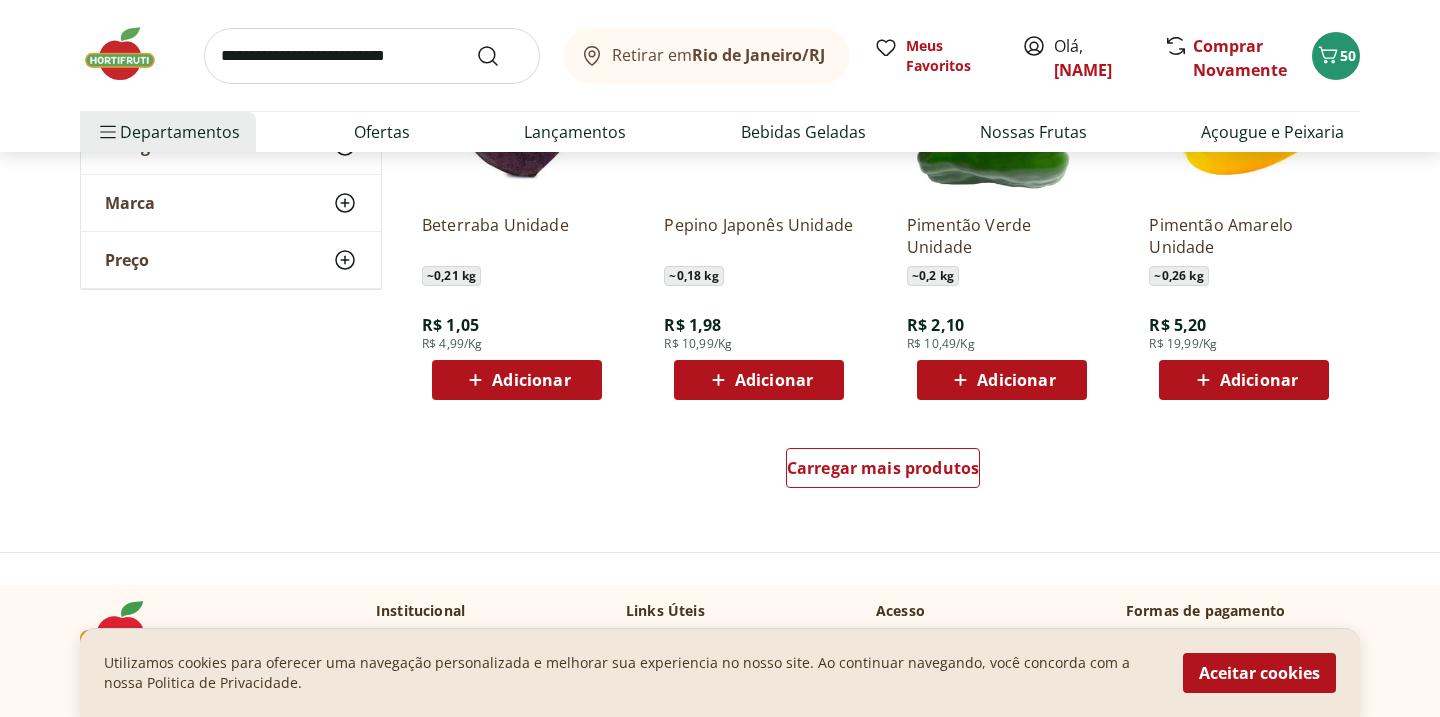 scroll, scrollTop: 2742, scrollLeft: 0, axis: vertical 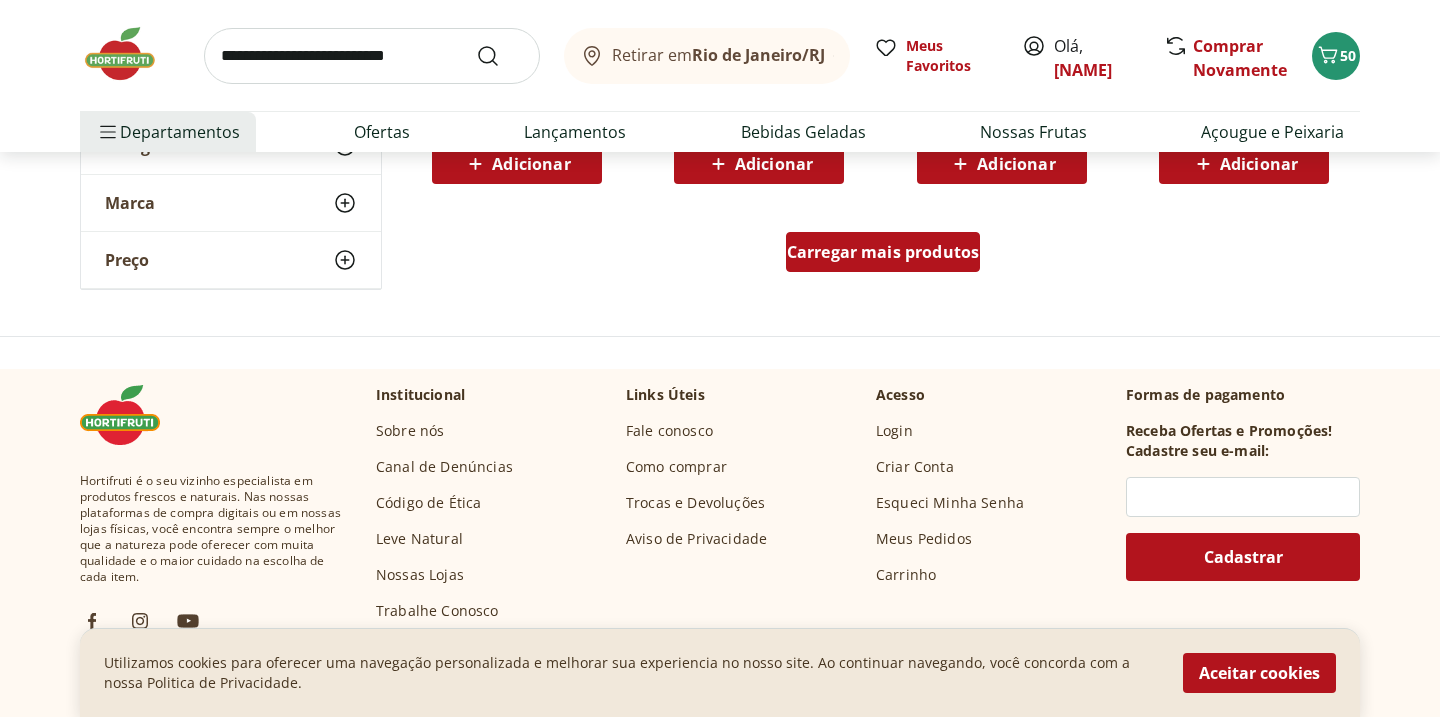 click on "Carregar mais produtos" at bounding box center [883, 252] 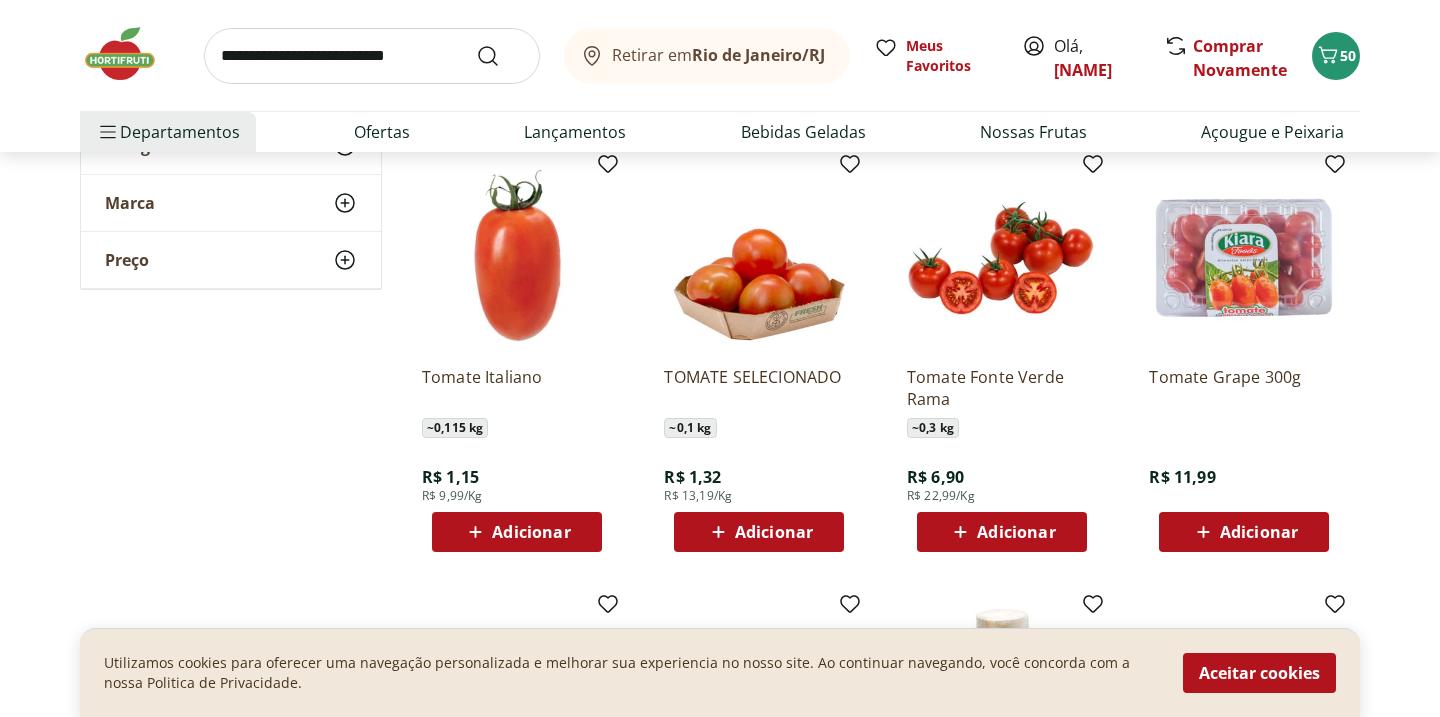 scroll, scrollTop: 2811, scrollLeft: 0, axis: vertical 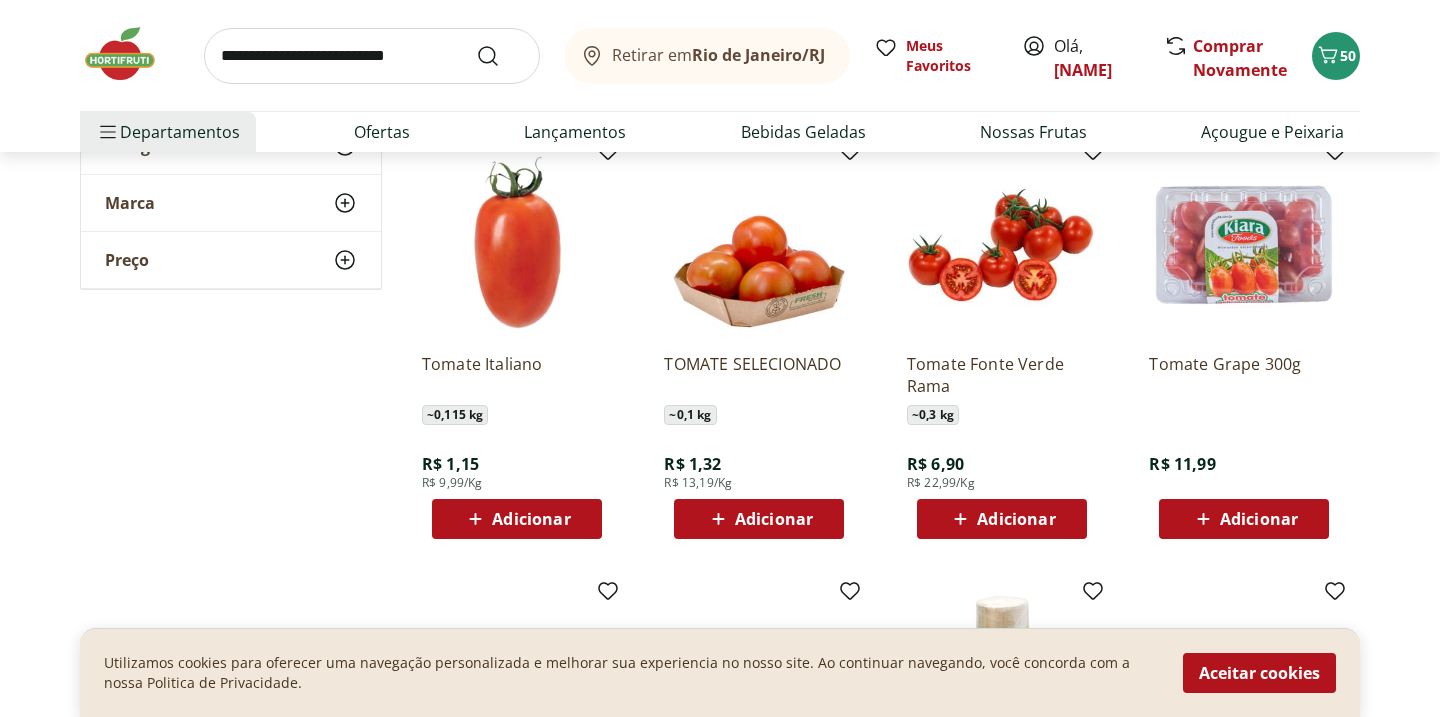 click on "Adicionar" at bounding box center [517, 519] 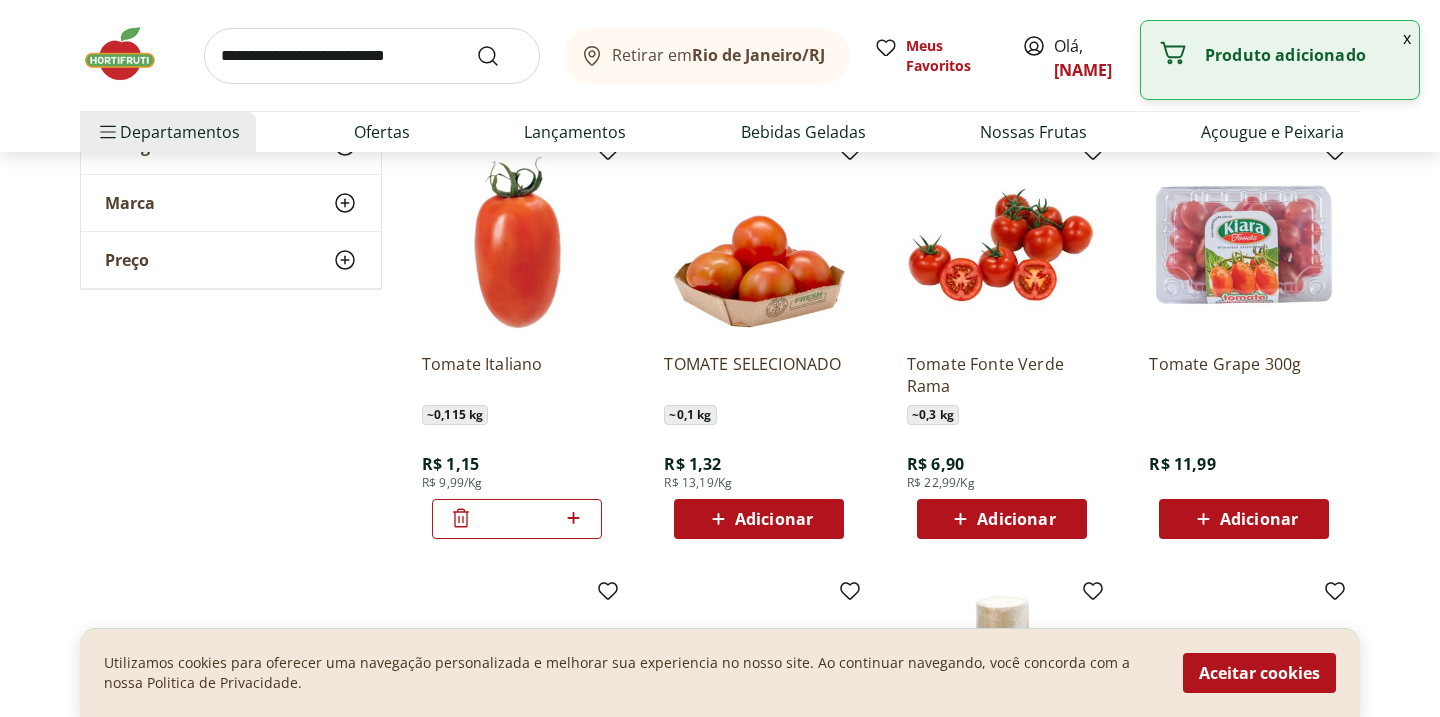 click 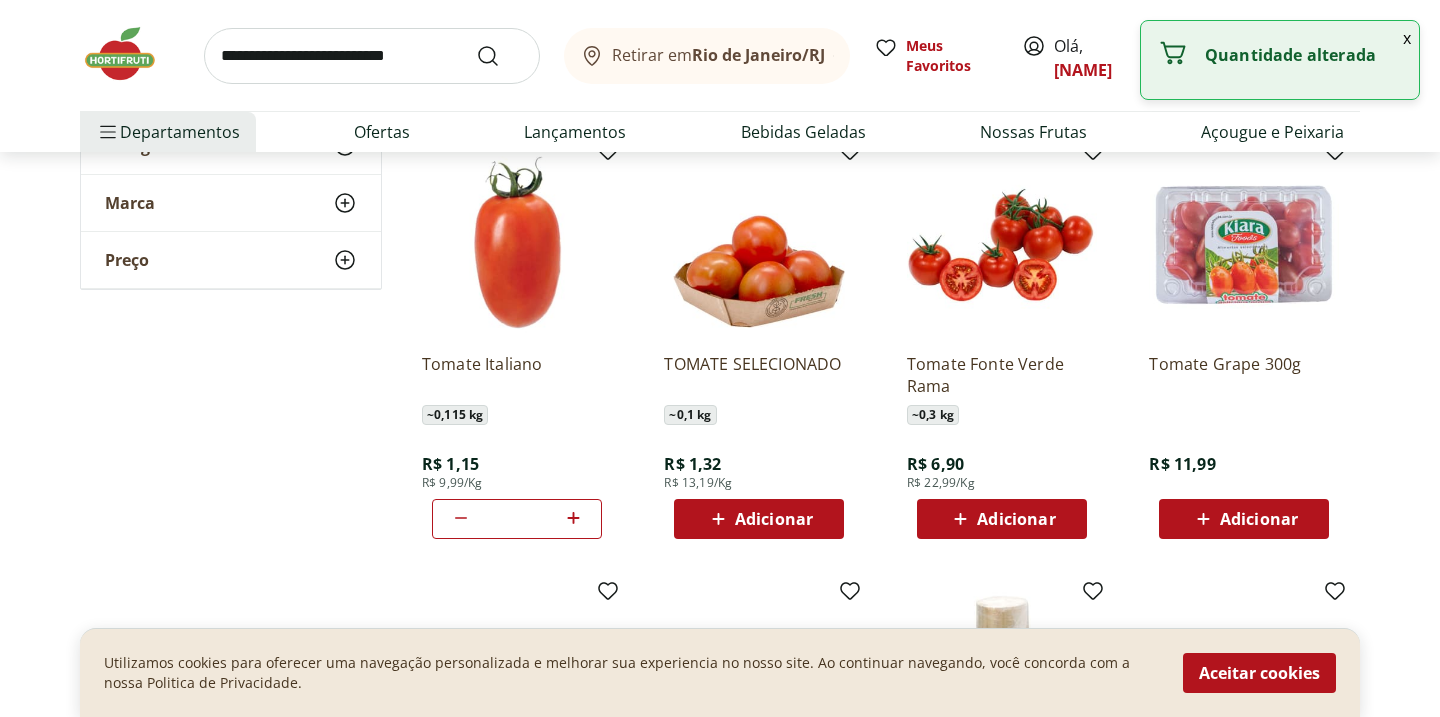 click 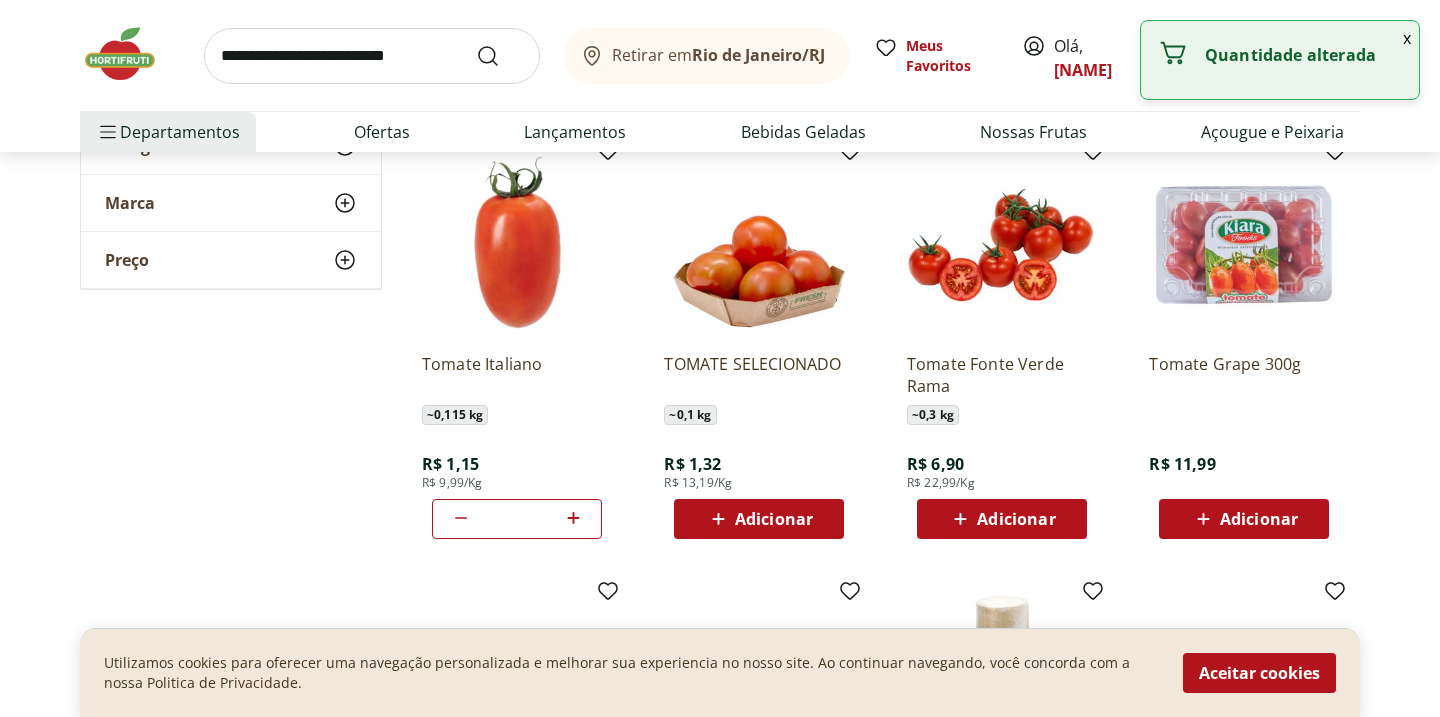 click 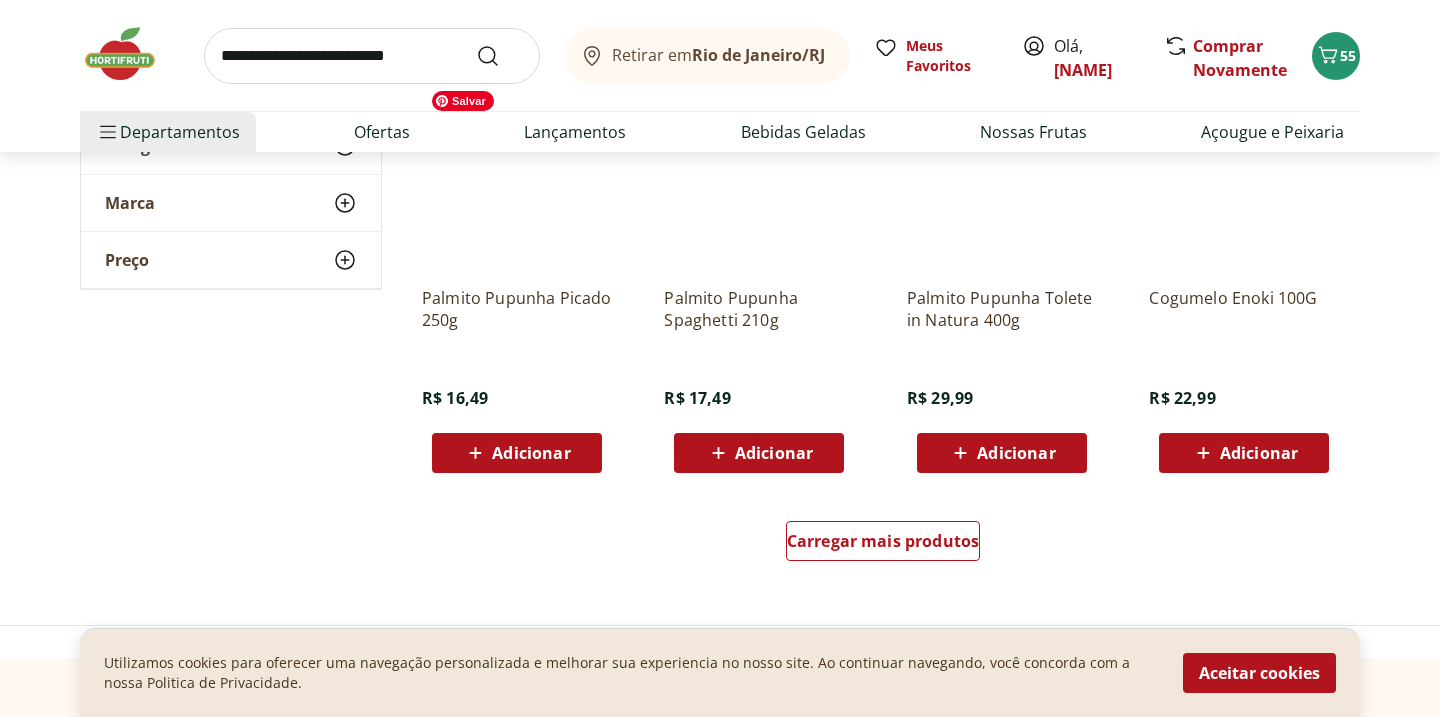 scroll, scrollTop: 3780, scrollLeft: 0, axis: vertical 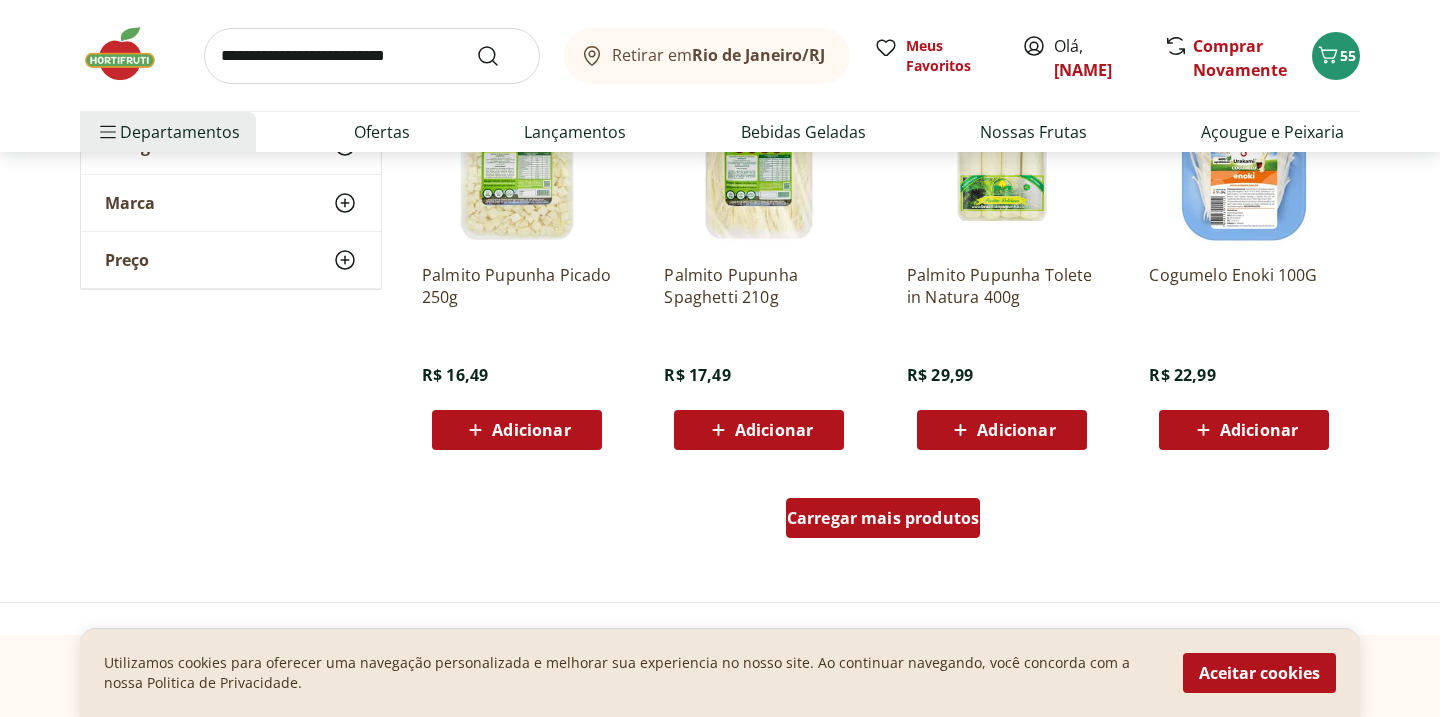 click on "Carregar mais produtos" at bounding box center [883, 518] 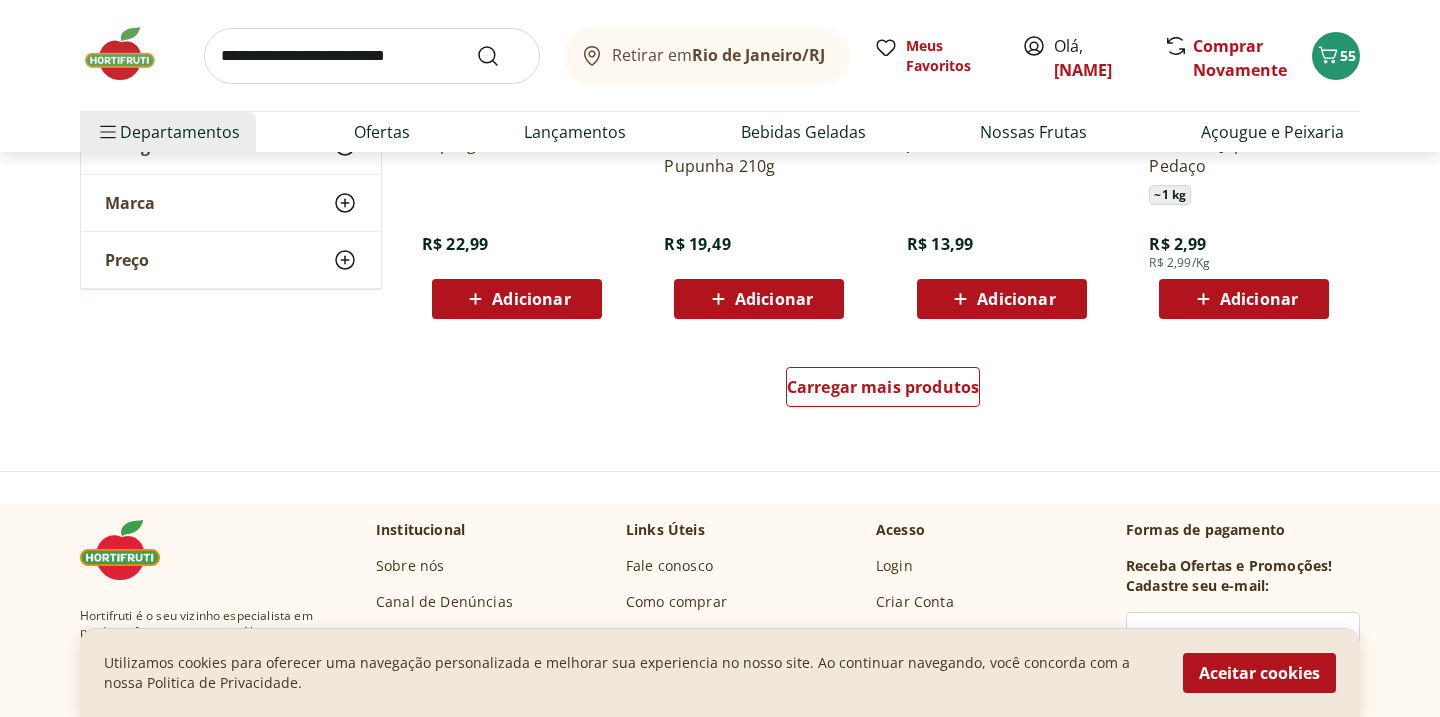 scroll, scrollTop: 5250, scrollLeft: 0, axis: vertical 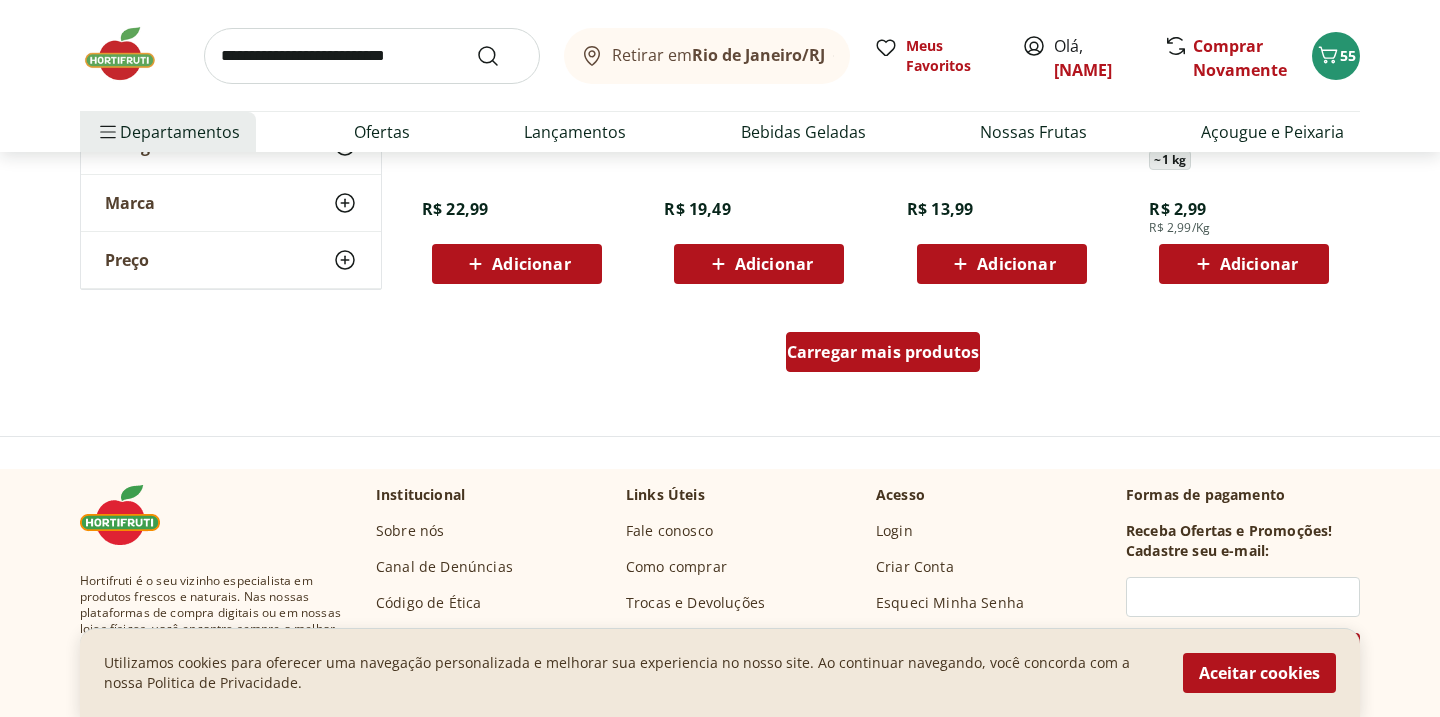 click on "Carregar mais produtos" at bounding box center [883, 352] 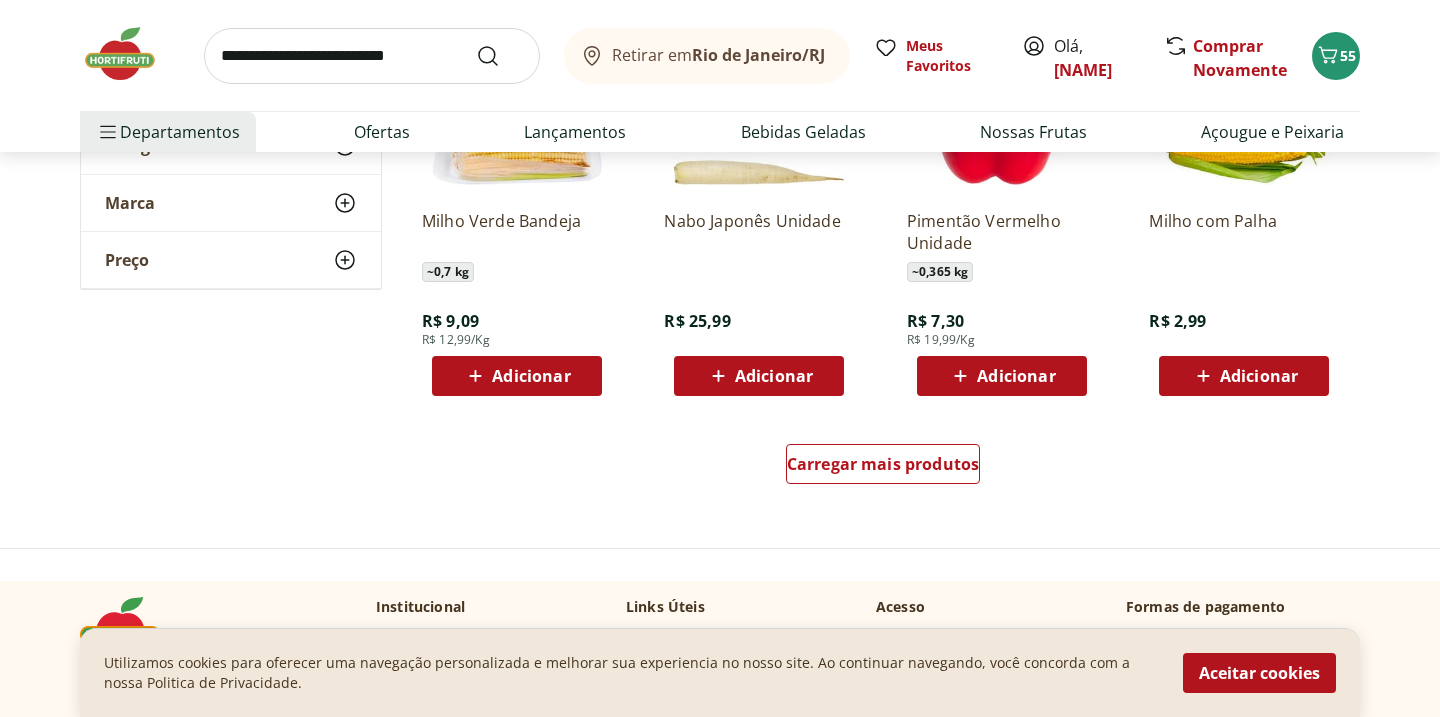 scroll, scrollTop: 6586, scrollLeft: 0, axis: vertical 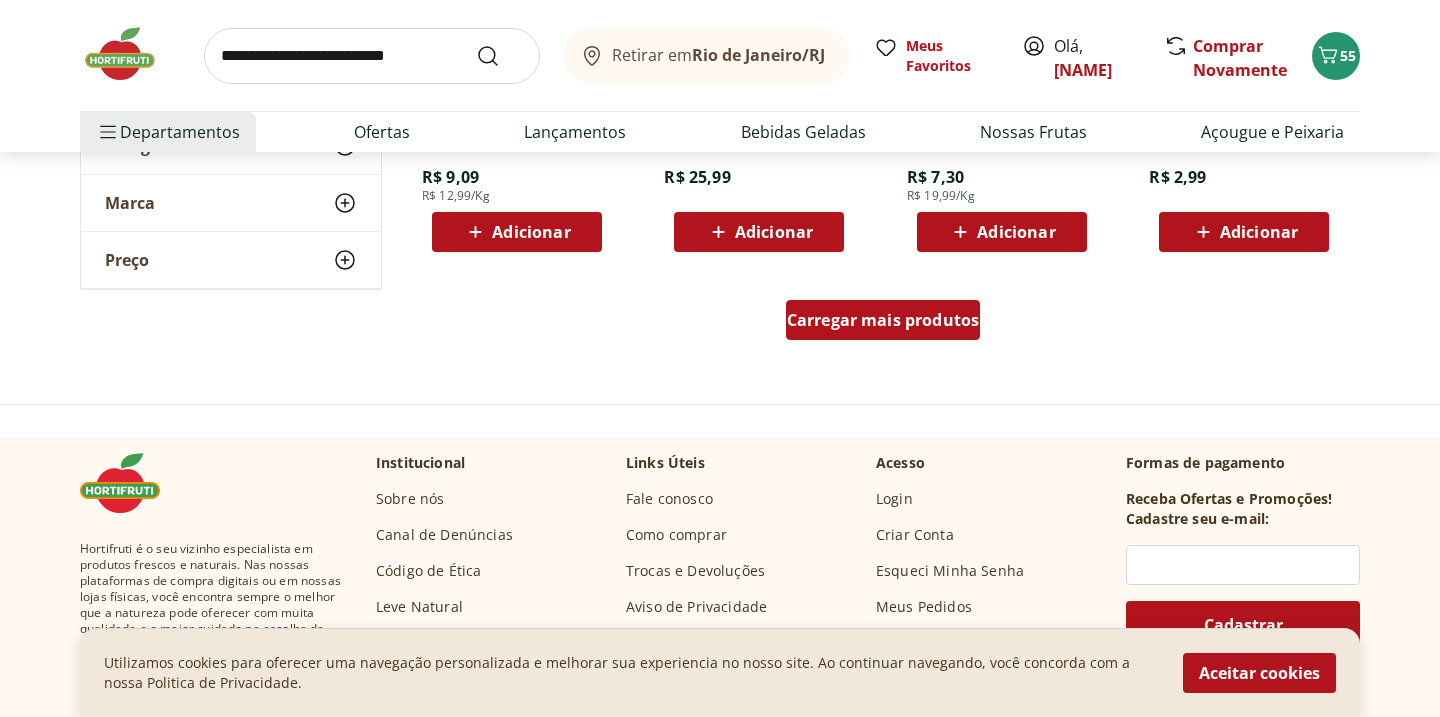 click on "Carregar mais produtos" at bounding box center [883, 320] 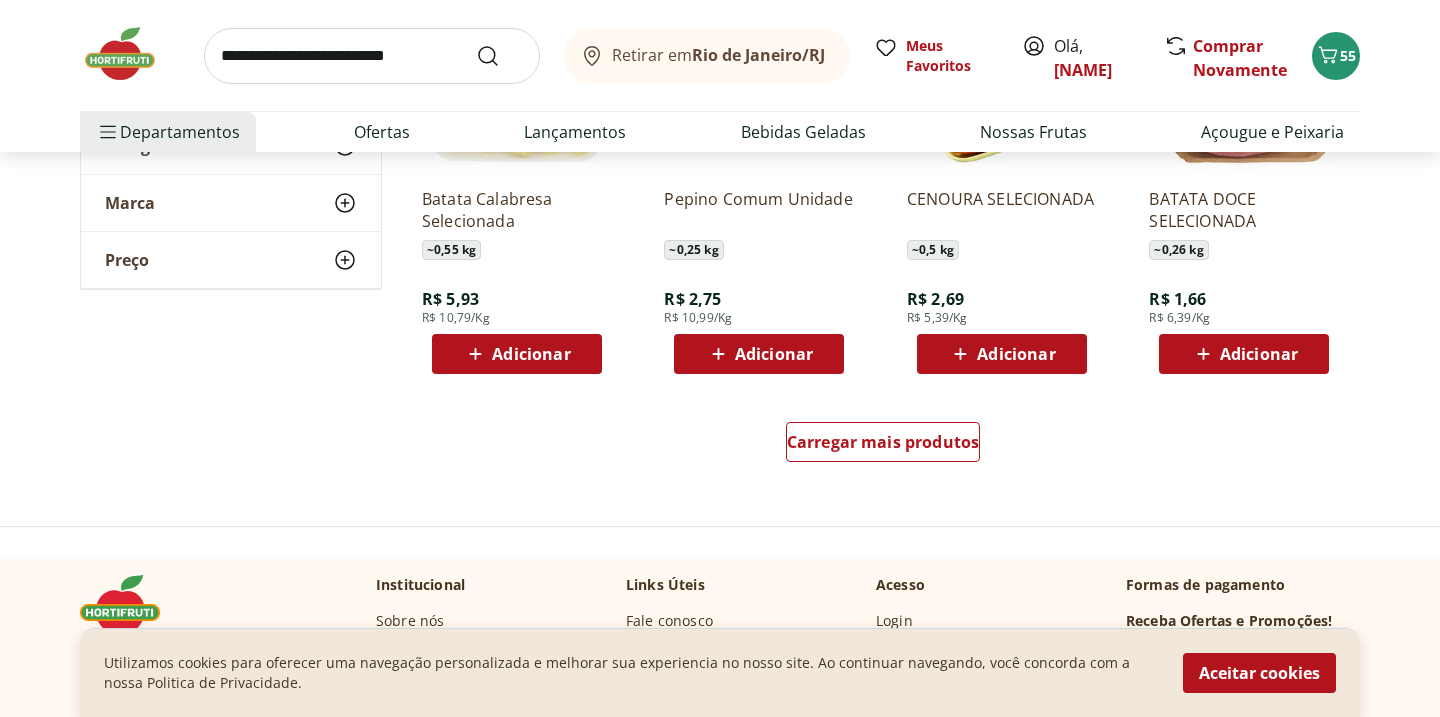 scroll, scrollTop: 7774, scrollLeft: 0, axis: vertical 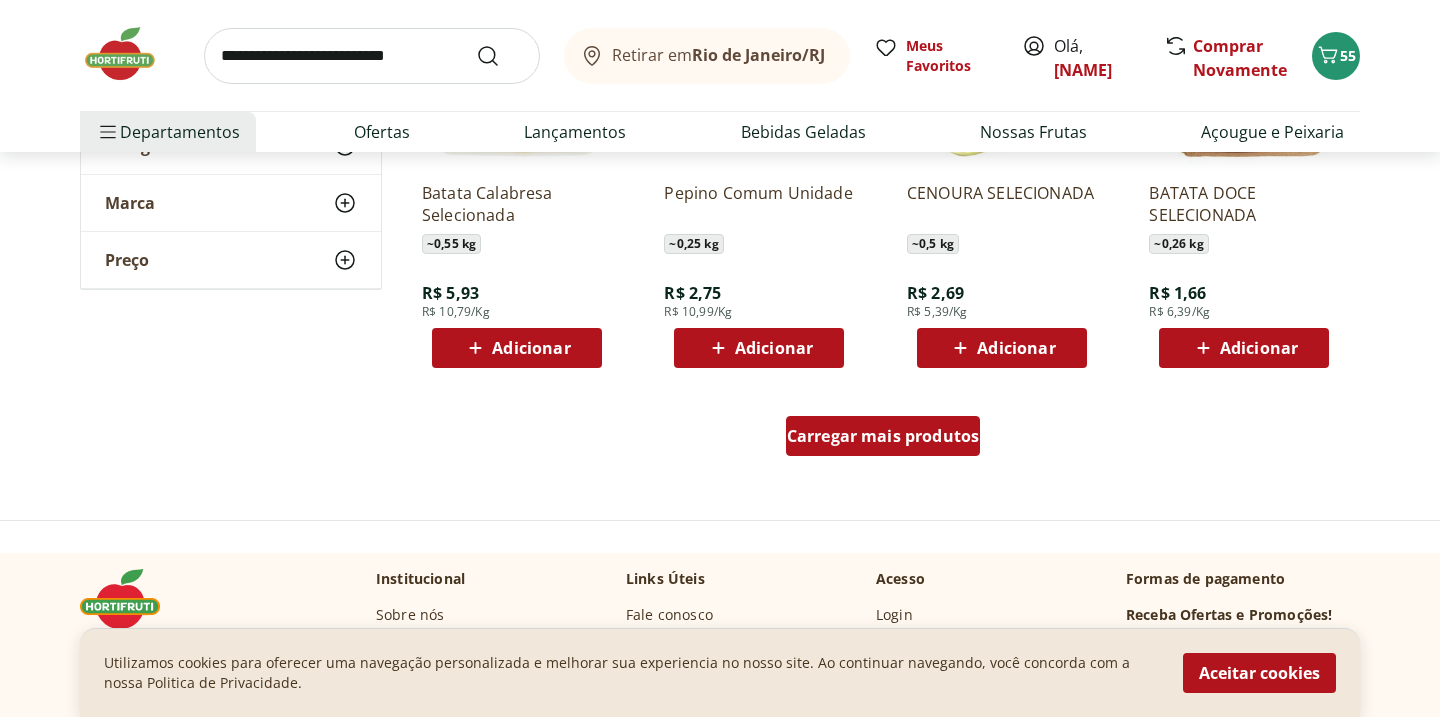 click on "Carregar mais produtos" at bounding box center (883, 436) 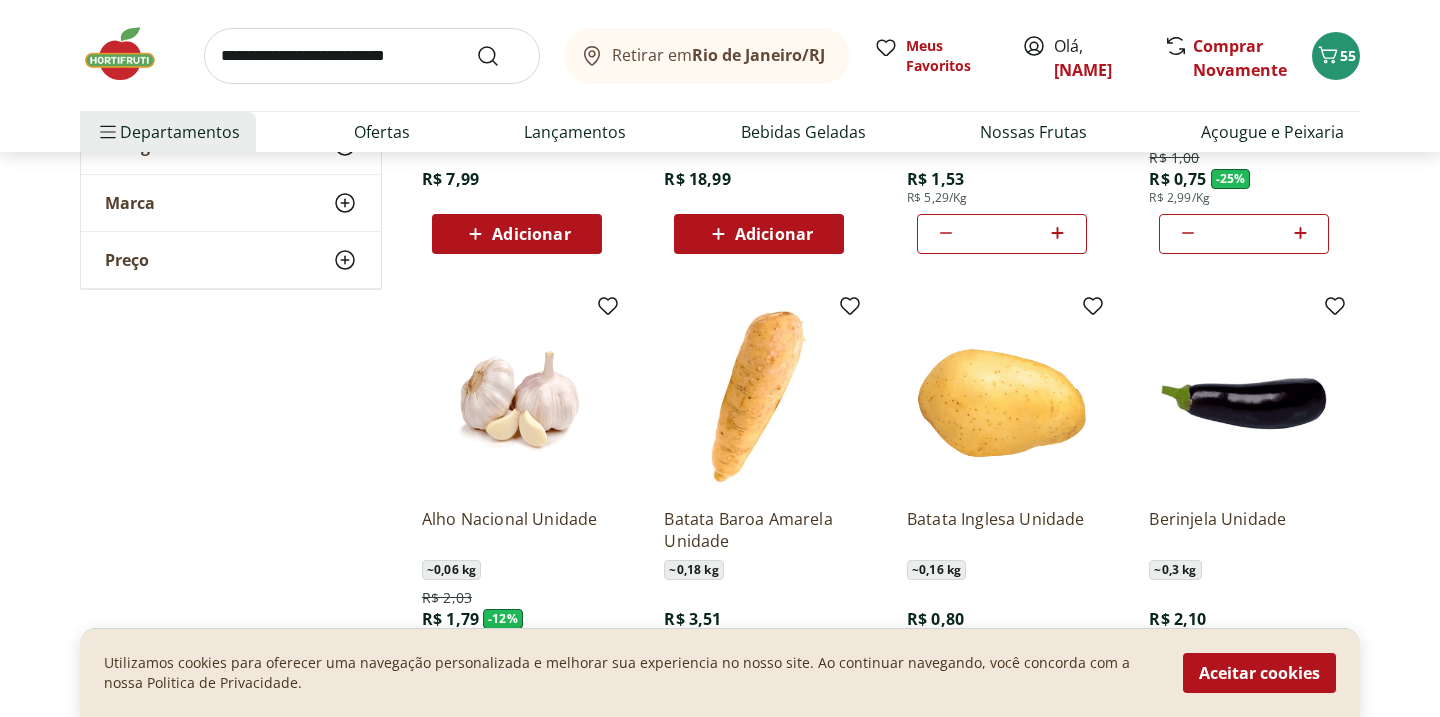 scroll, scrollTop: 592, scrollLeft: 0, axis: vertical 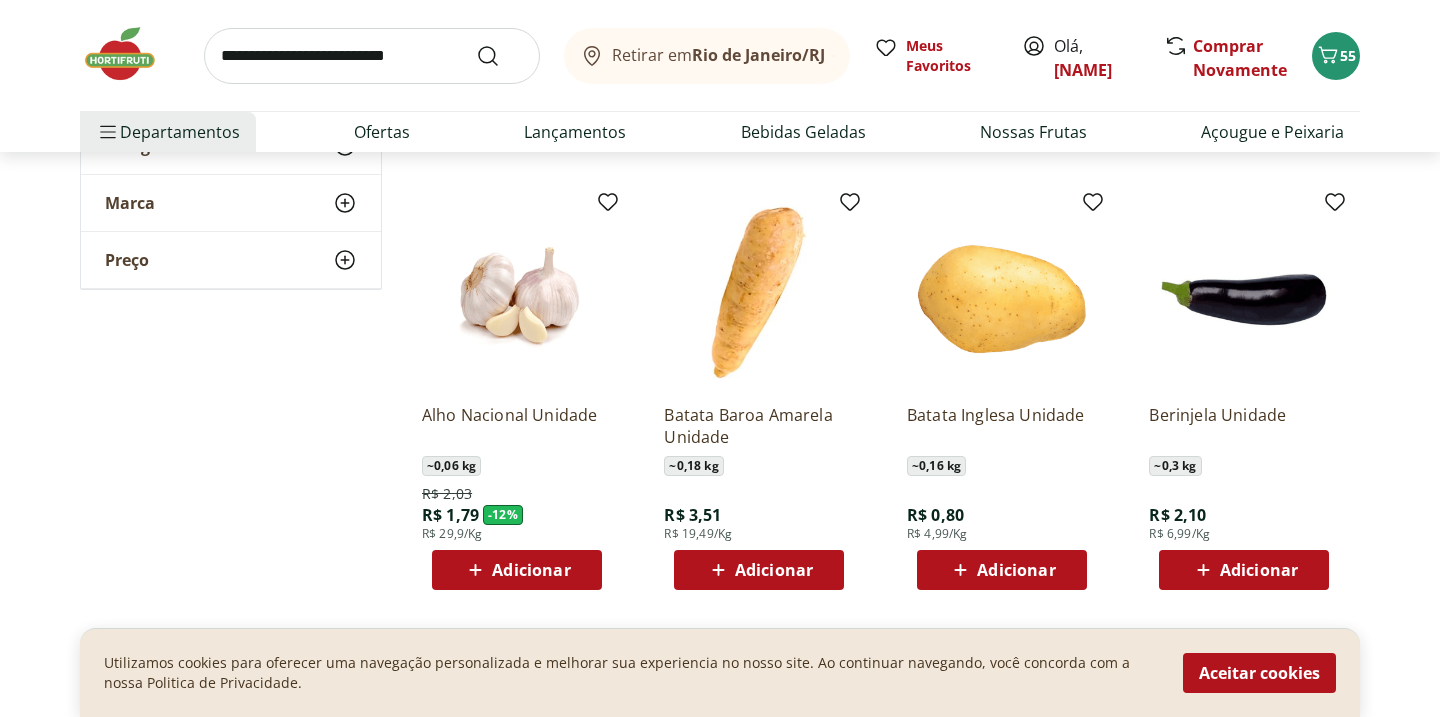 click on "Adicionar" at bounding box center (1002, 570) 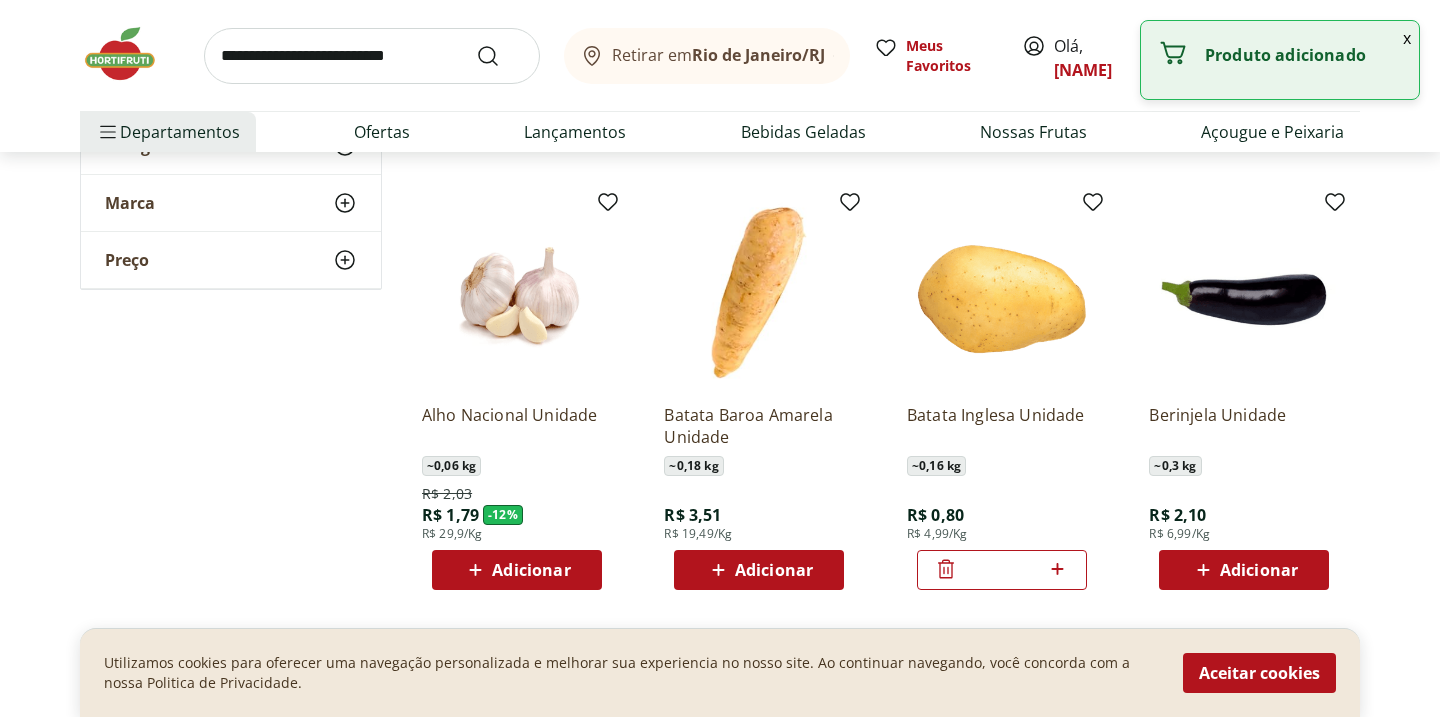 click on "*" at bounding box center [1002, 570] 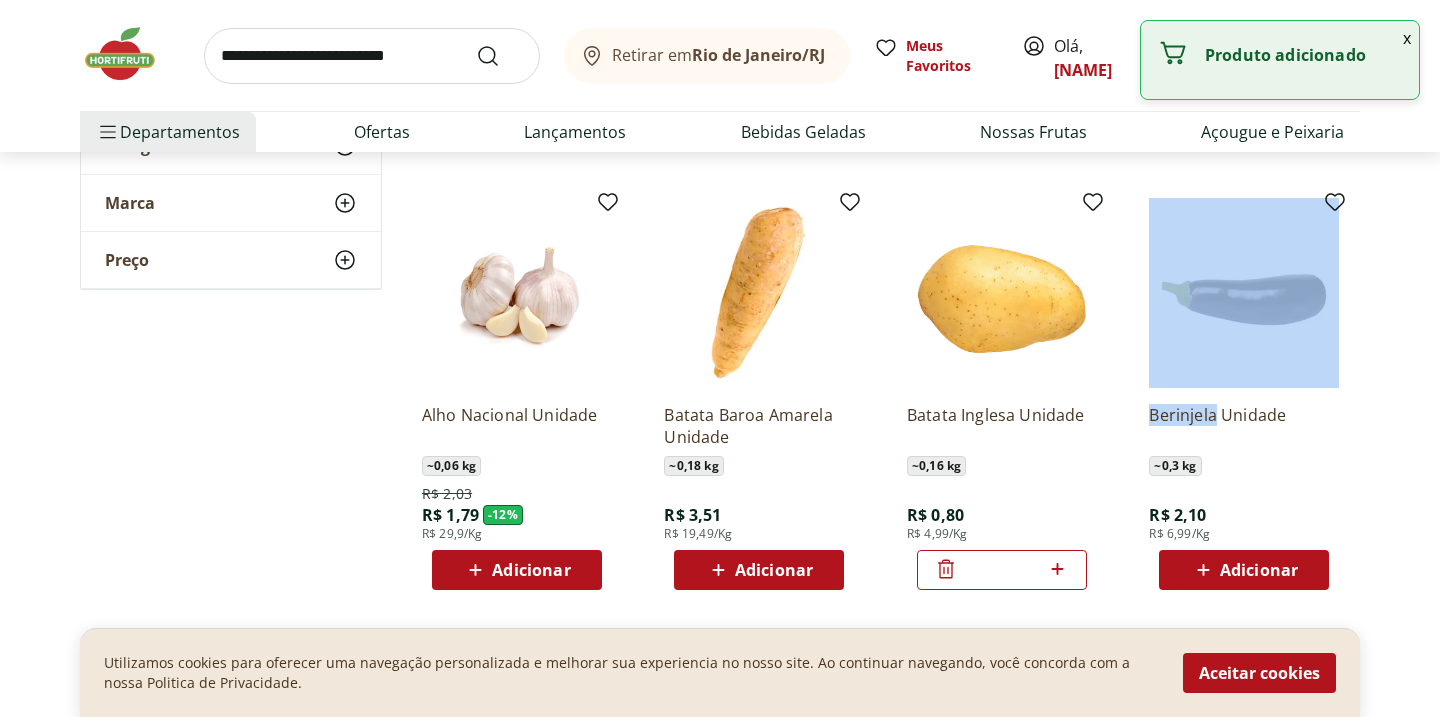 click 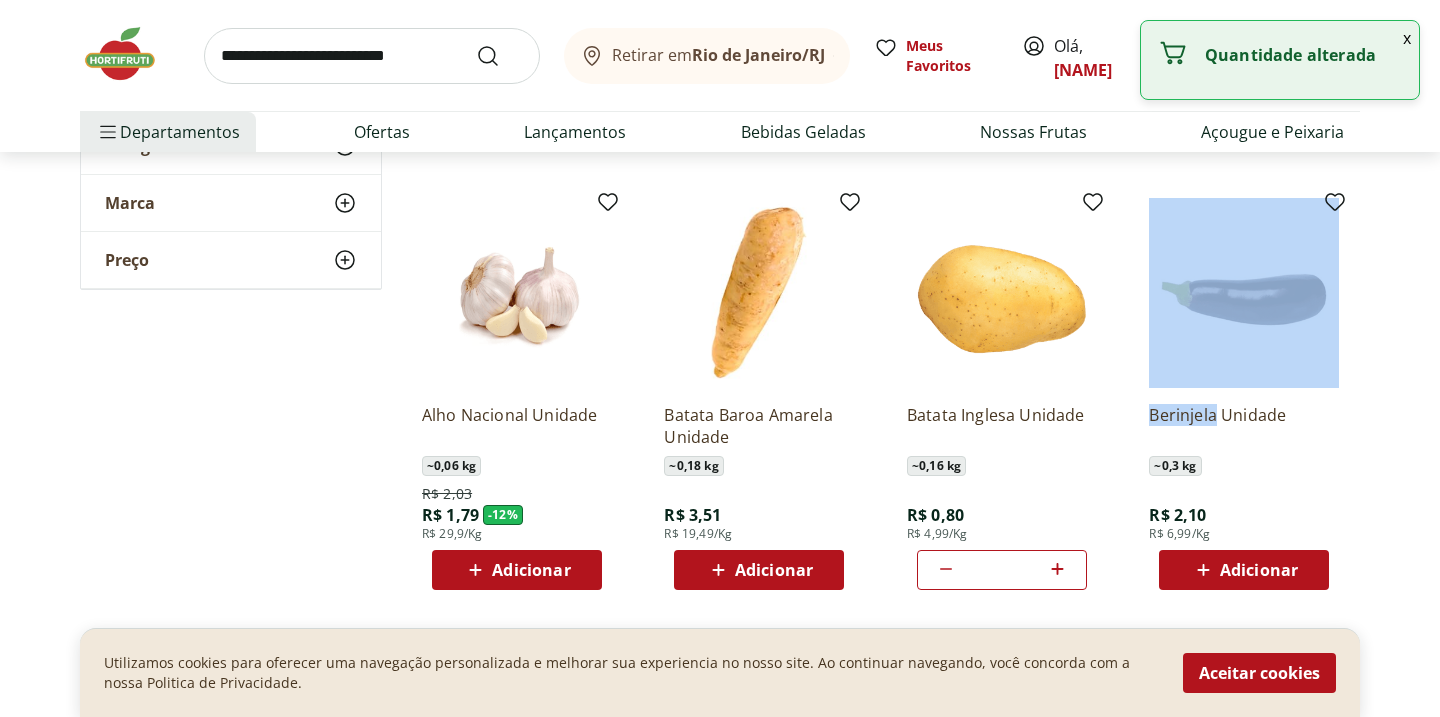 click 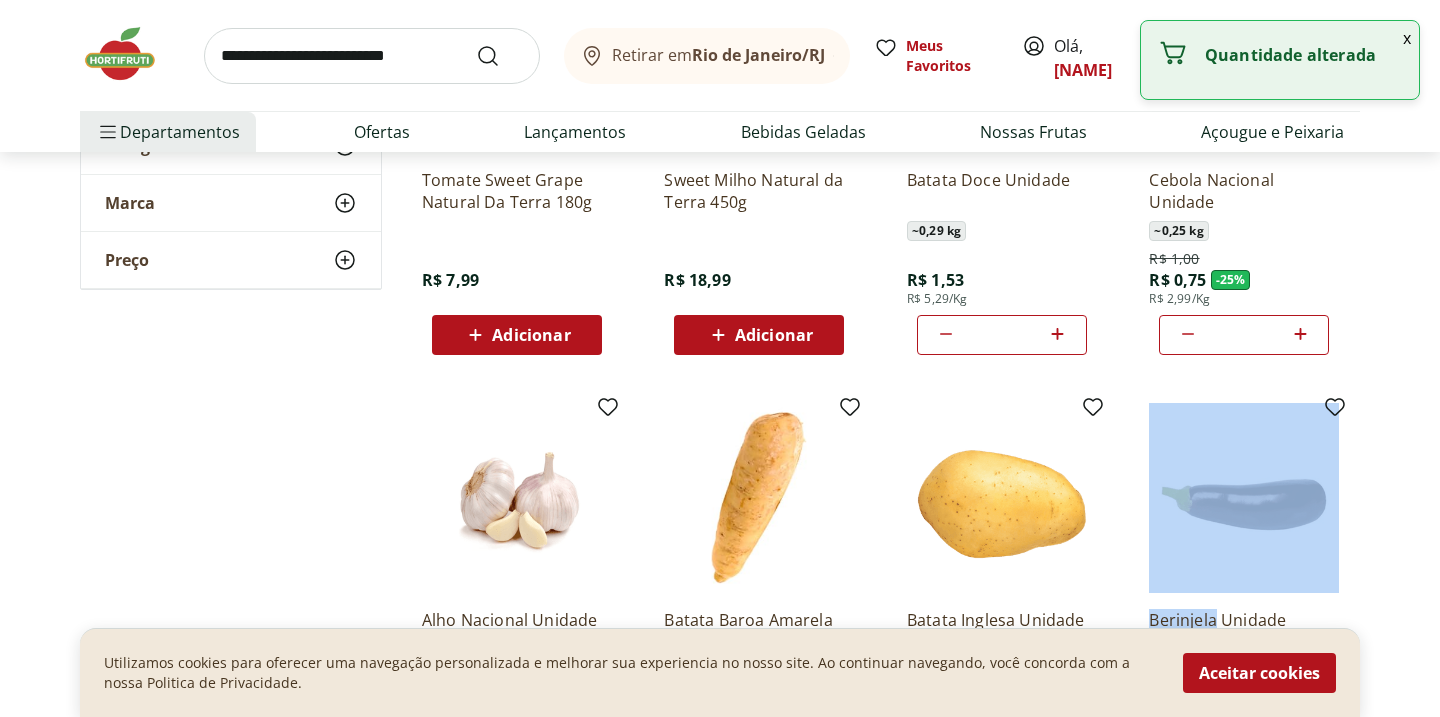 scroll, scrollTop: 0, scrollLeft: 0, axis: both 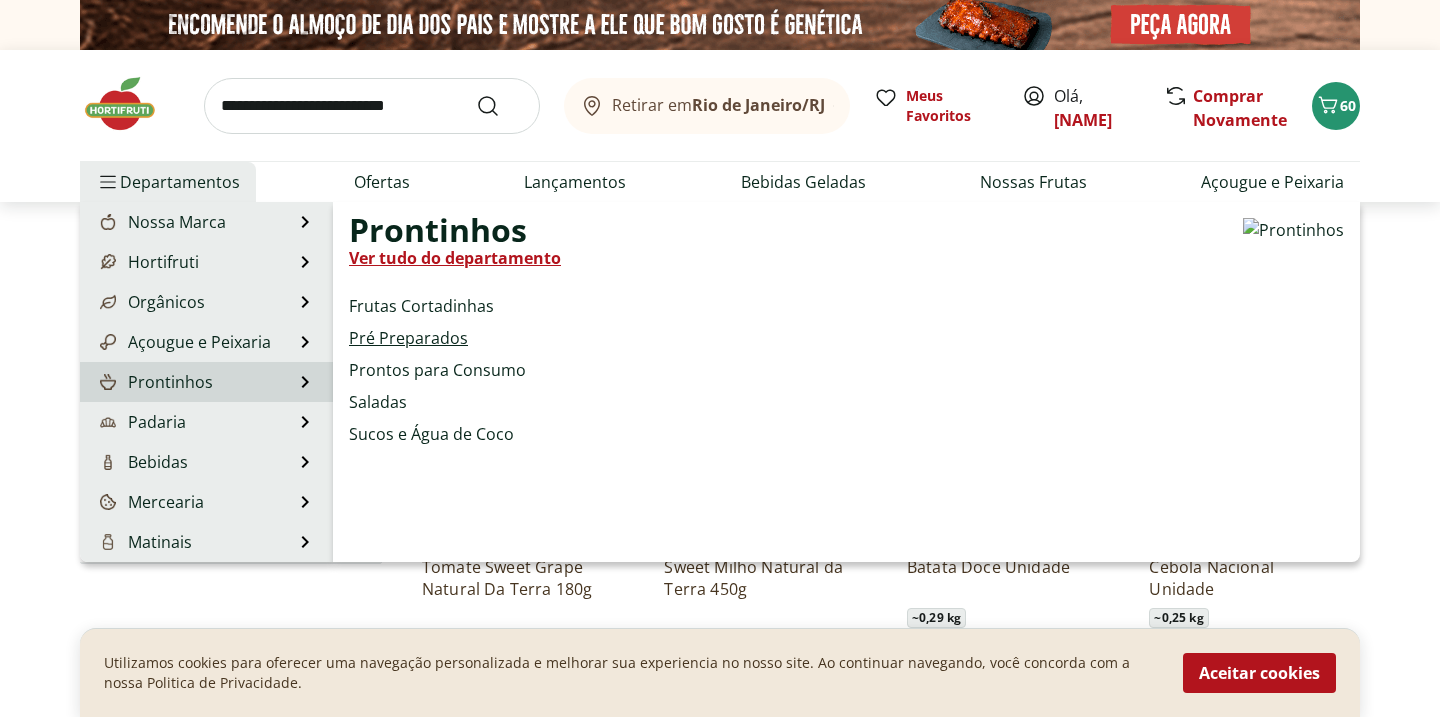 click on "Pré Preparados" at bounding box center [408, 338] 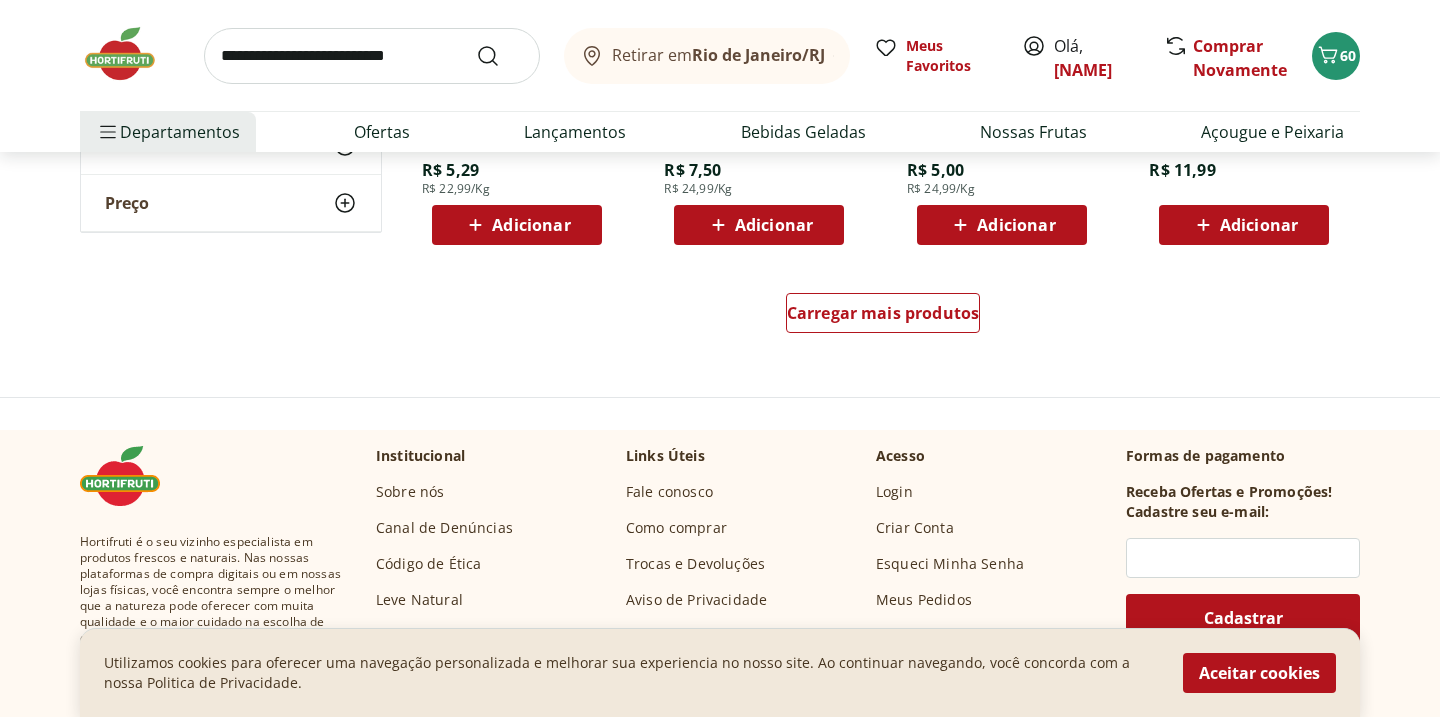 scroll, scrollTop: 1395, scrollLeft: 0, axis: vertical 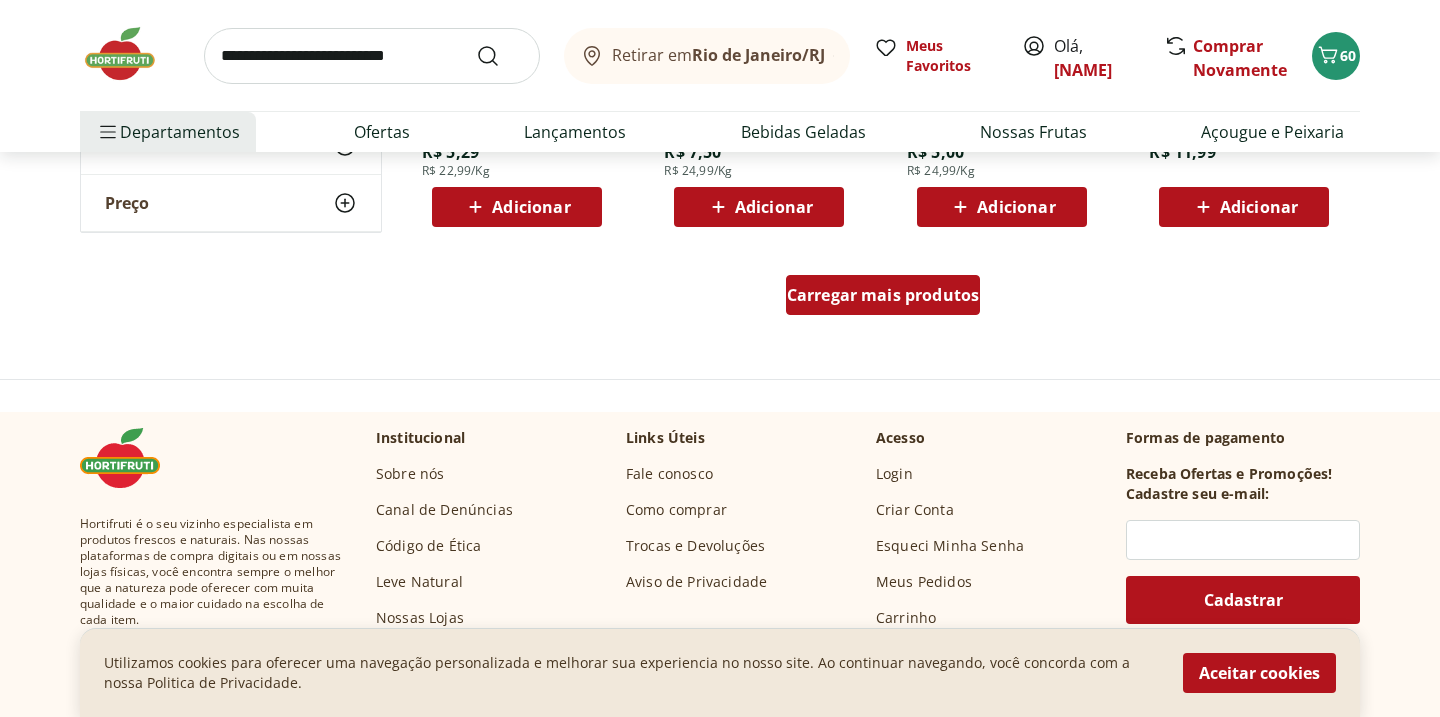 click on "Carregar mais produtos" at bounding box center (883, 295) 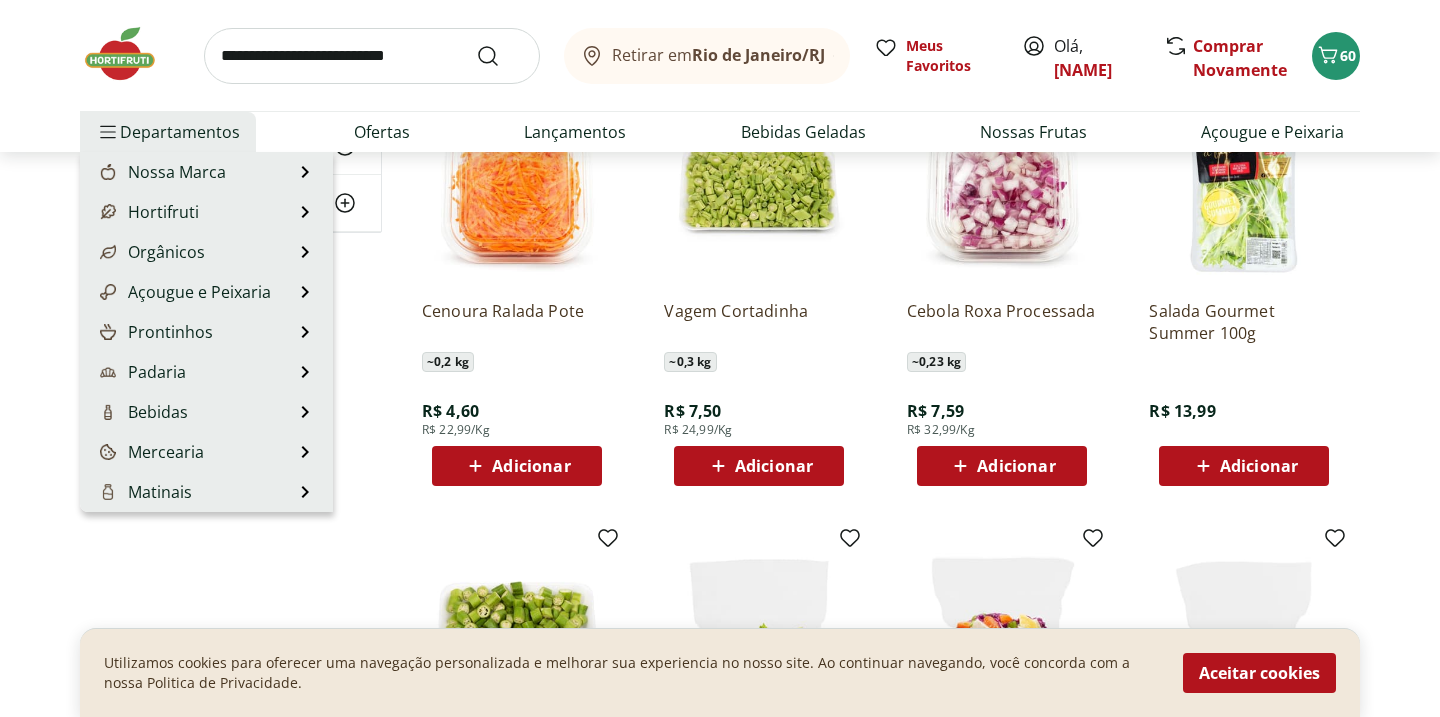 scroll, scrollTop: 1458, scrollLeft: 0, axis: vertical 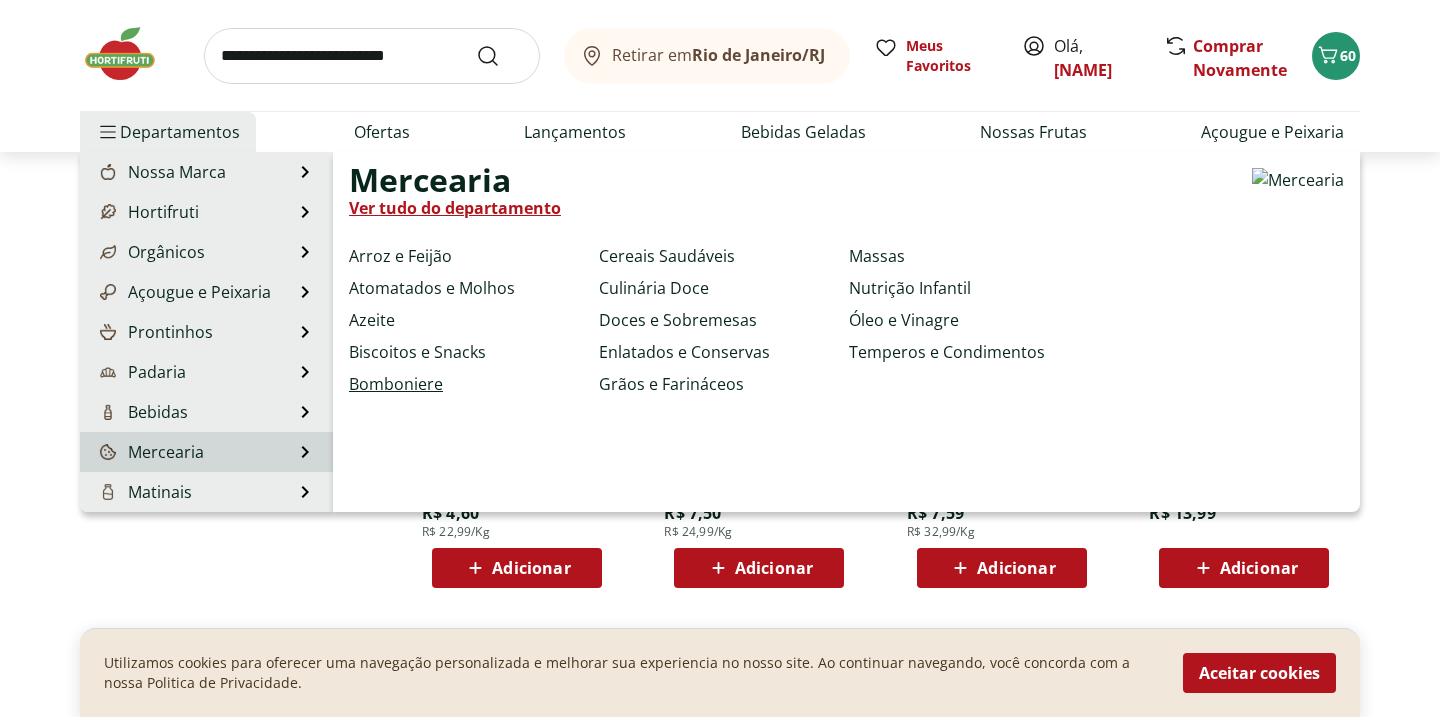 click on "Bomboniere" at bounding box center [396, 384] 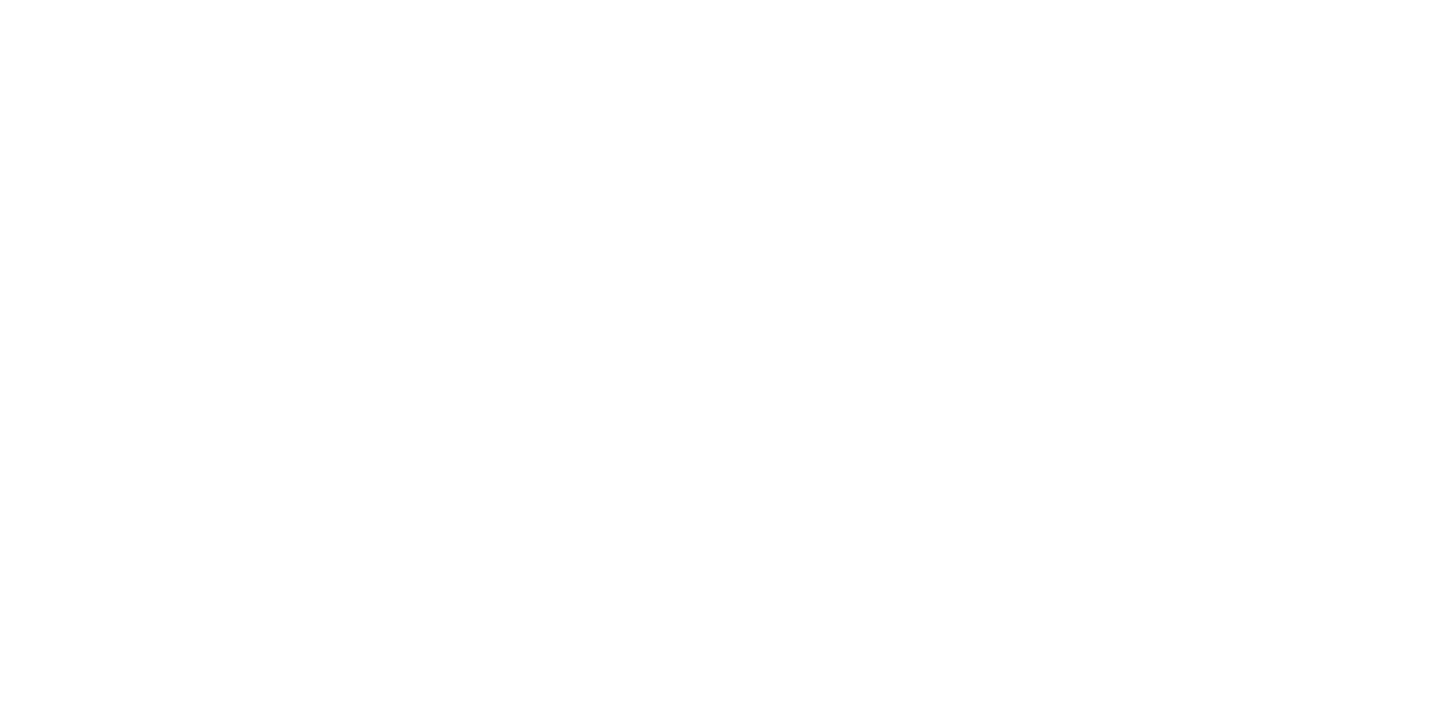 scroll, scrollTop: 0, scrollLeft: 0, axis: both 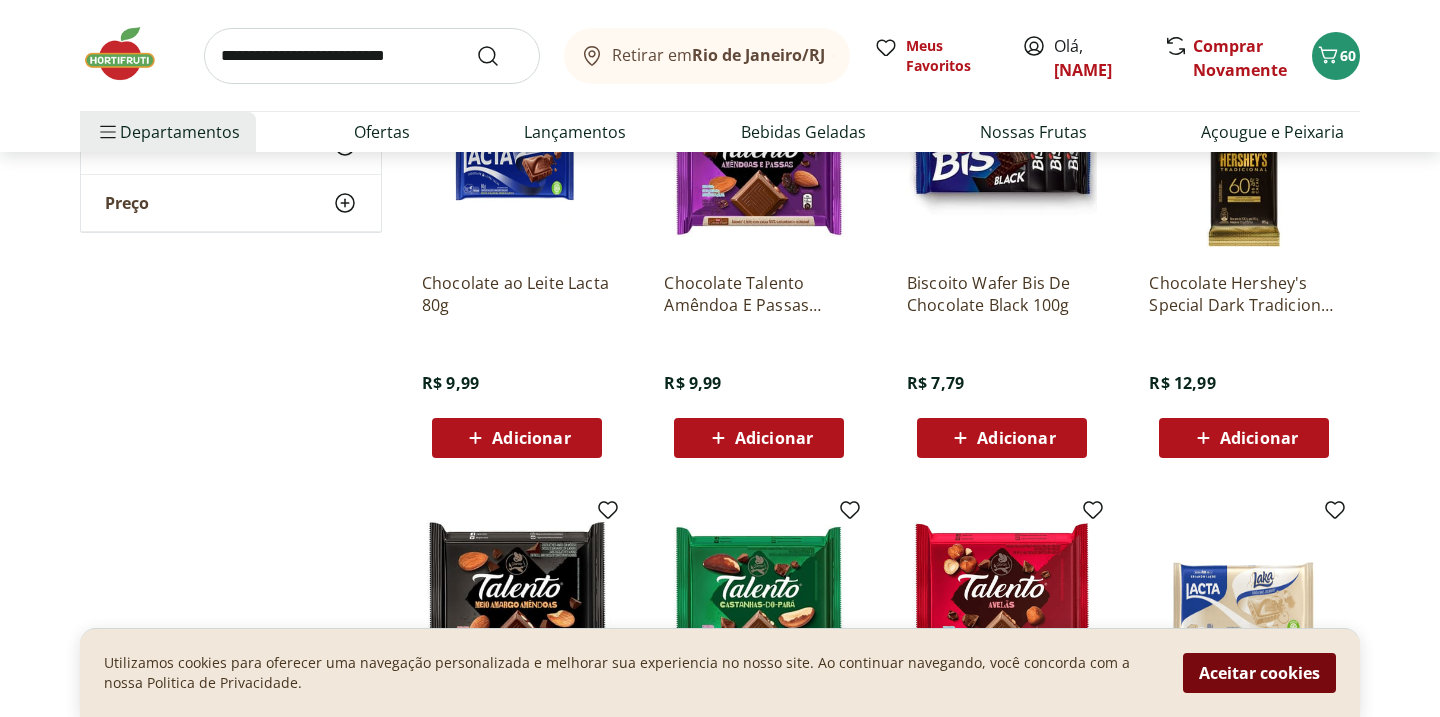 click on "Aceitar cookies" at bounding box center (1259, 673) 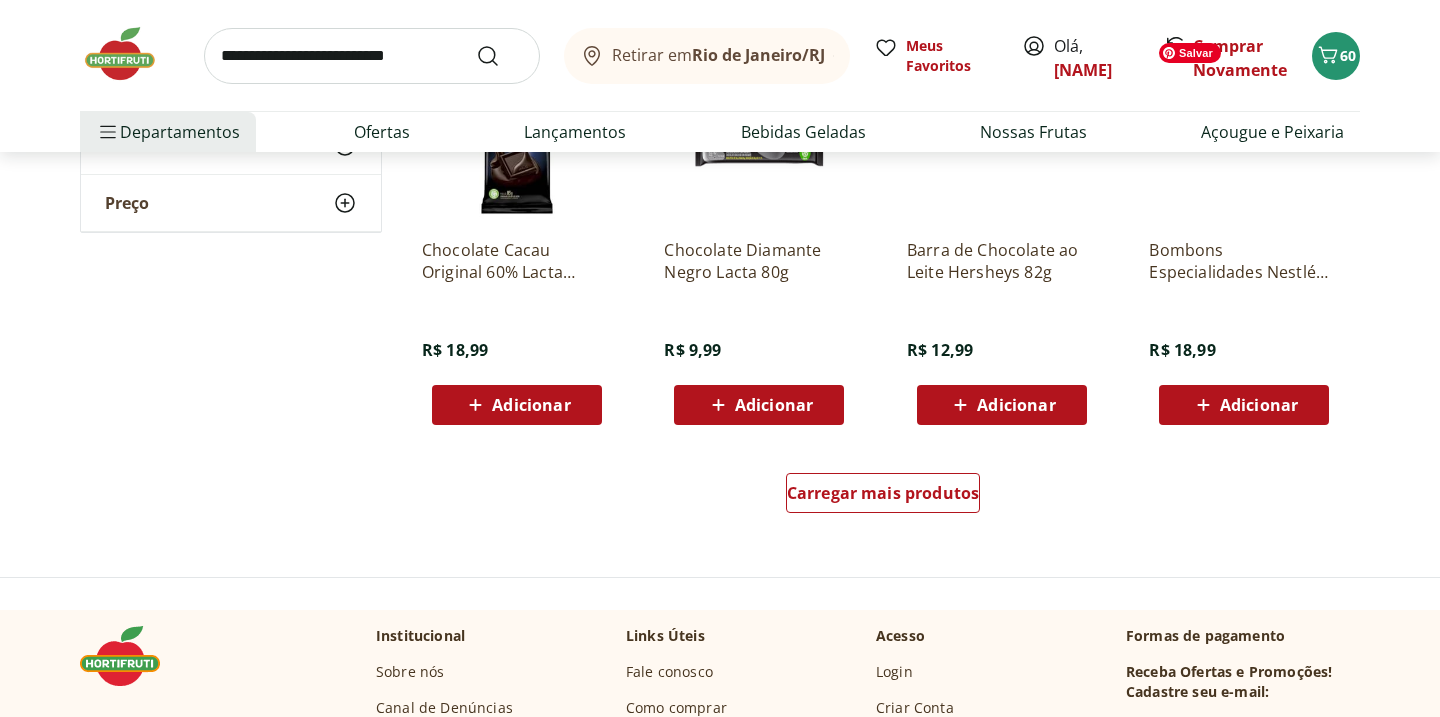 scroll, scrollTop: 1313, scrollLeft: 0, axis: vertical 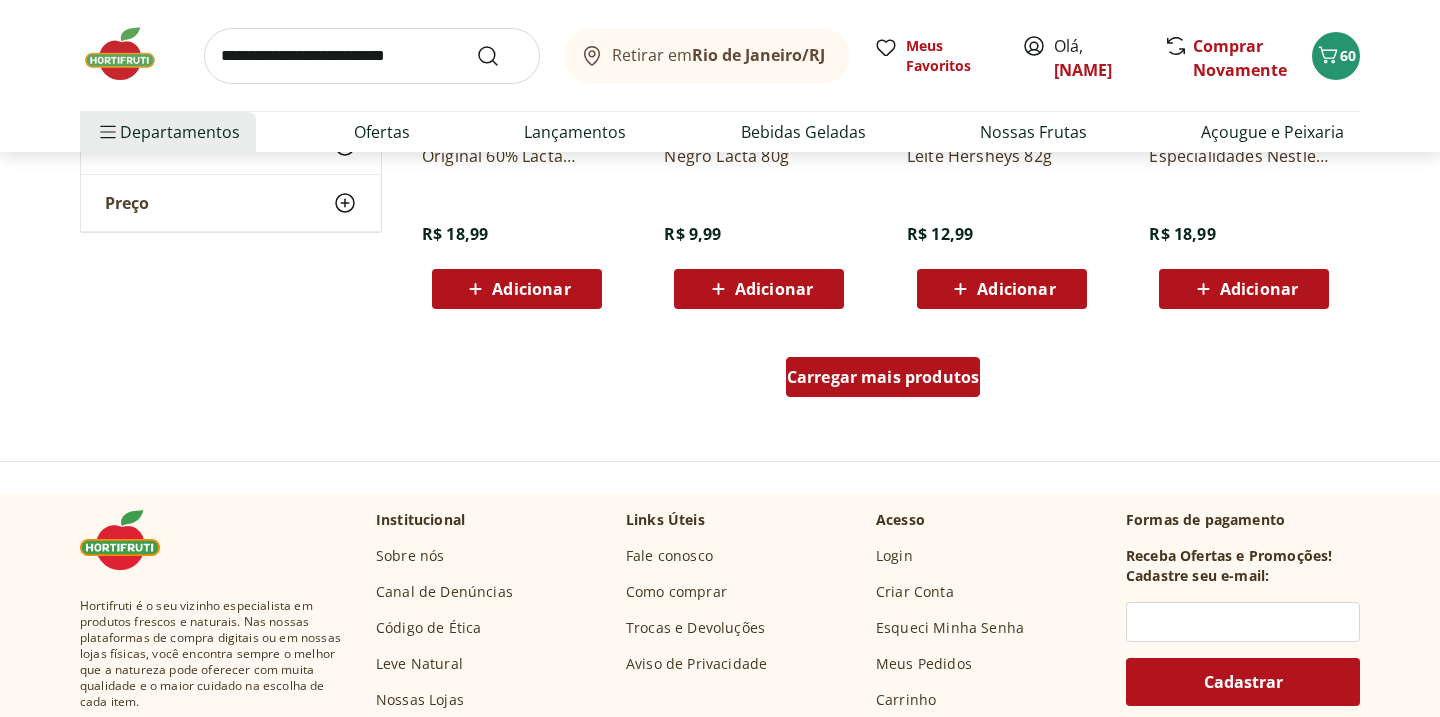 click on "Carregar mais produtos" at bounding box center [883, 381] 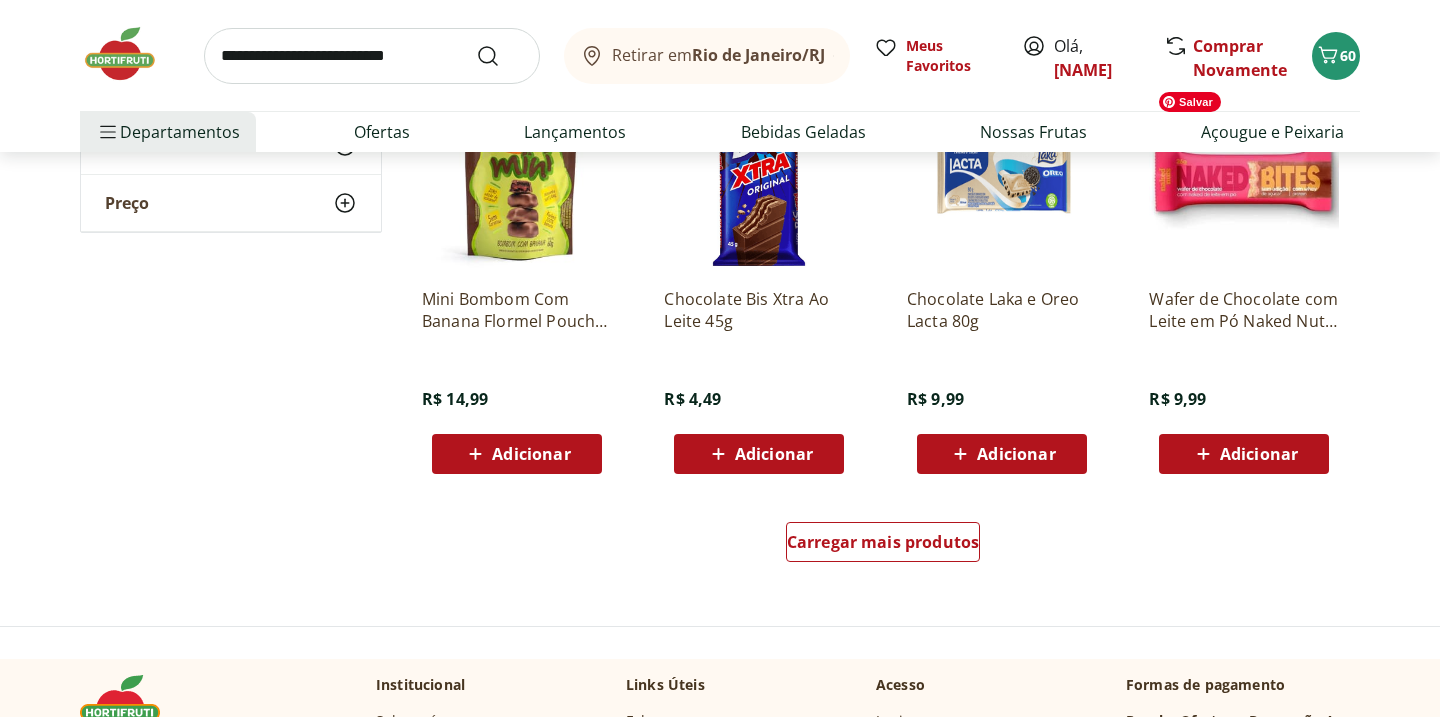 scroll, scrollTop: 2523, scrollLeft: 0, axis: vertical 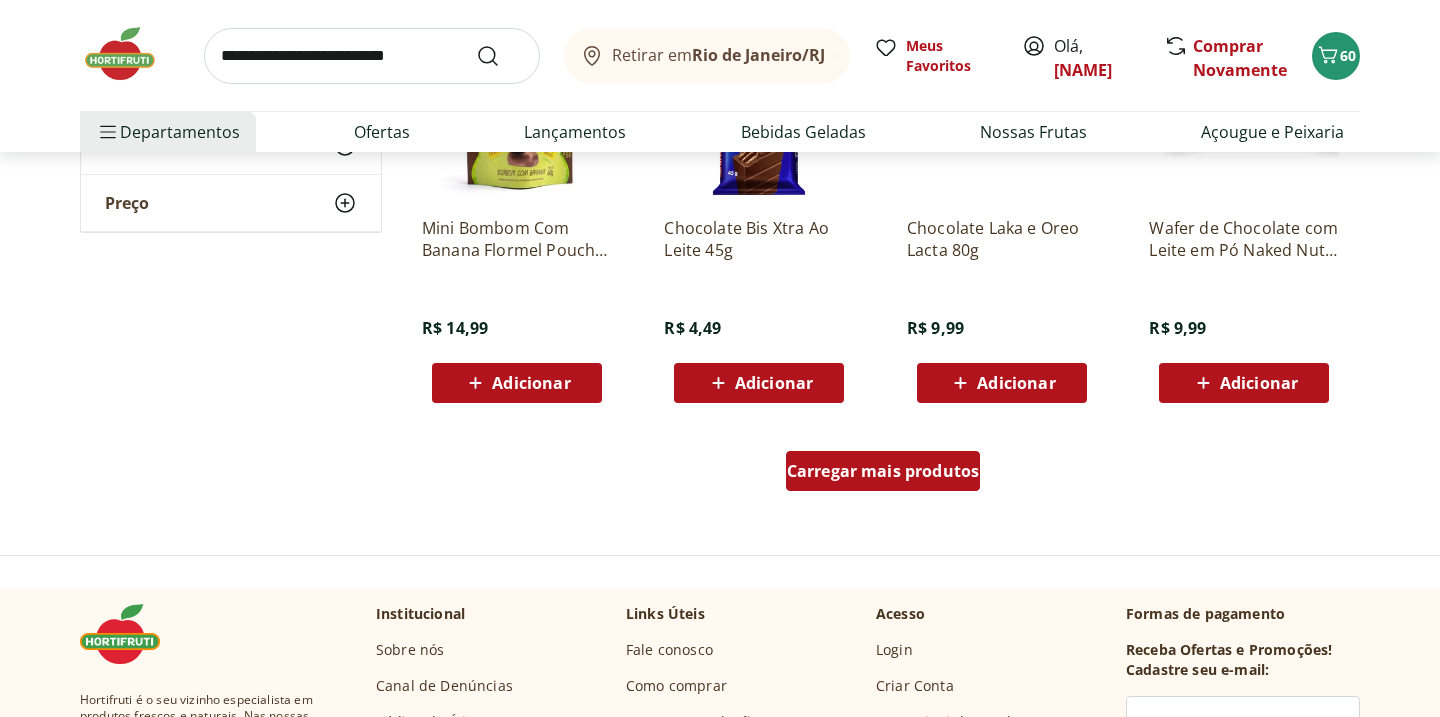 click on "Carregar mais produtos" at bounding box center [883, 471] 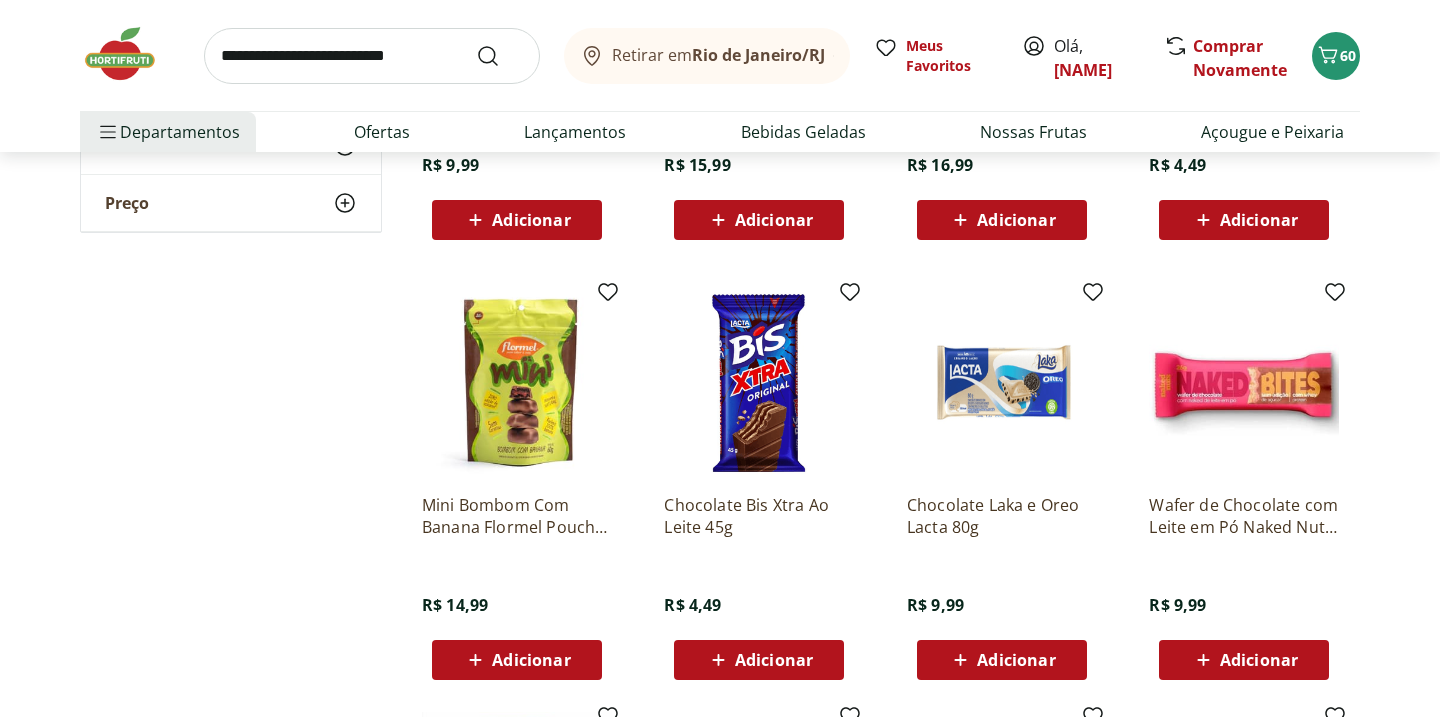 scroll, scrollTop: 2242, scrollLeft: 0, axis: vertical 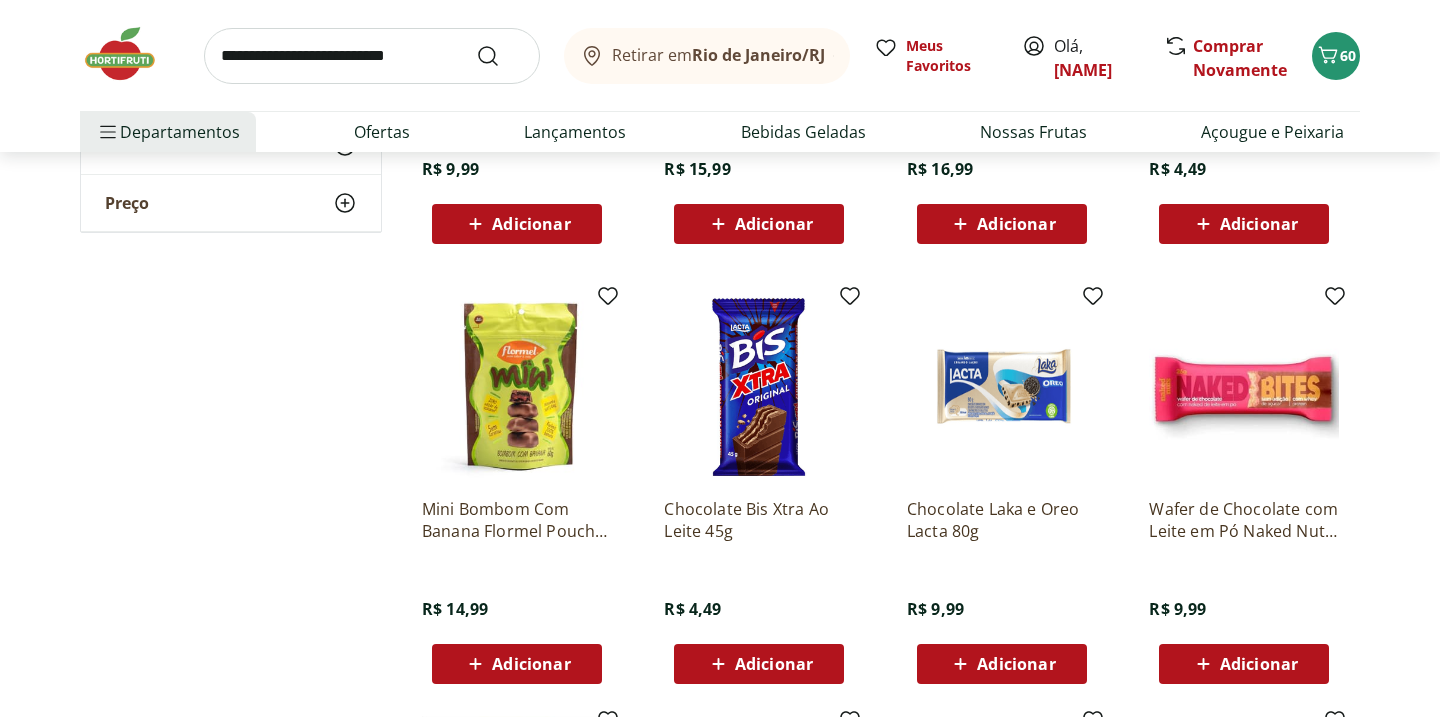 click on "Adicionar" at bounding box center (759, 664) 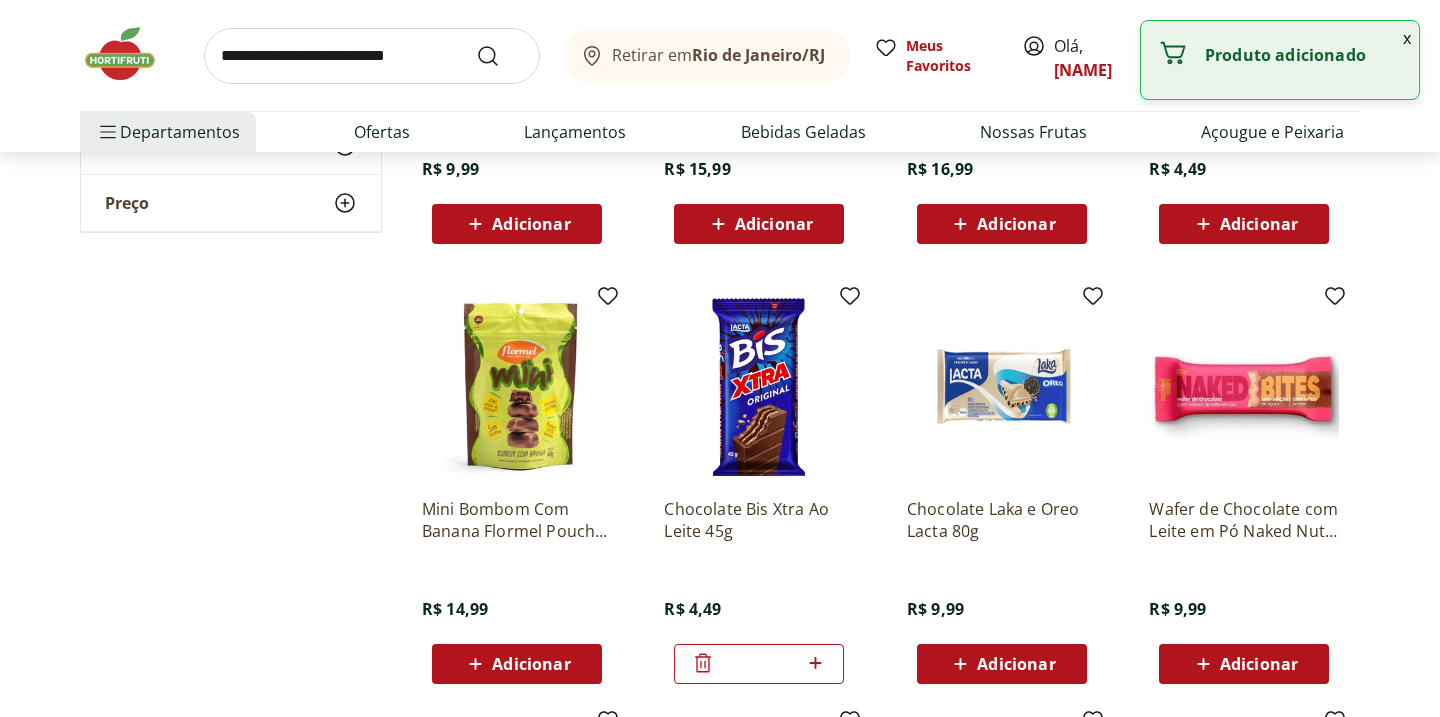 click 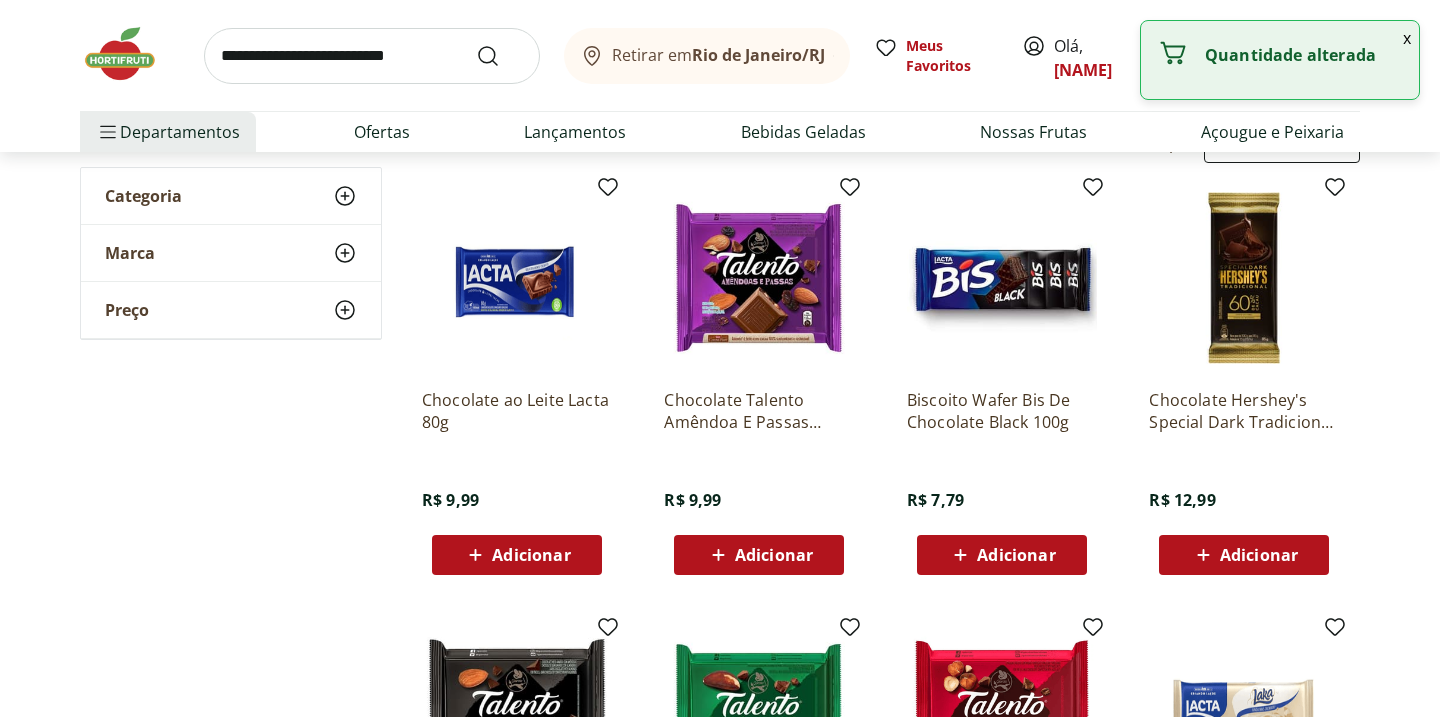 scroll, scrollTop: 0, scrollLeft: 0, axis: both 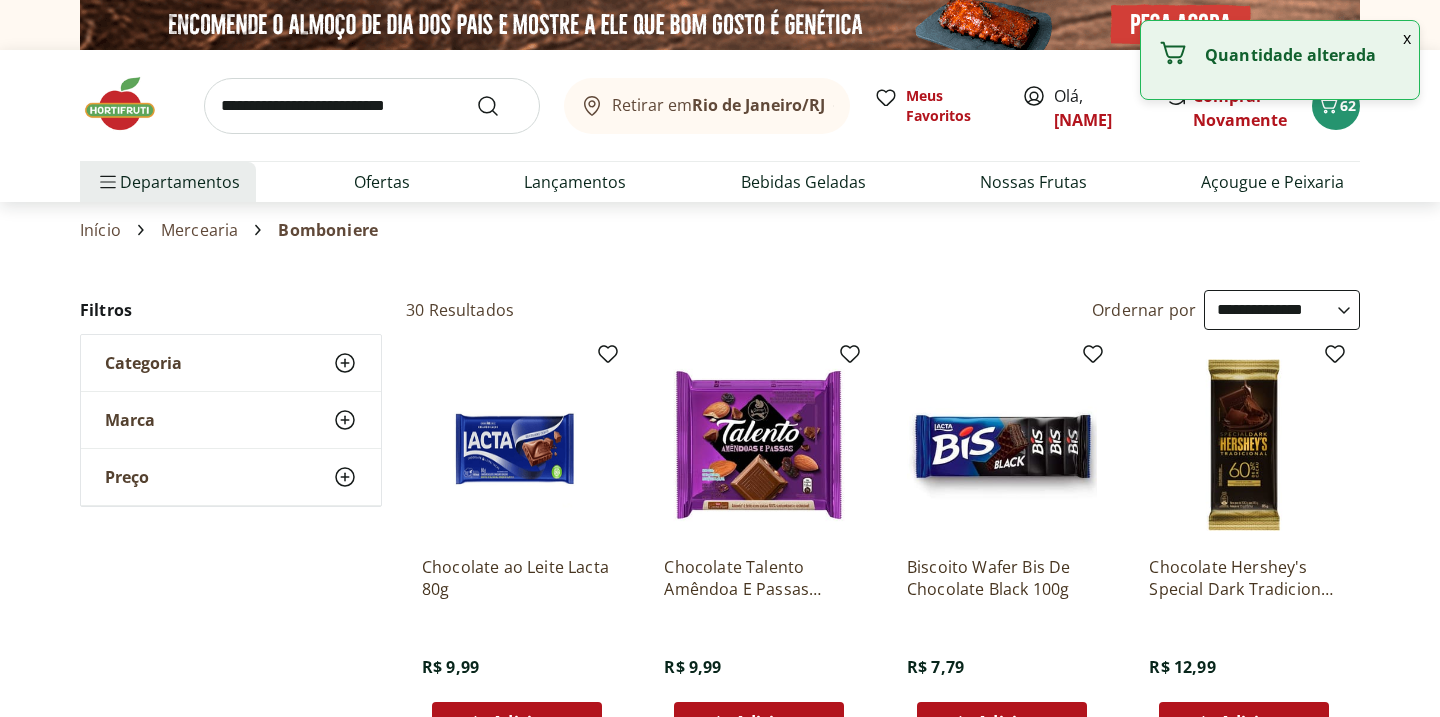 click at bounding box center (372, 106) 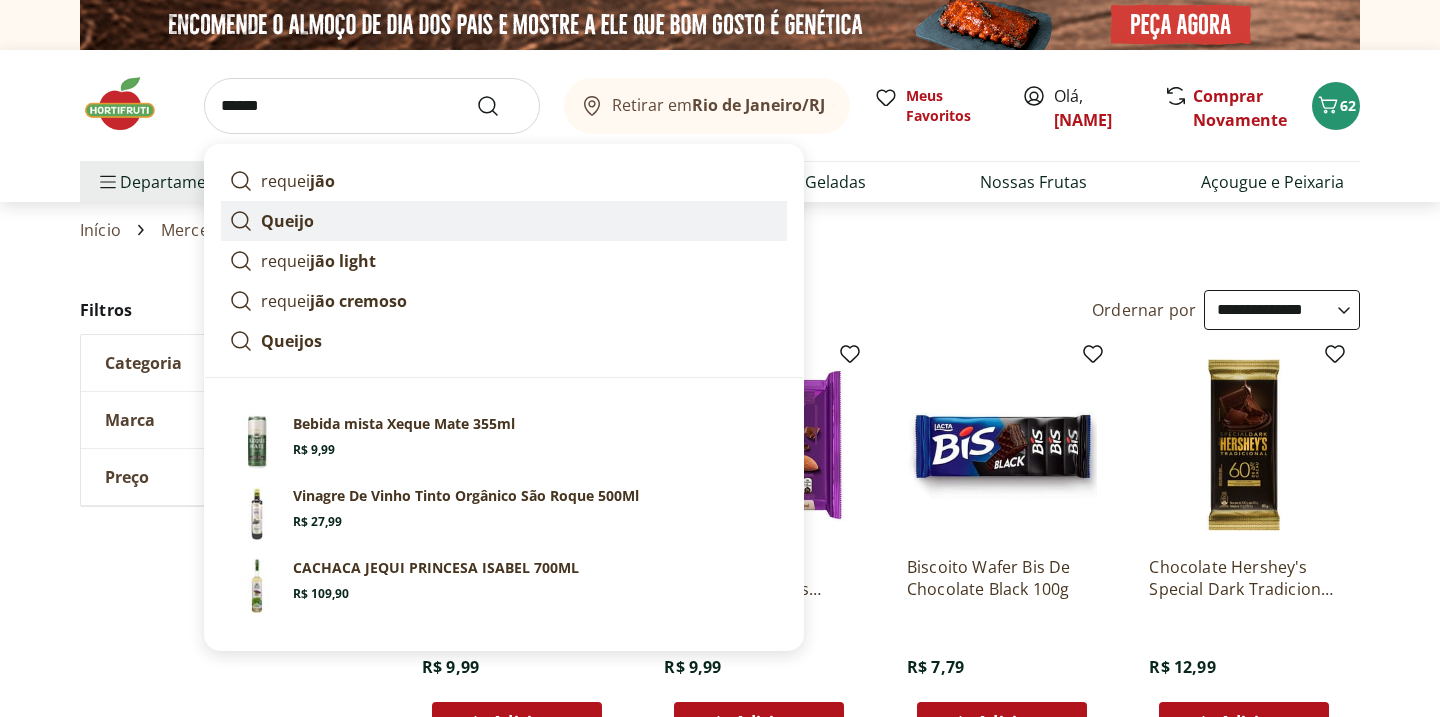 click on "Queijo" at bounding box center (504, 221) 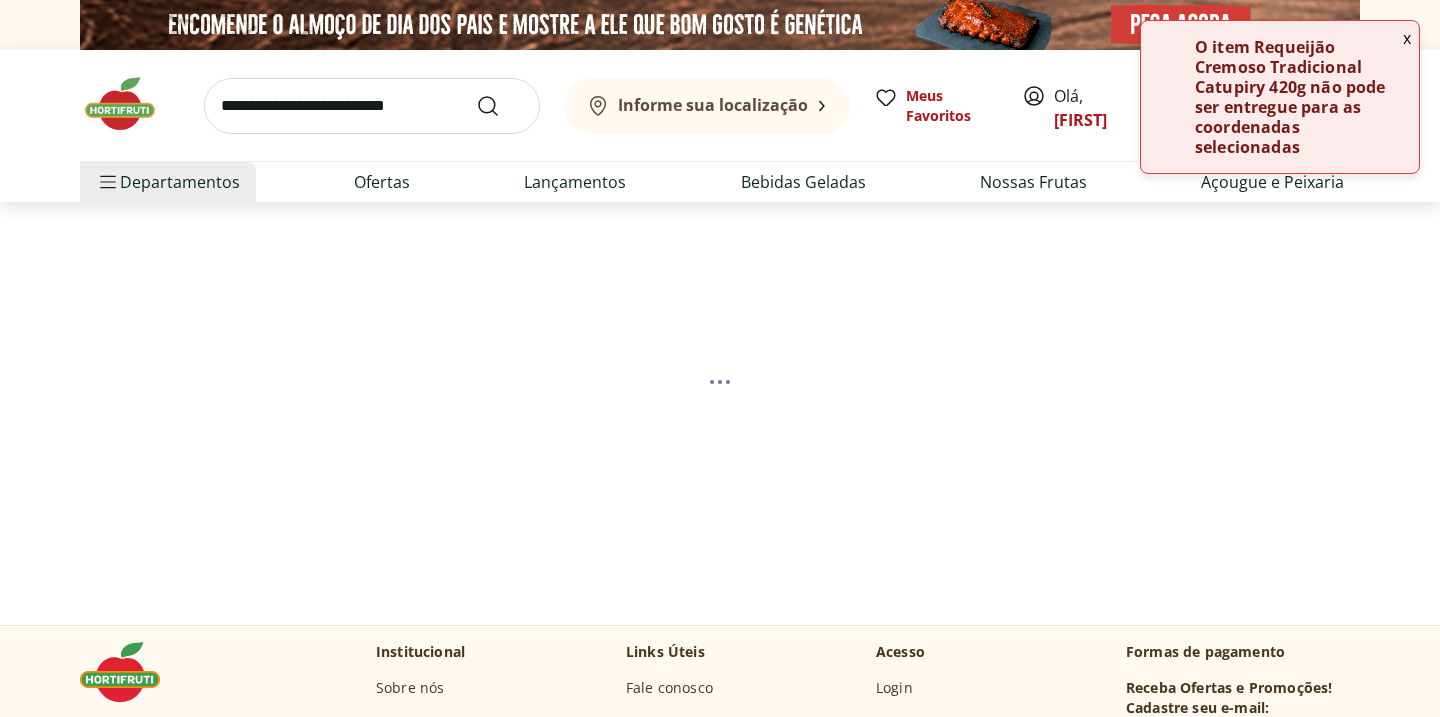 scroll, scrollTop: 0, scrollLeft: 0, axis: both 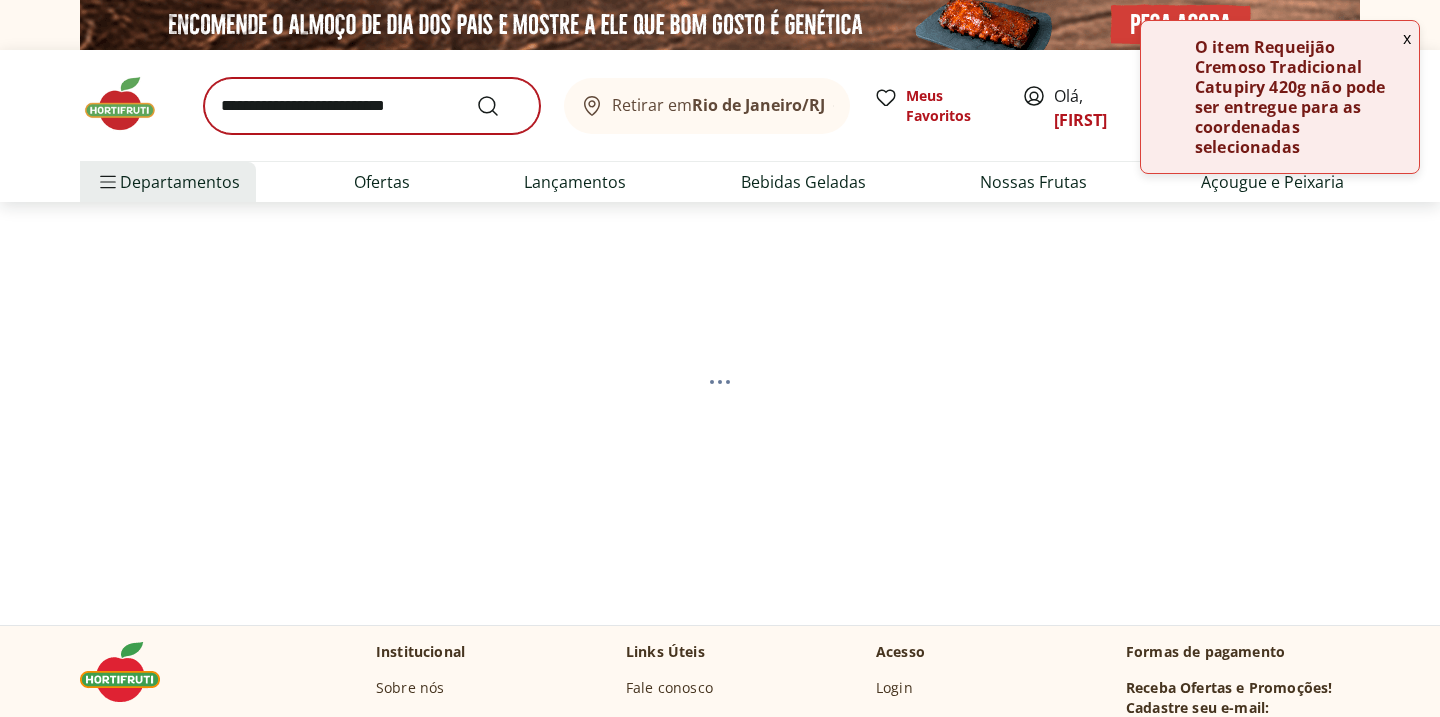 select on "**********" 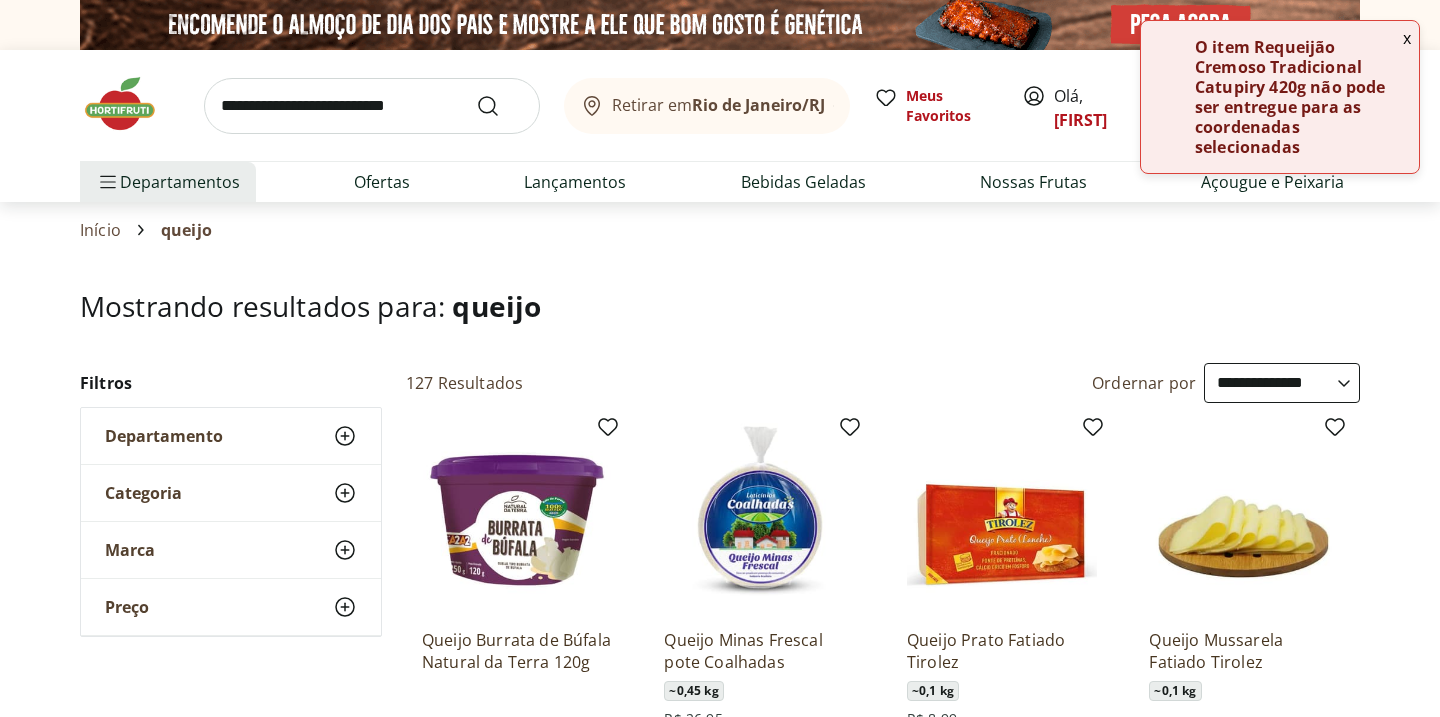 click at bounding box center (372, 106) 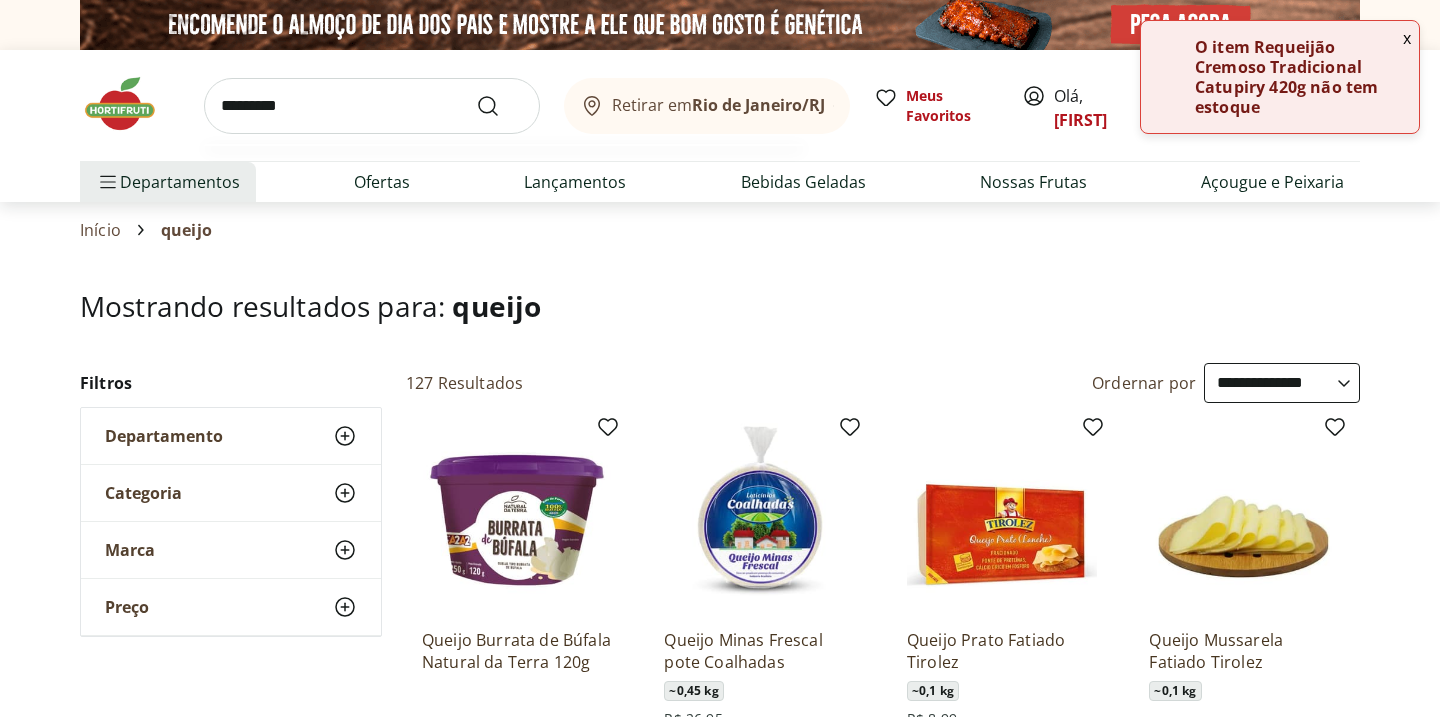 type on "*********" 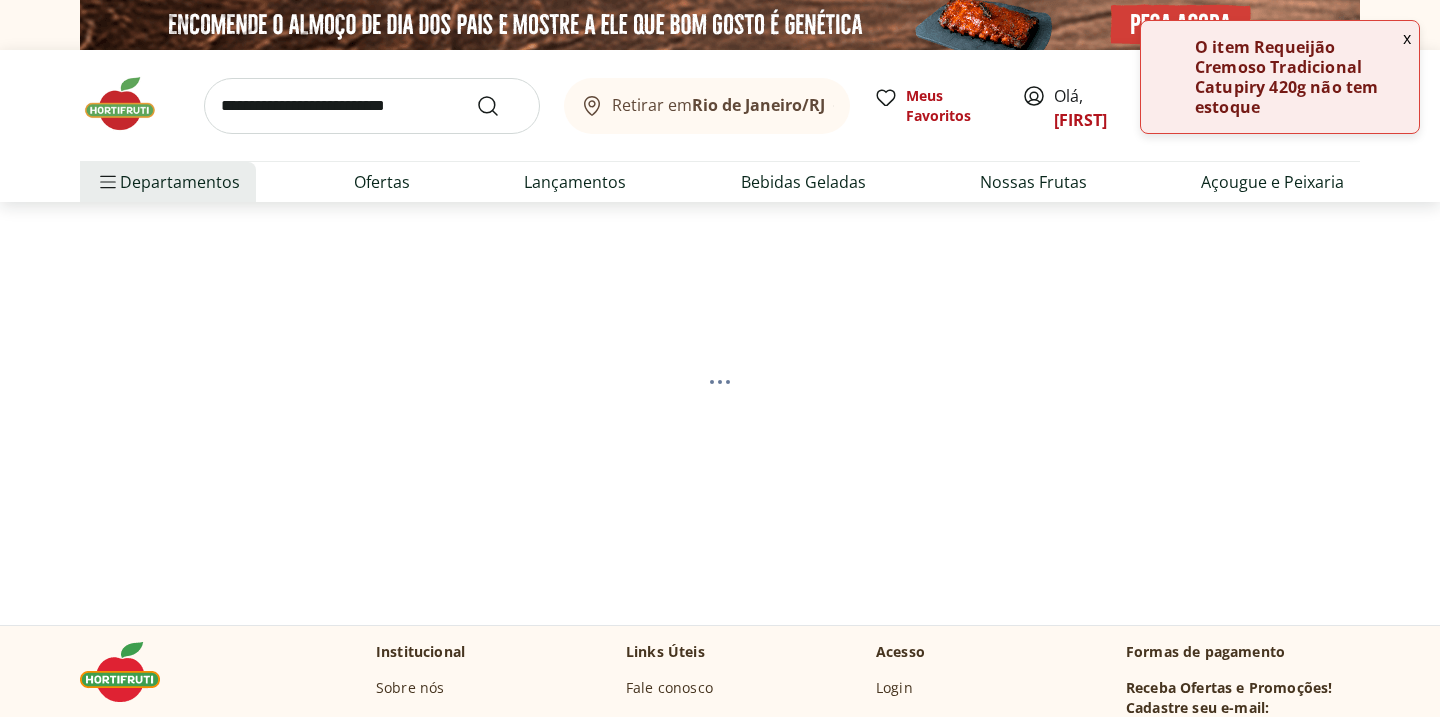 select on "**********" 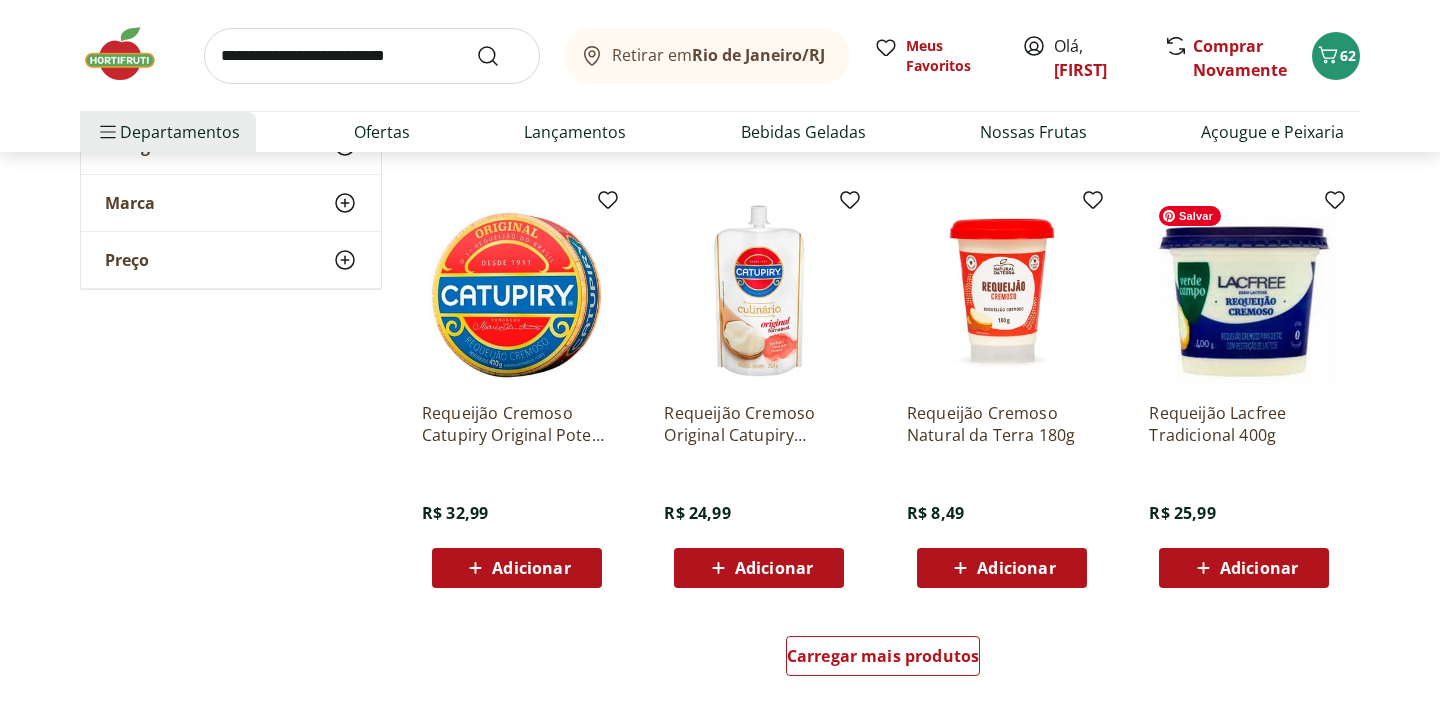 scroll, scrollTop: 1110, scrollLeft: 0, axis: vertical 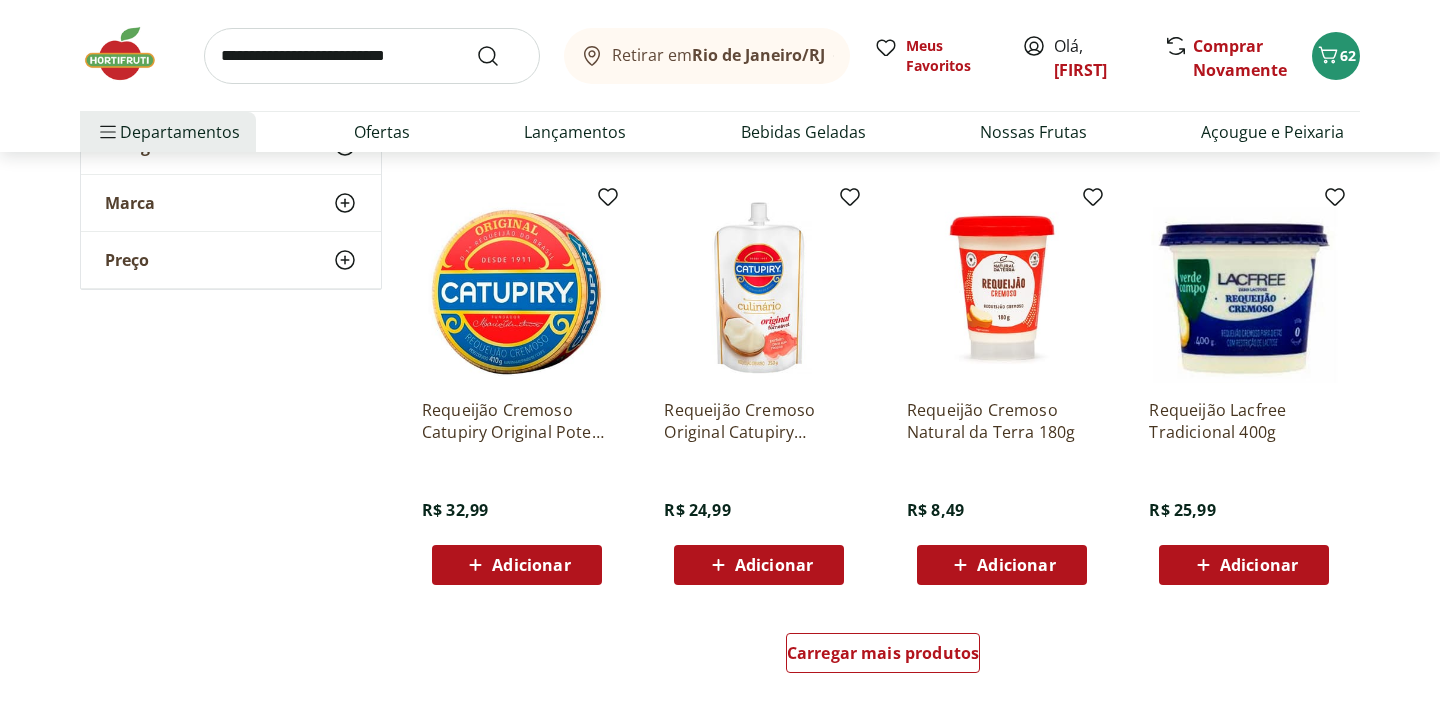 click on "Adicionar" at bounding box center (1002, 565) 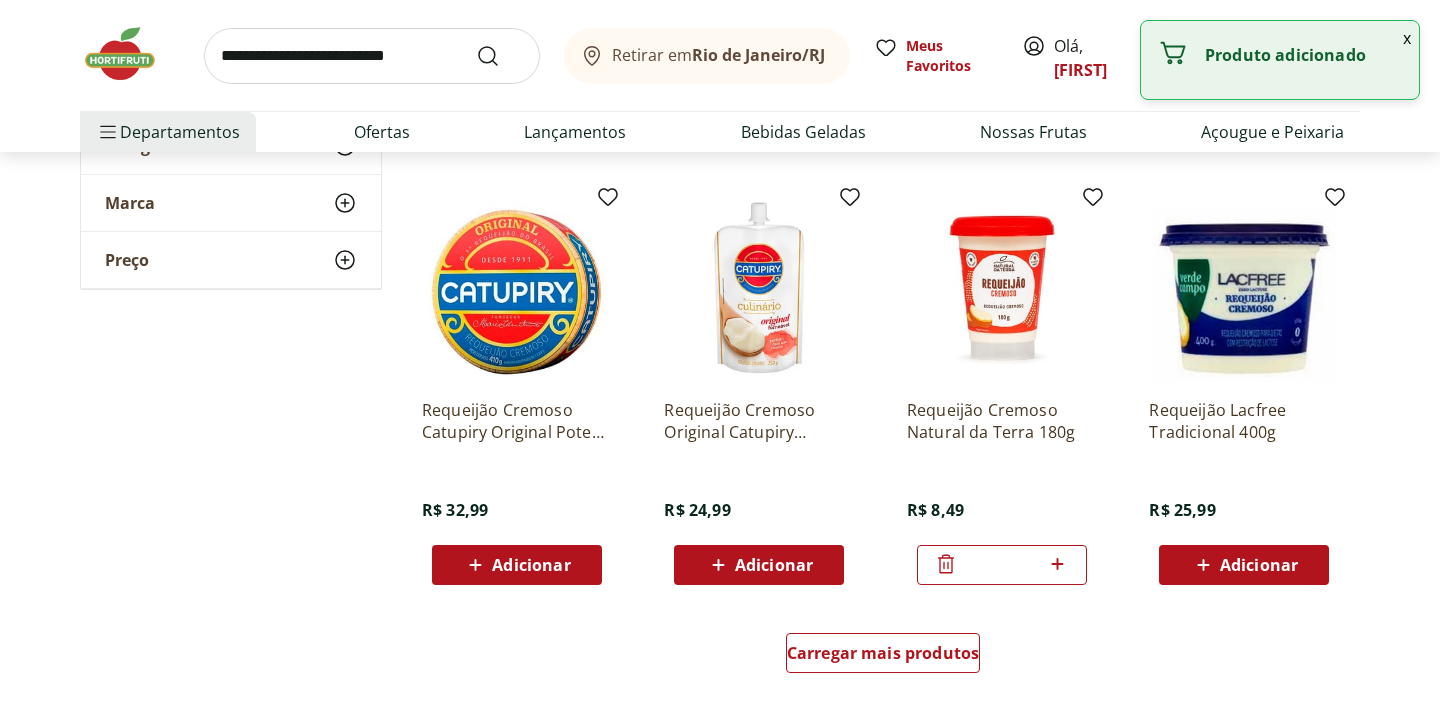 click 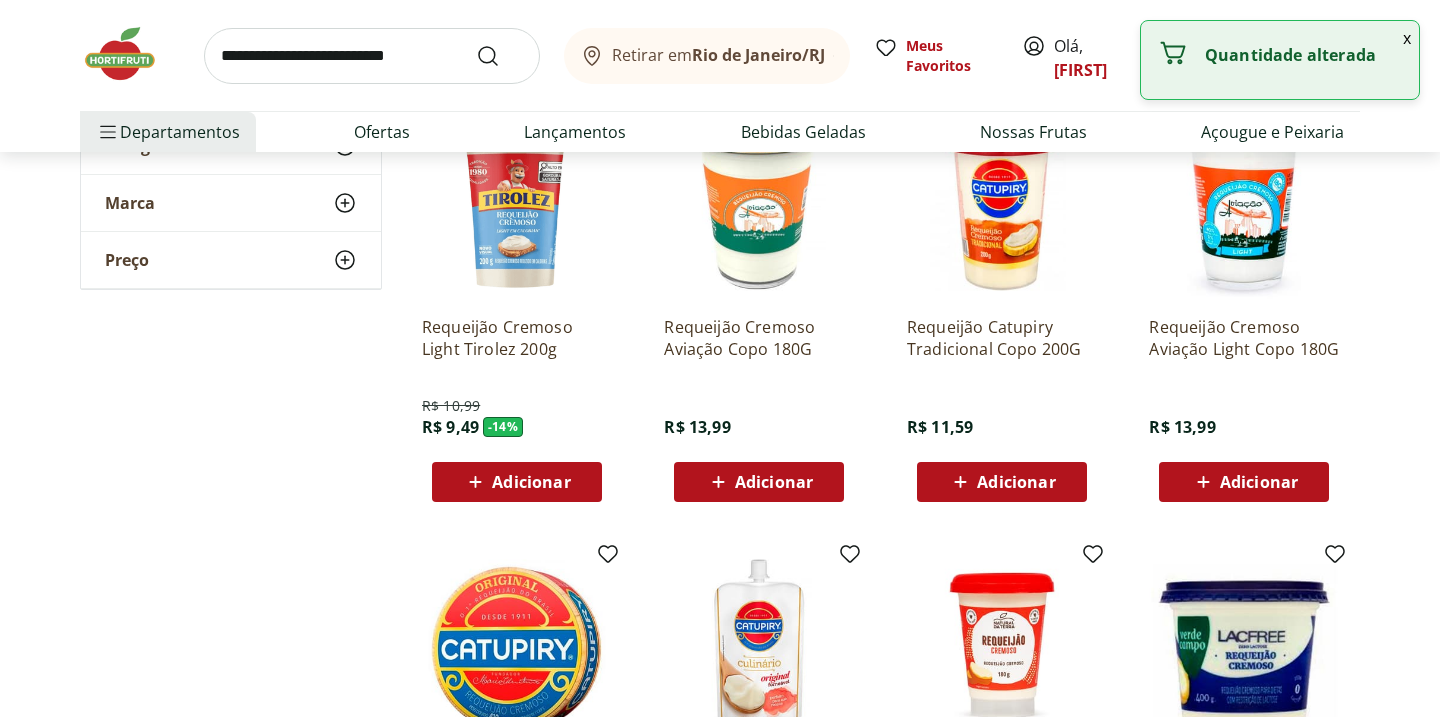 scroll, scrollTop: 0, scrollLeft: 0, axis: both 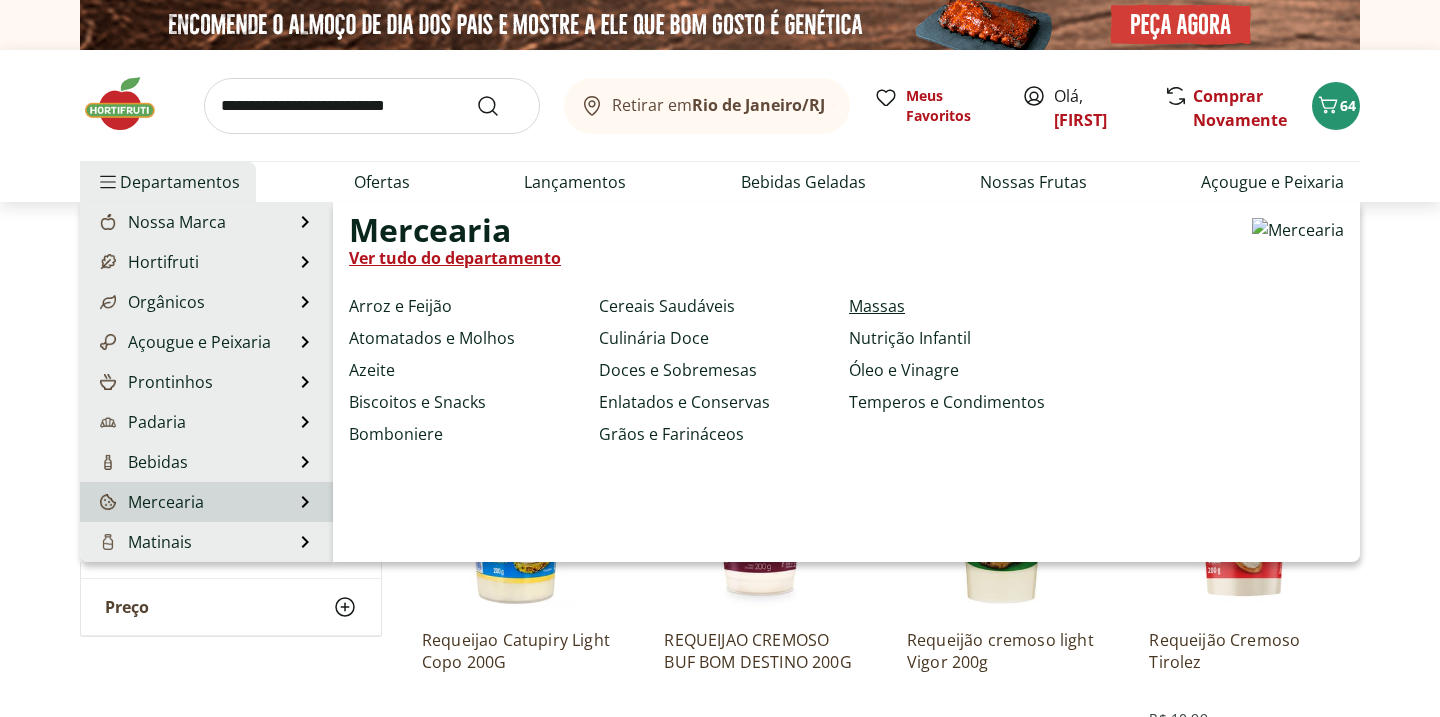 click on "Massas" at bounding box center [877, 306] 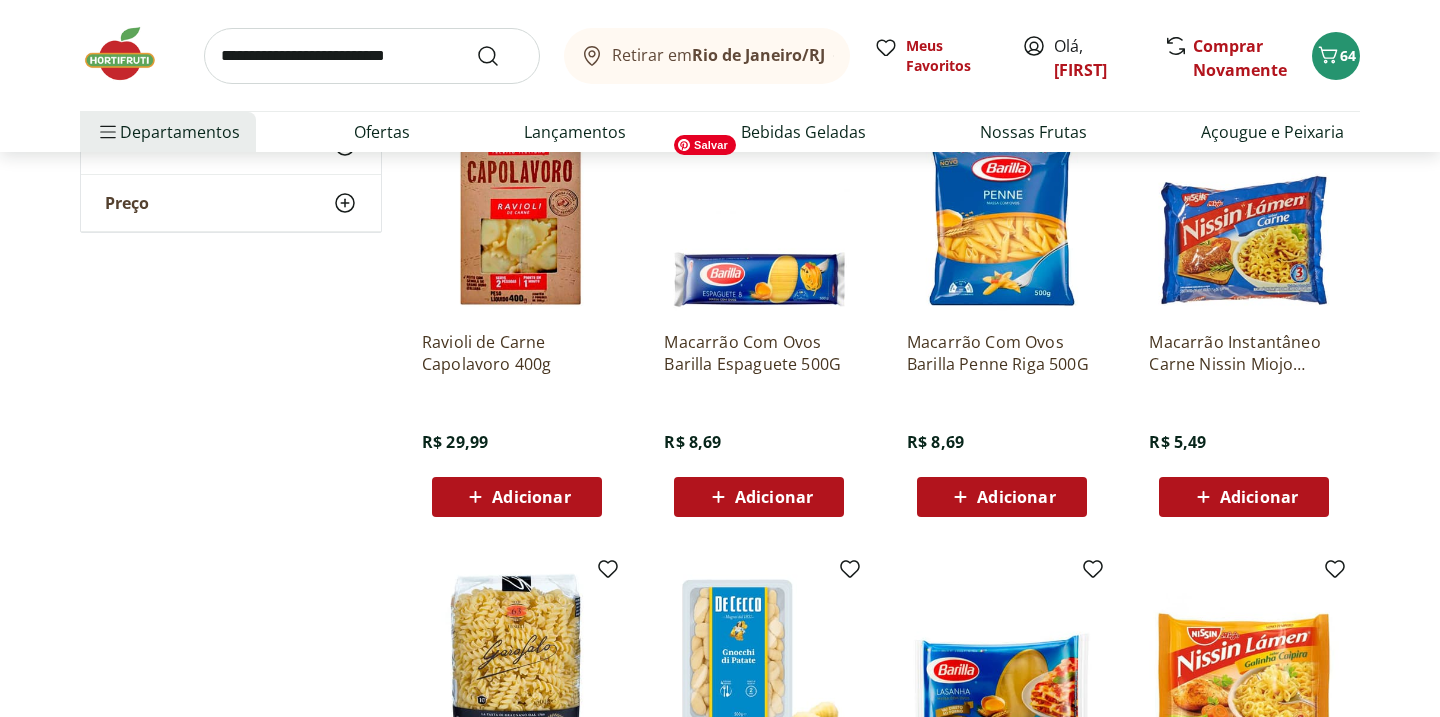 scroll, scrollTop: 684, scrollLeft: 0, axis: vertical 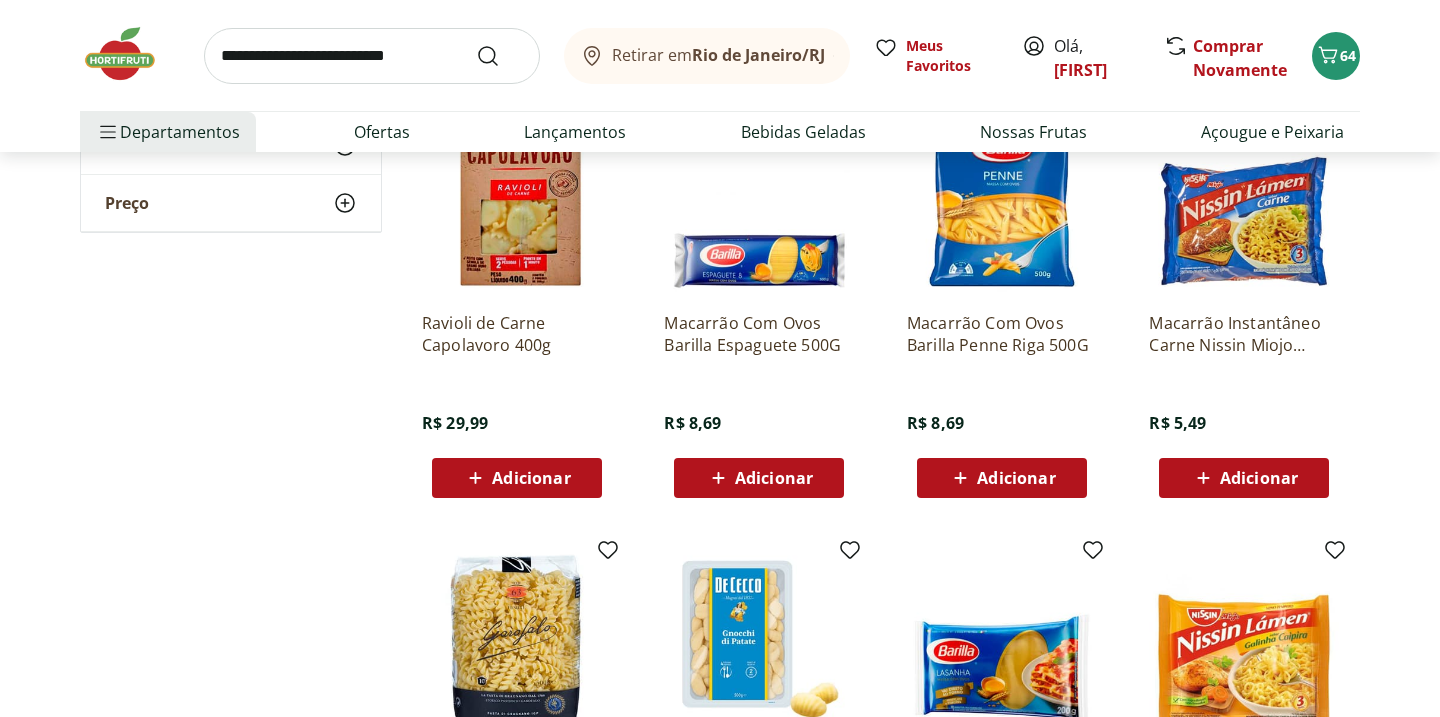 click on "Adicionar" at bounding box center (759, 478) 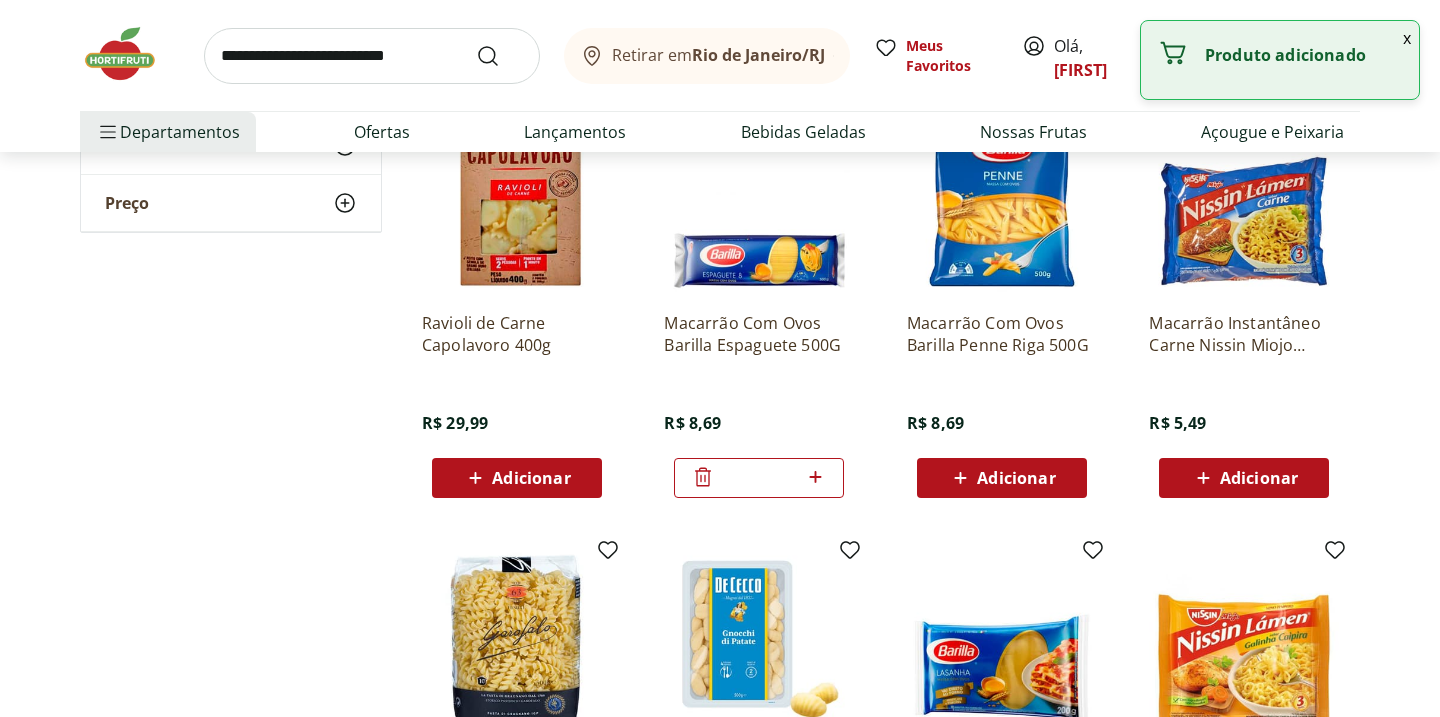 click 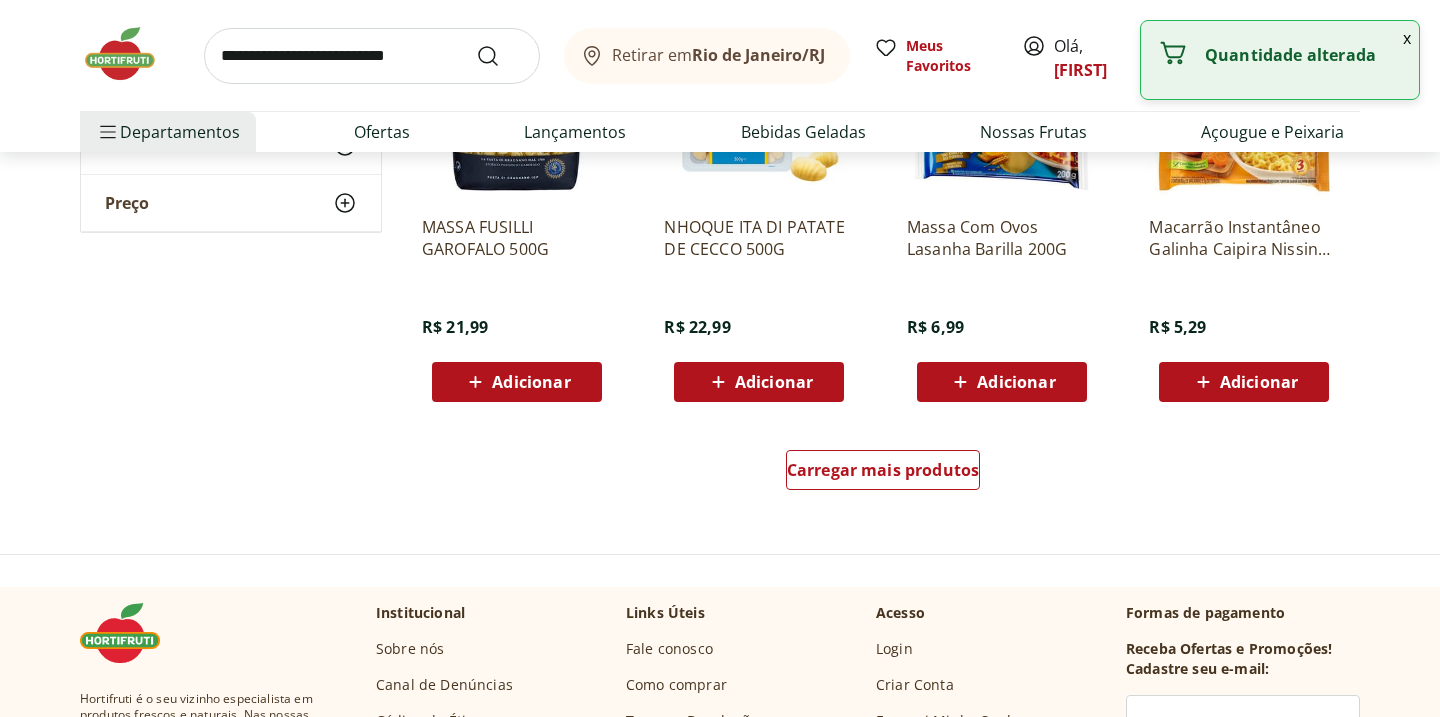 scroll, scrollTop: 1231, scrollLeft: 0, axis: vertical 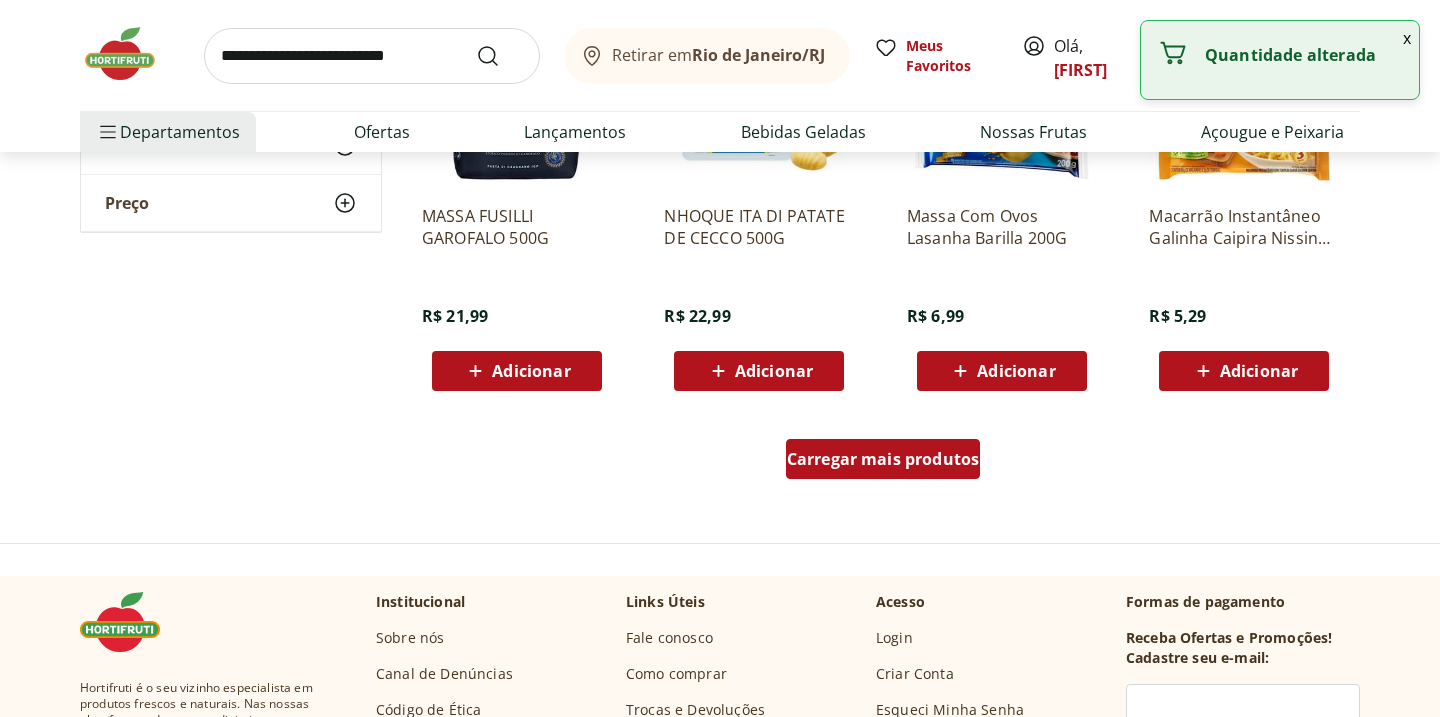 click on "Carregar mais produtos" at bounding box center (883, 459) 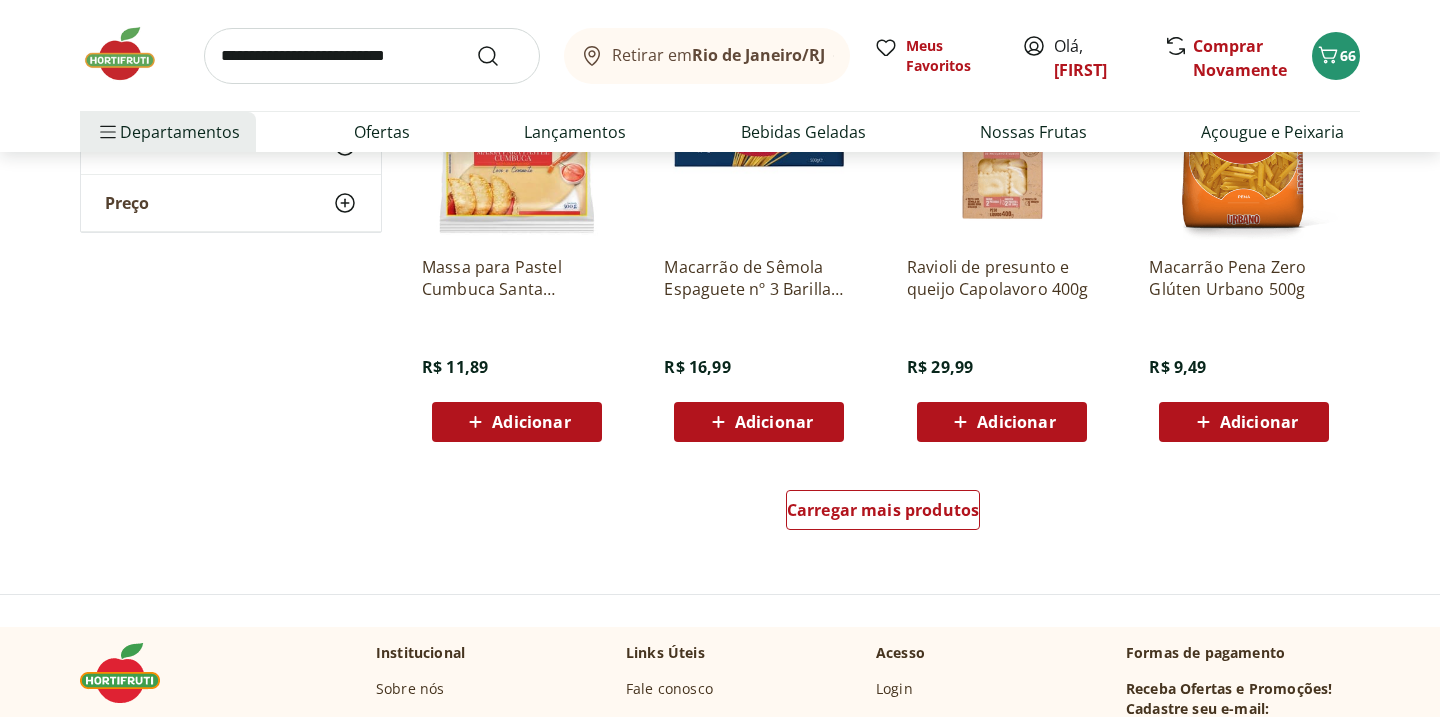 scroll, scrollTop: 2531, scrollLeft: 0, axis: vertical 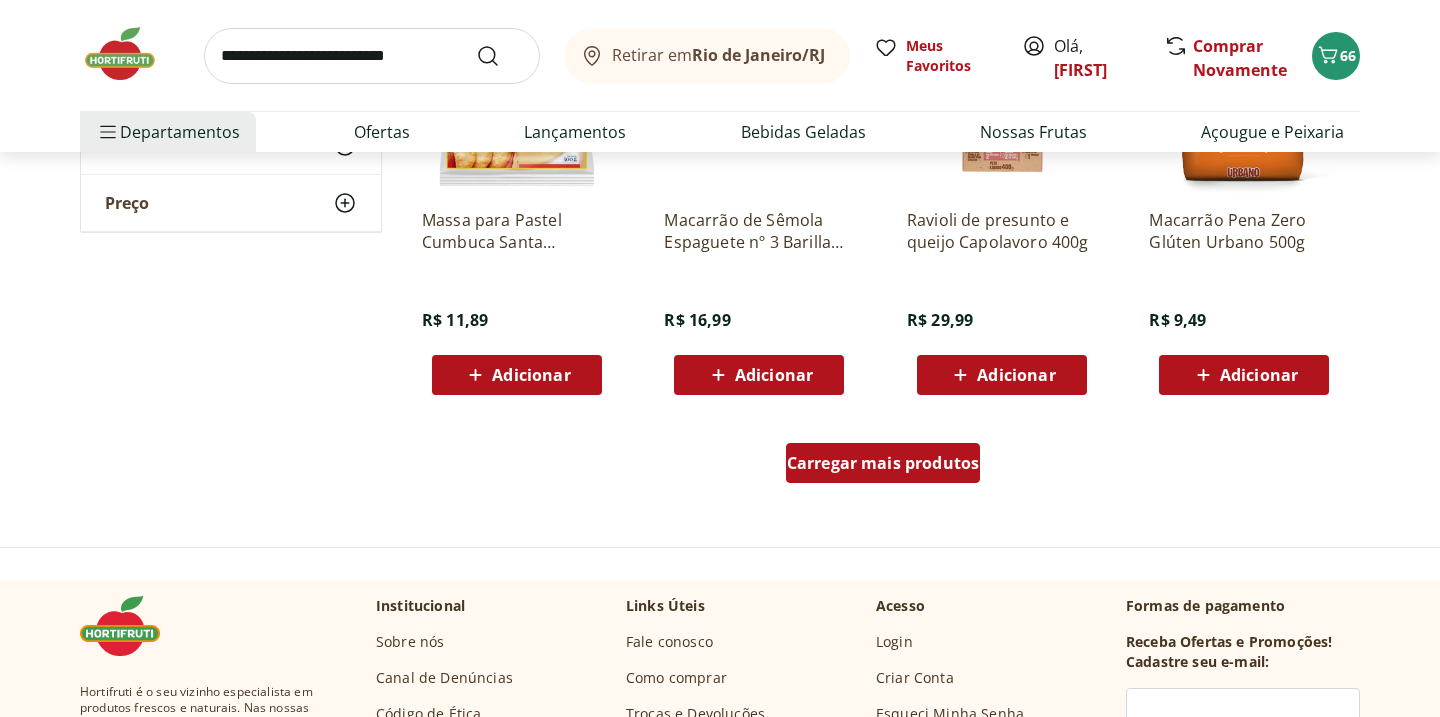 click on "Carregar mais produtos" at bounding box center [883, 463] 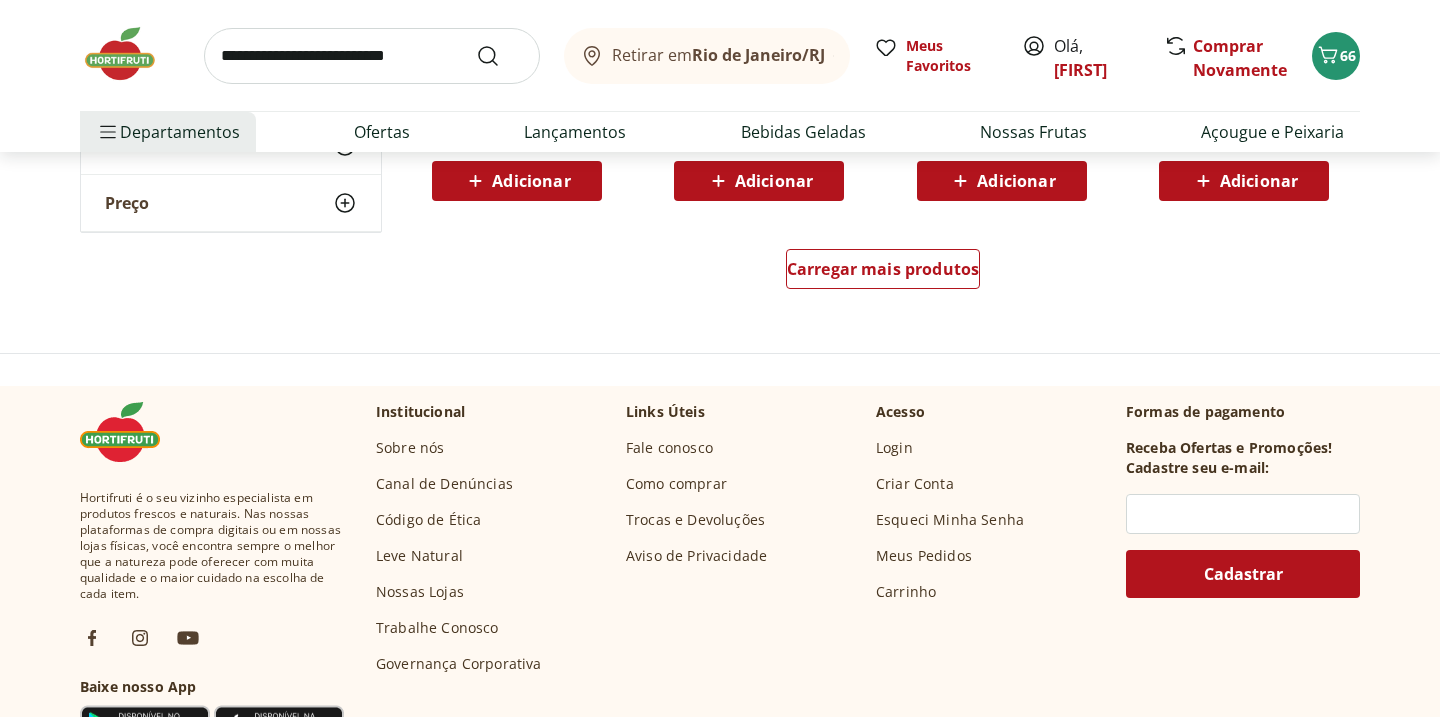 scroll, scrollTop: 3849, scrollLeft: 0, axis: vertical 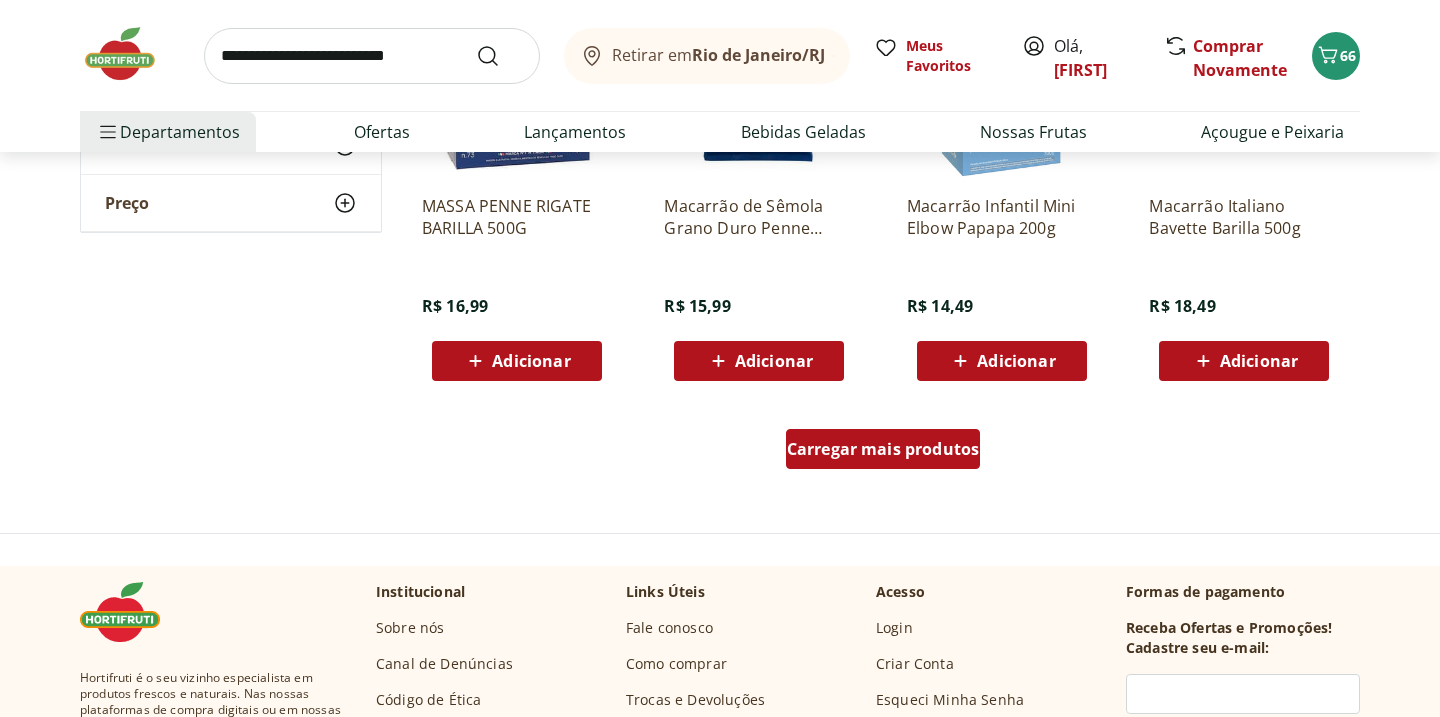 click on "Carregar mais produtos" at bounding box center (883, 449) 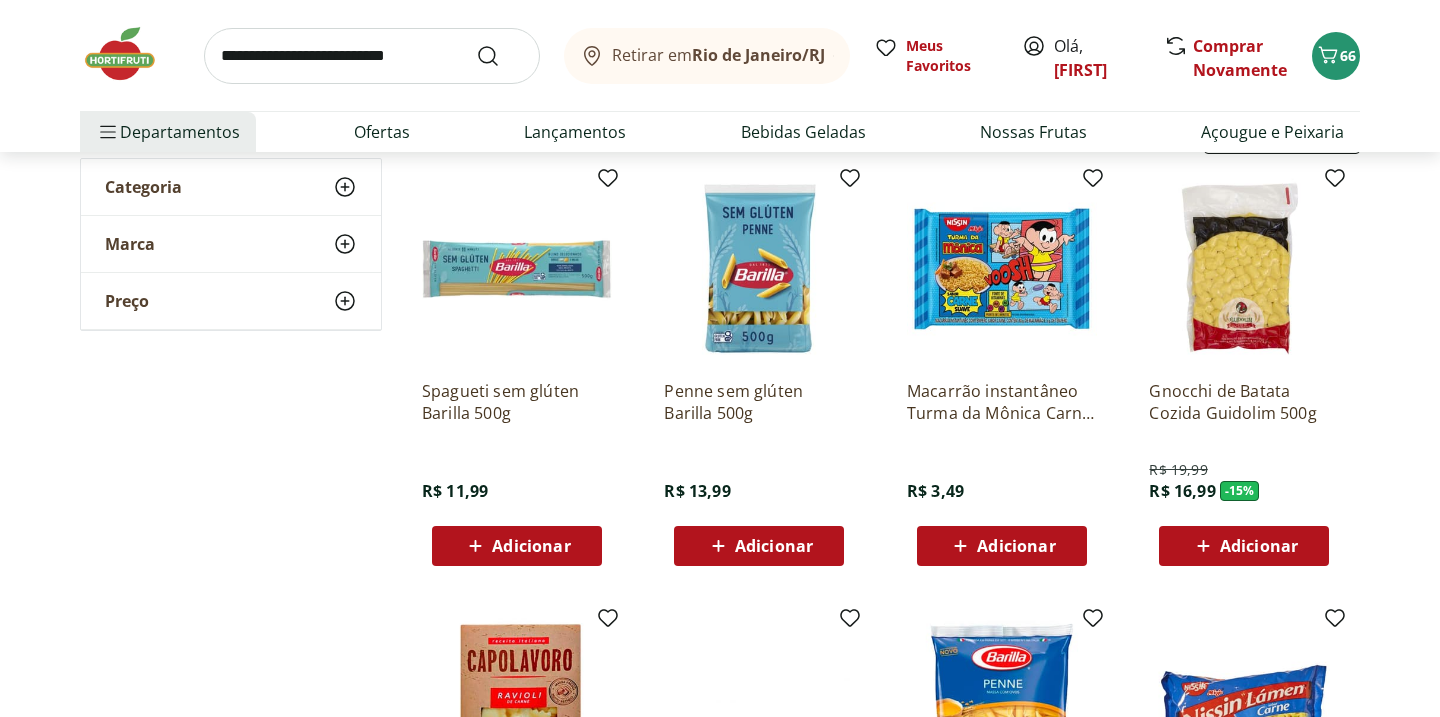 scroll, scrollTop: 0, scrollLeft: 0, axis: both 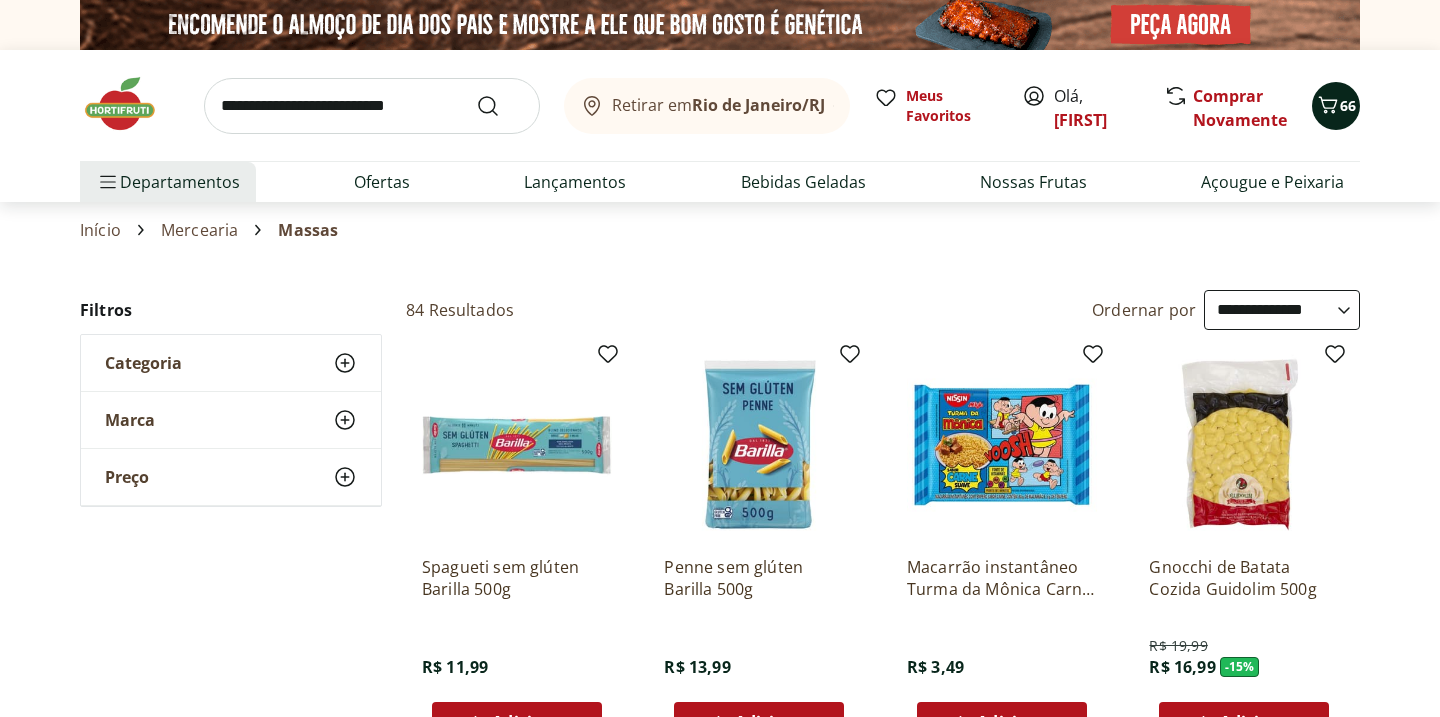 click on "66" at bounding box center [1348, 105] 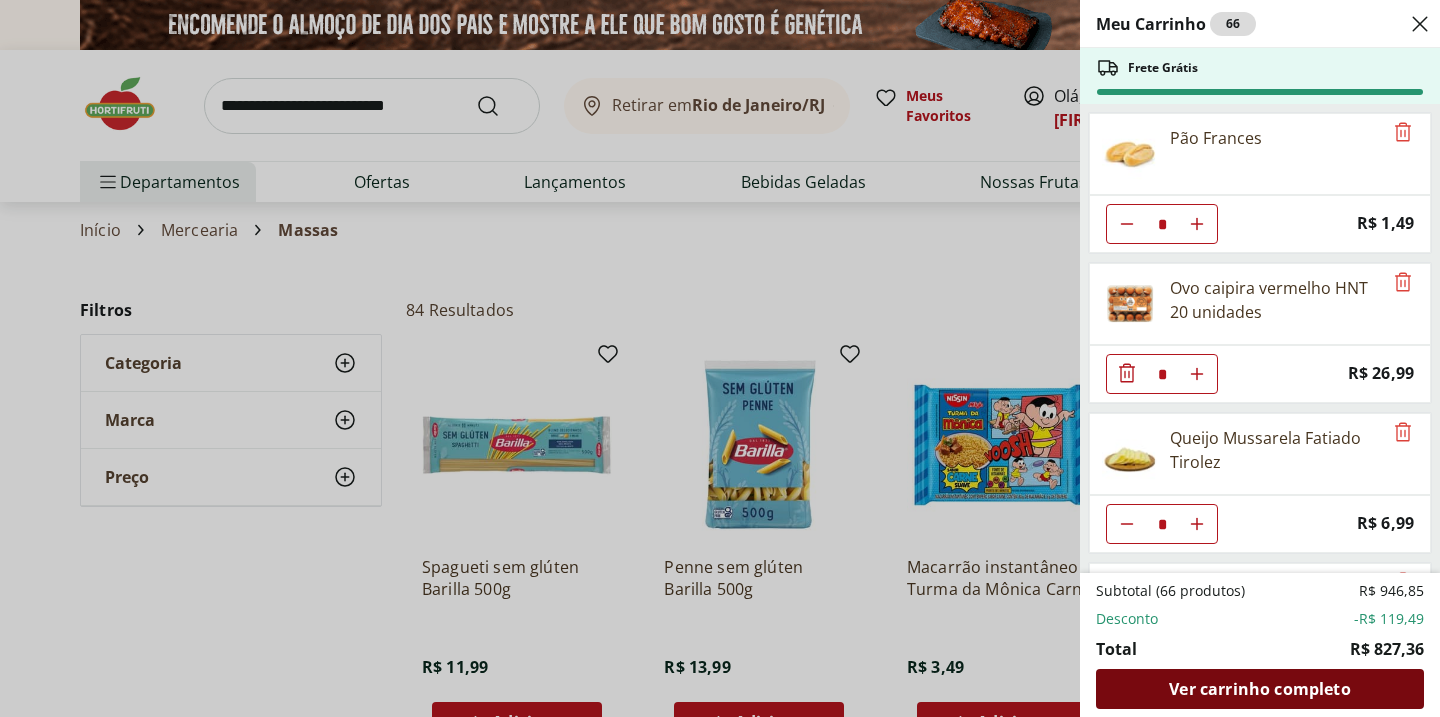 click on "Ver carrinho completo" at bounding box center (1259, 689) 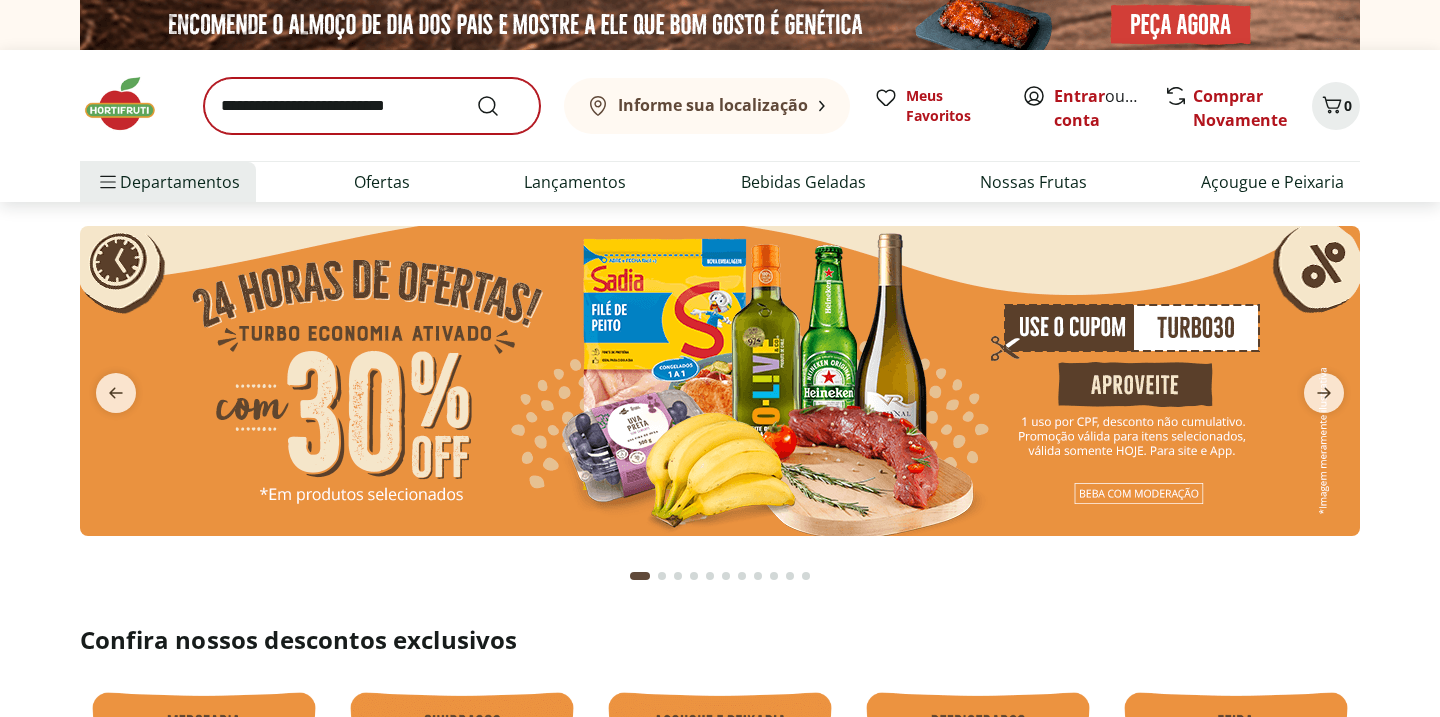 scroll, scrollTop: 0, scrollLeft: 0, axis: both 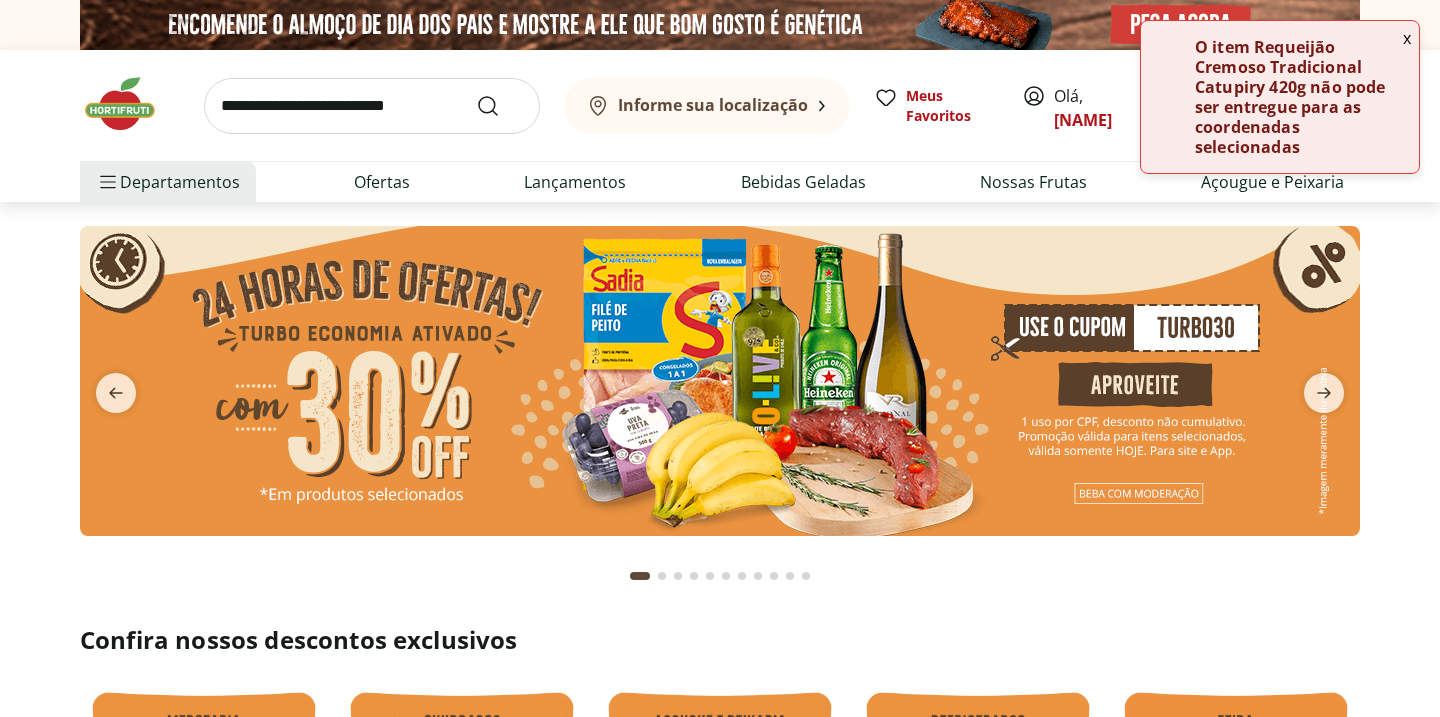 click at bounding box center (372, 106) 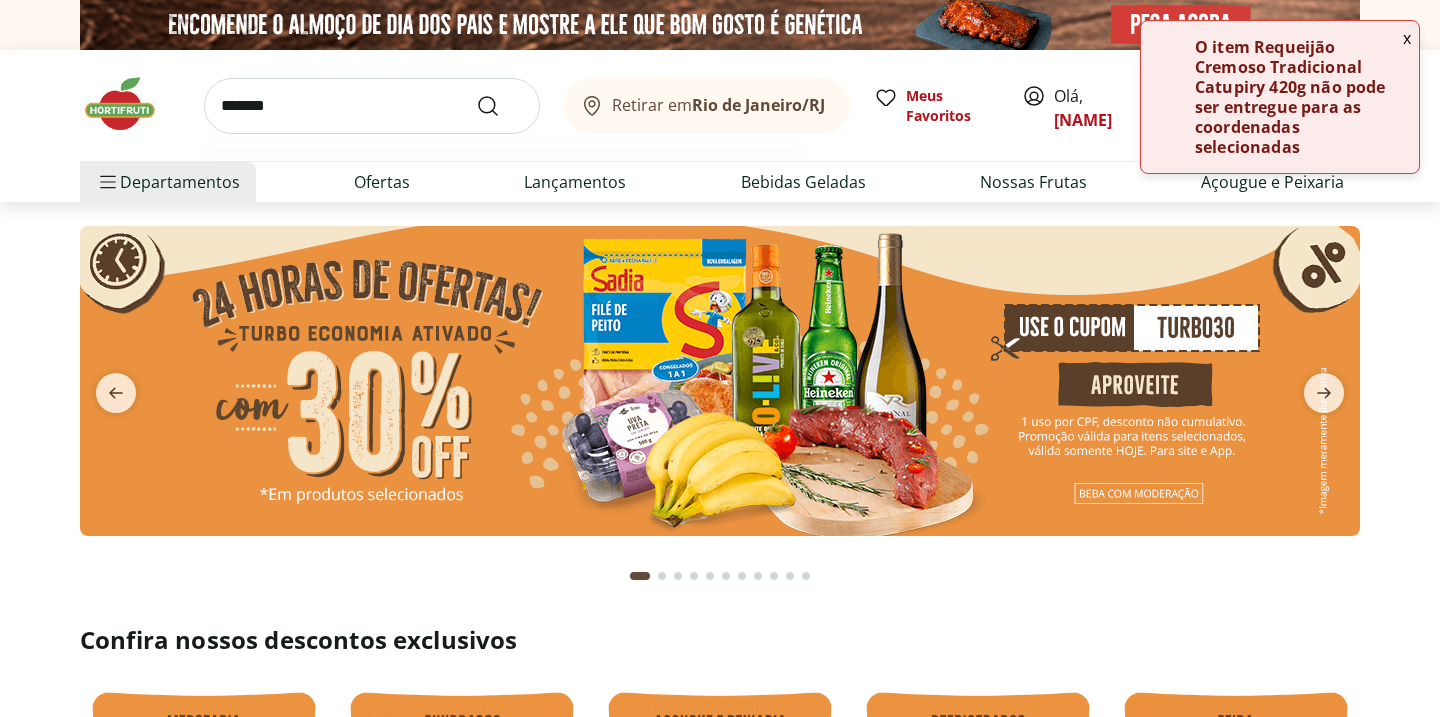 type on "*******" 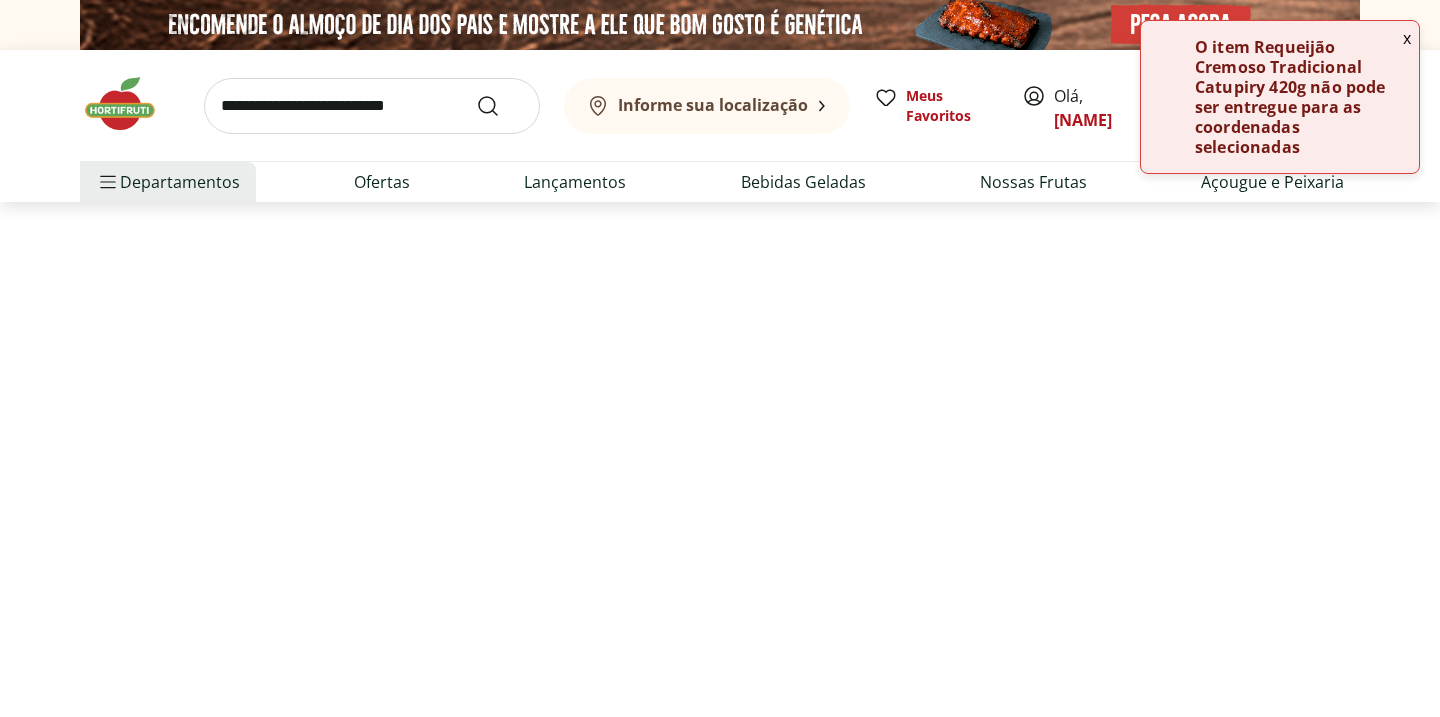 select on "**********" 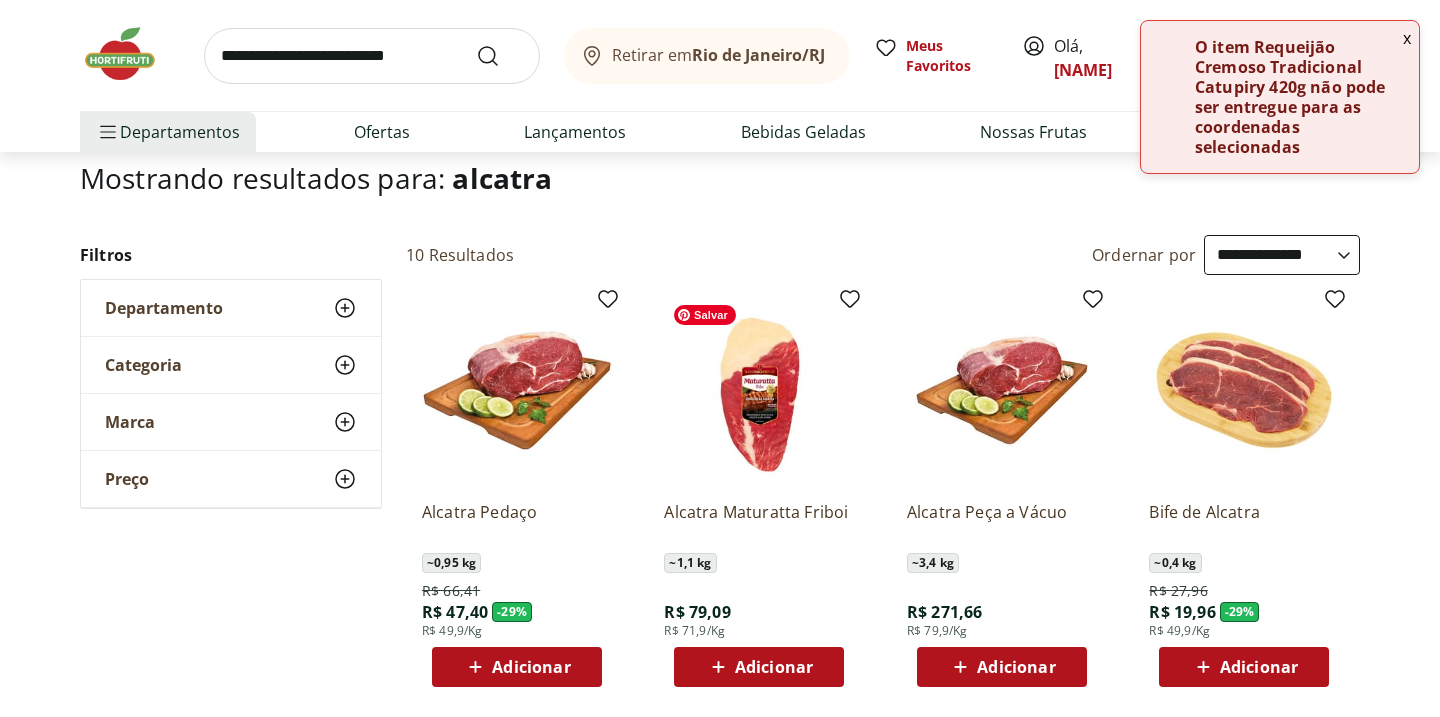 scroll, scrollTop: 193, scrollLeft: 0, axis: vertical 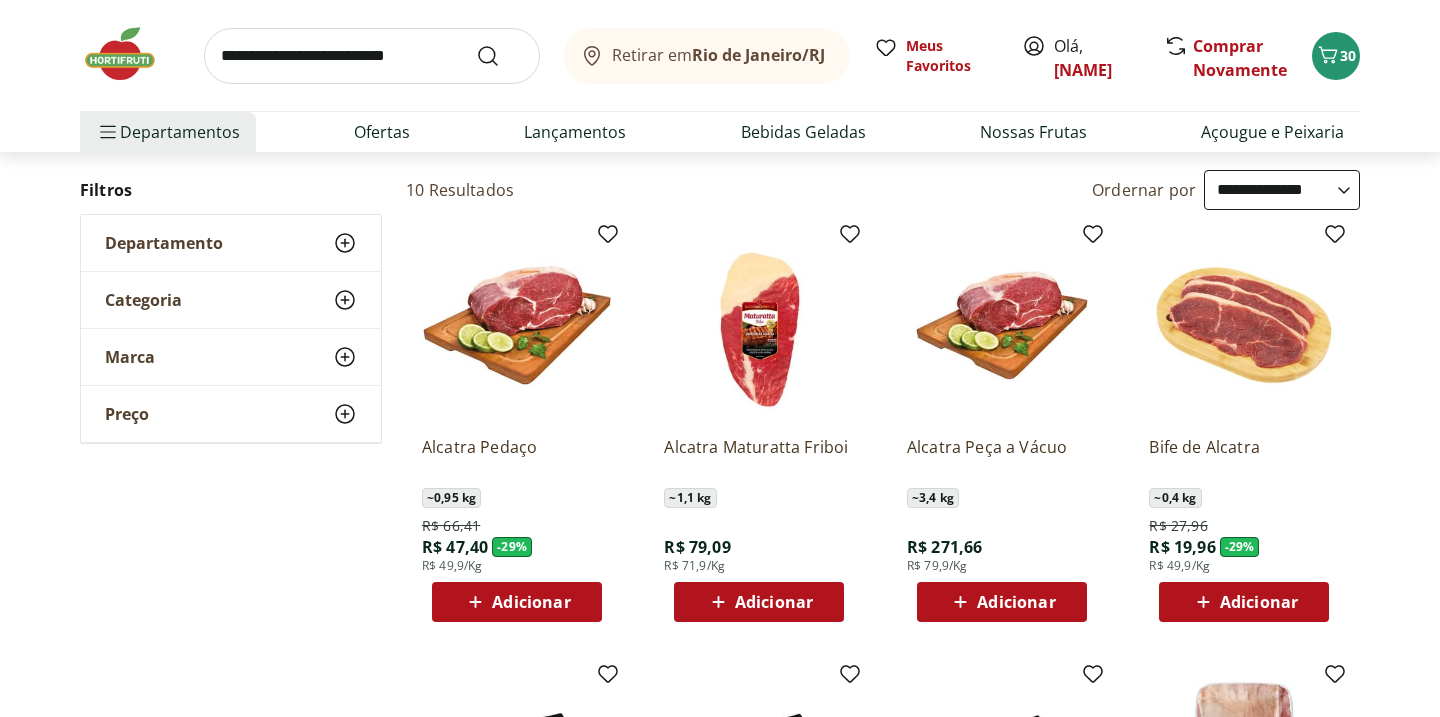 click on "Adicionar" at bounding box center [531, 602] 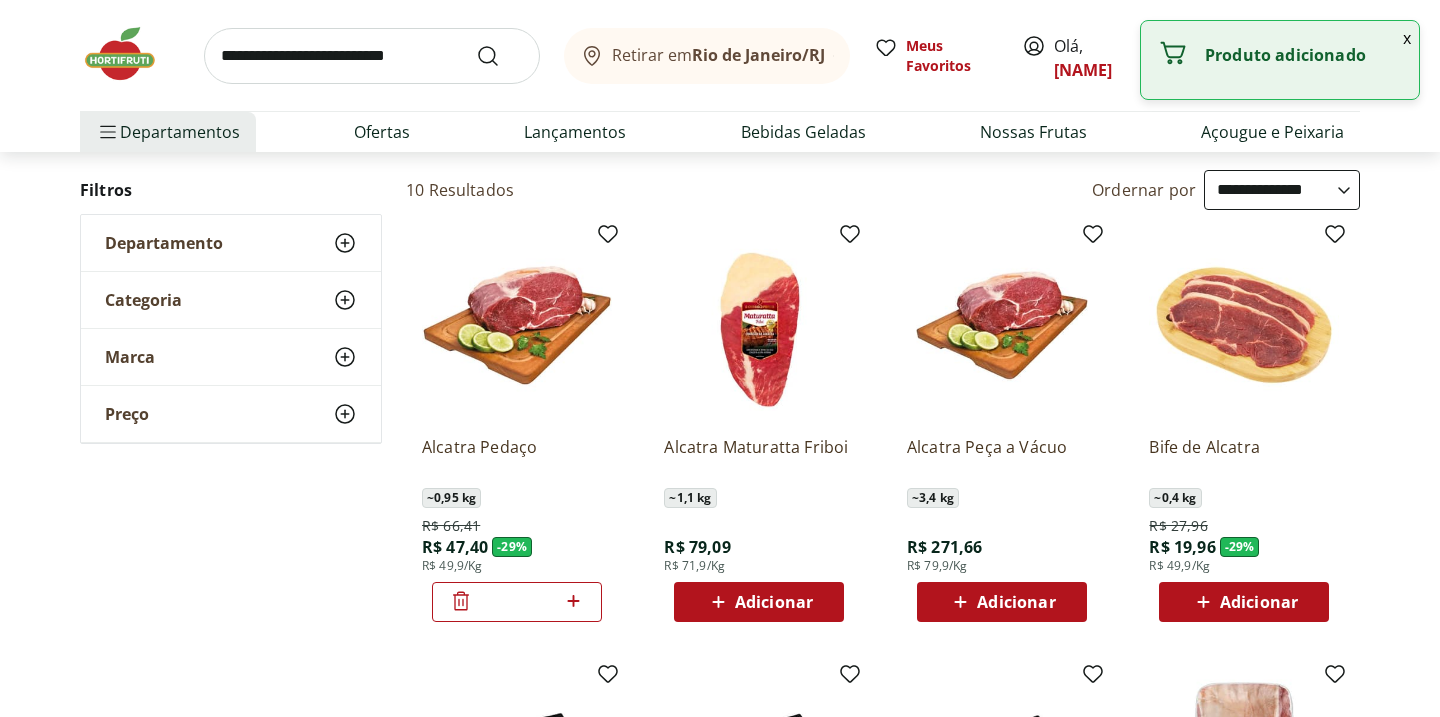 click at bounding box center (372, 56) 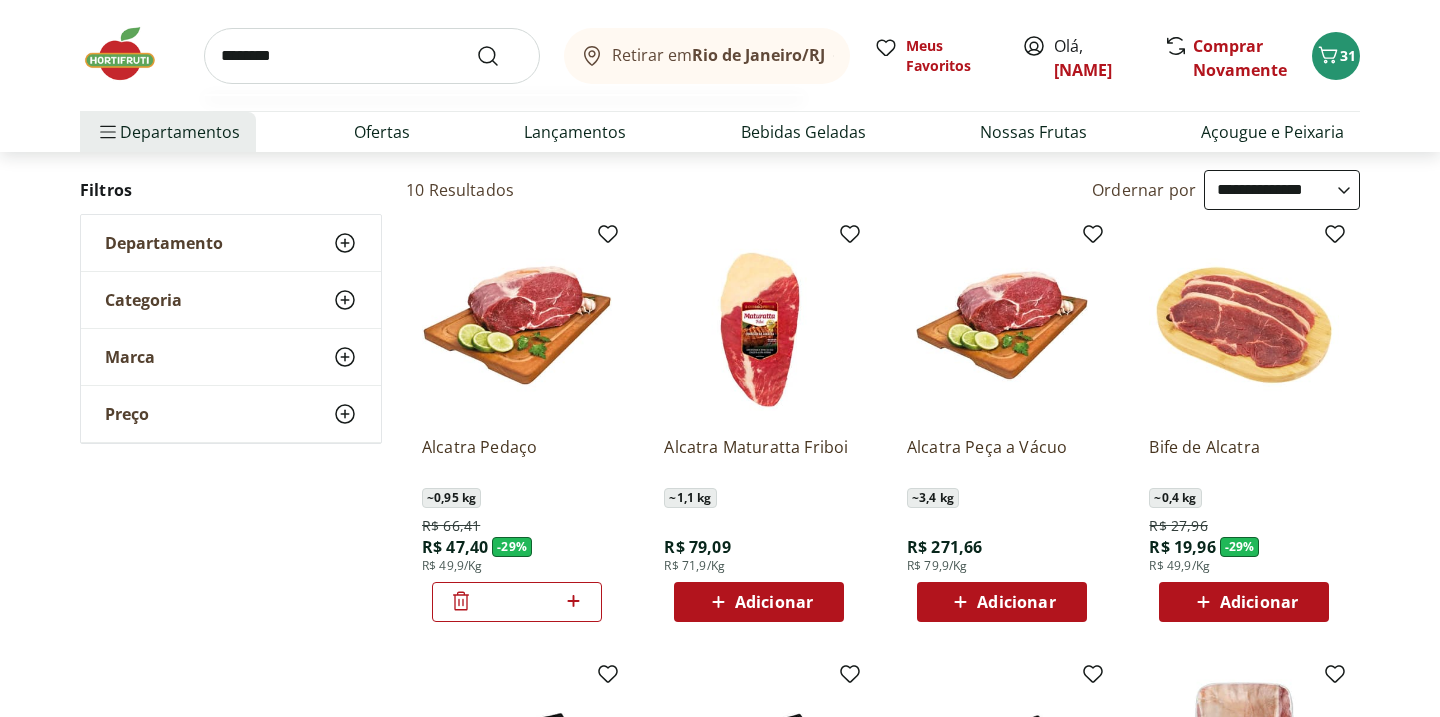 type on "*********" 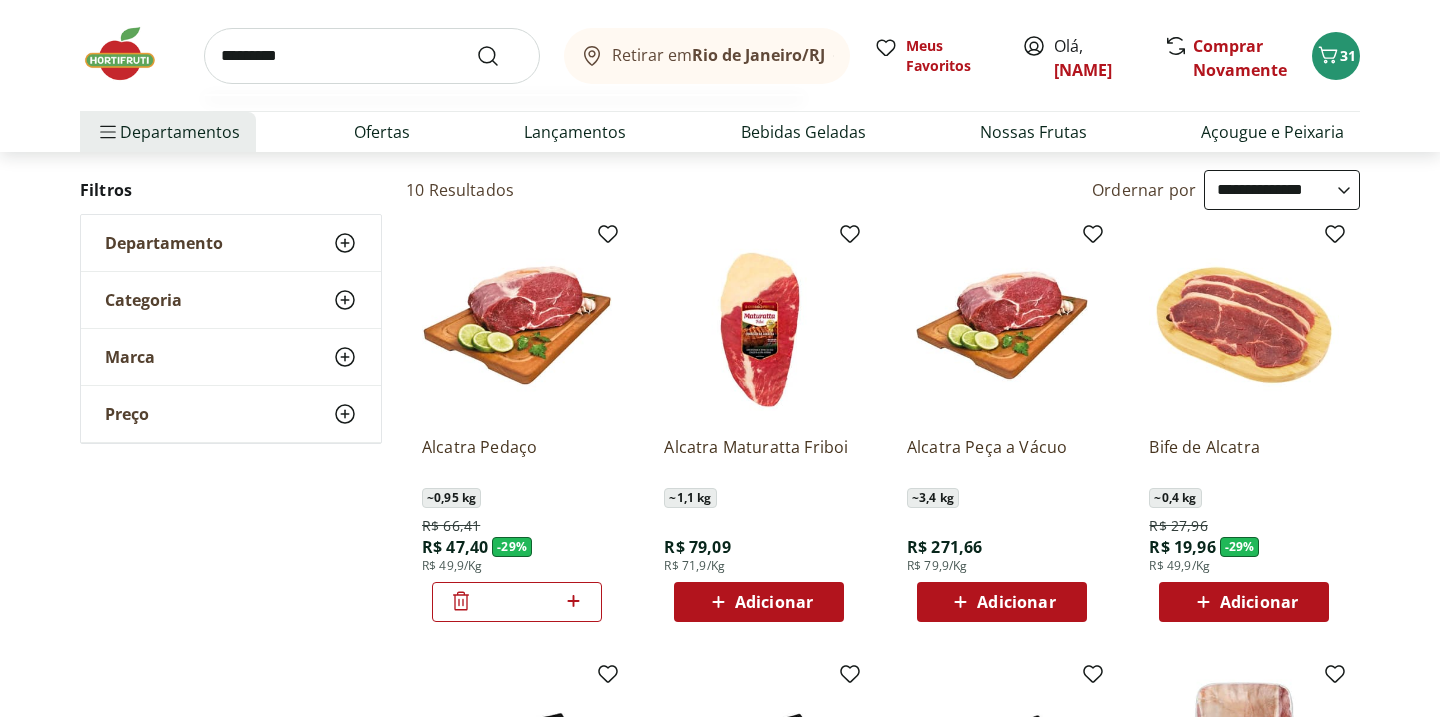 click at bounding box center [500, 56] 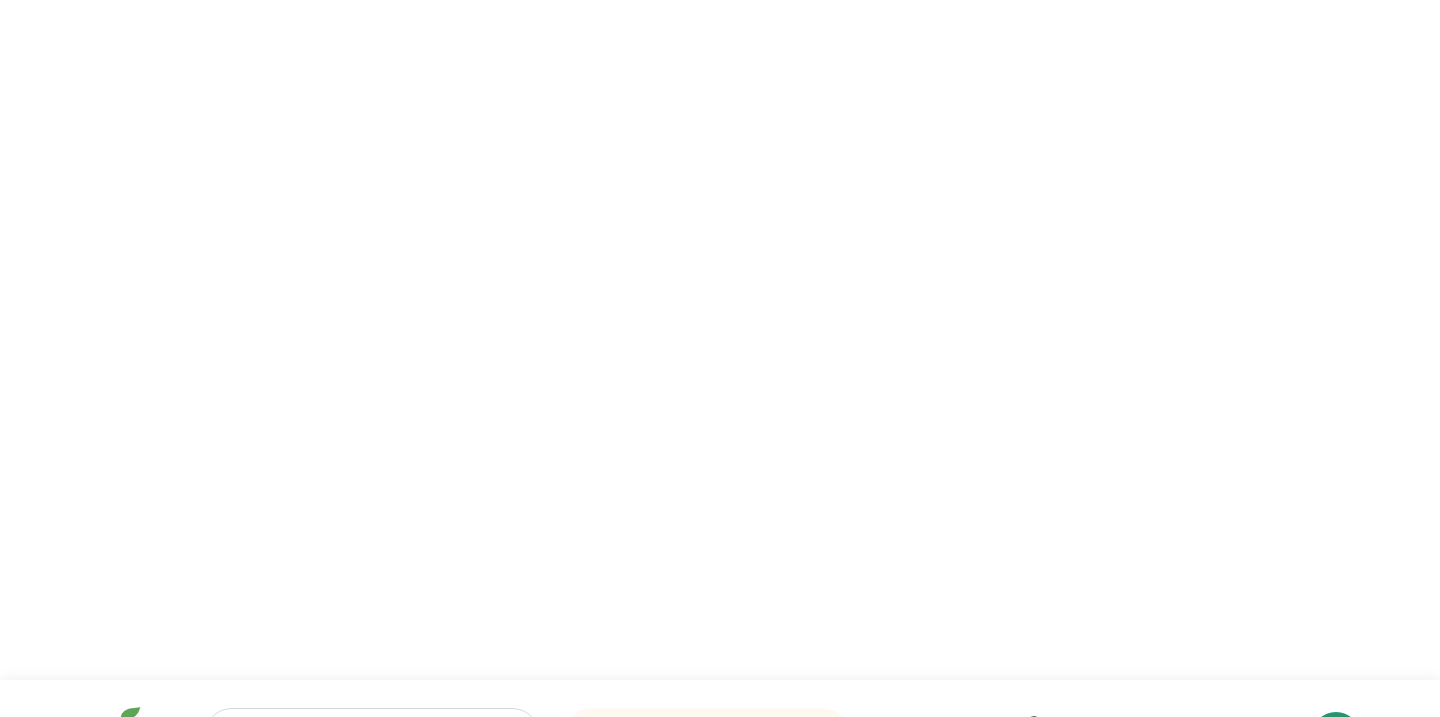scroll, scrollTop: 0, scrollLeft: 0, axis: both 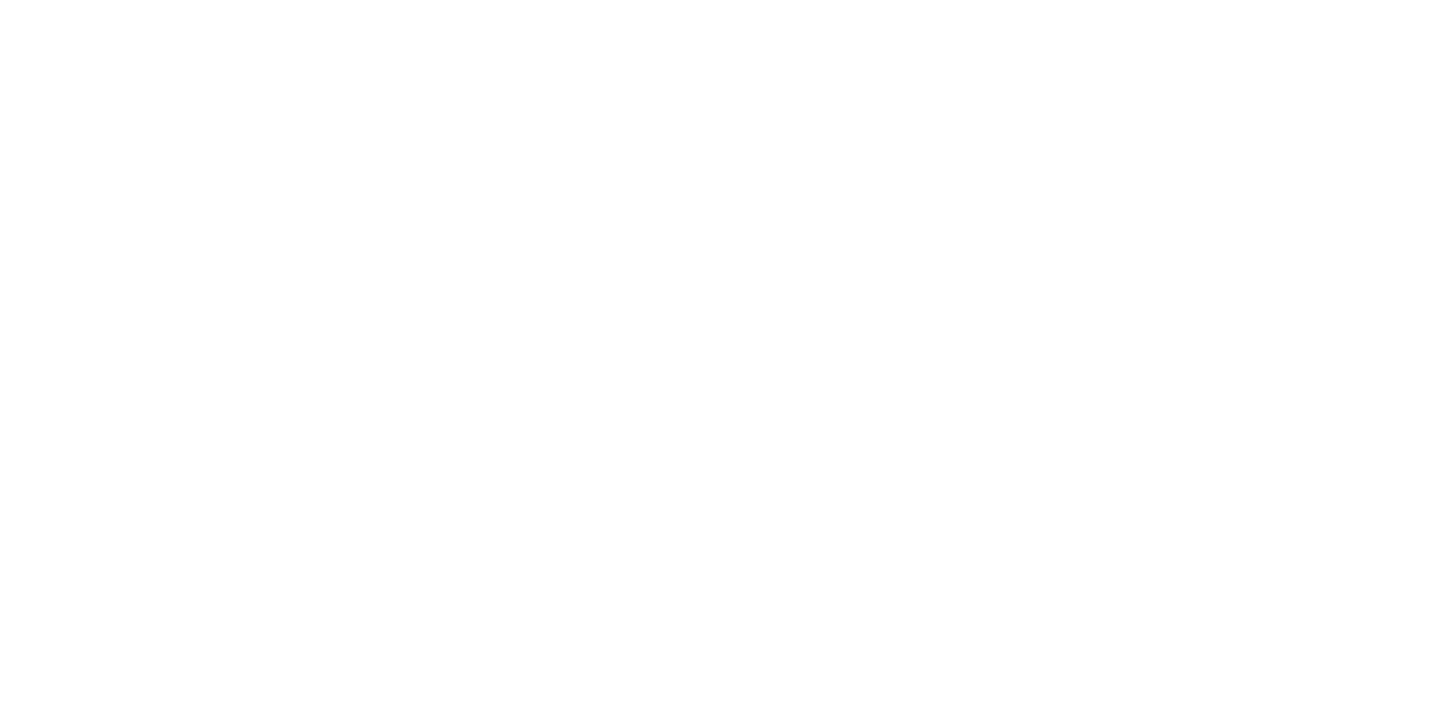 select on "**********" 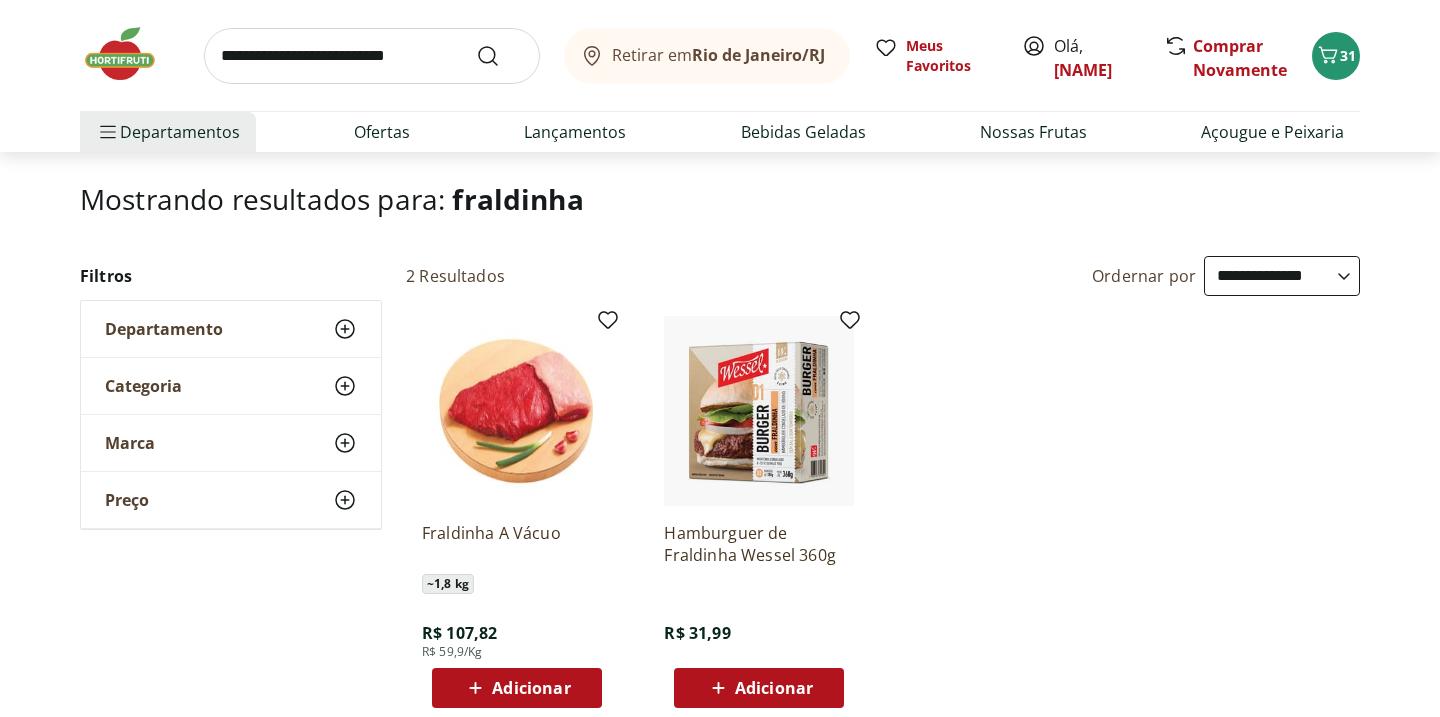 scroll, scrollTop: 130, scrollLeft: 0, axis: vertical 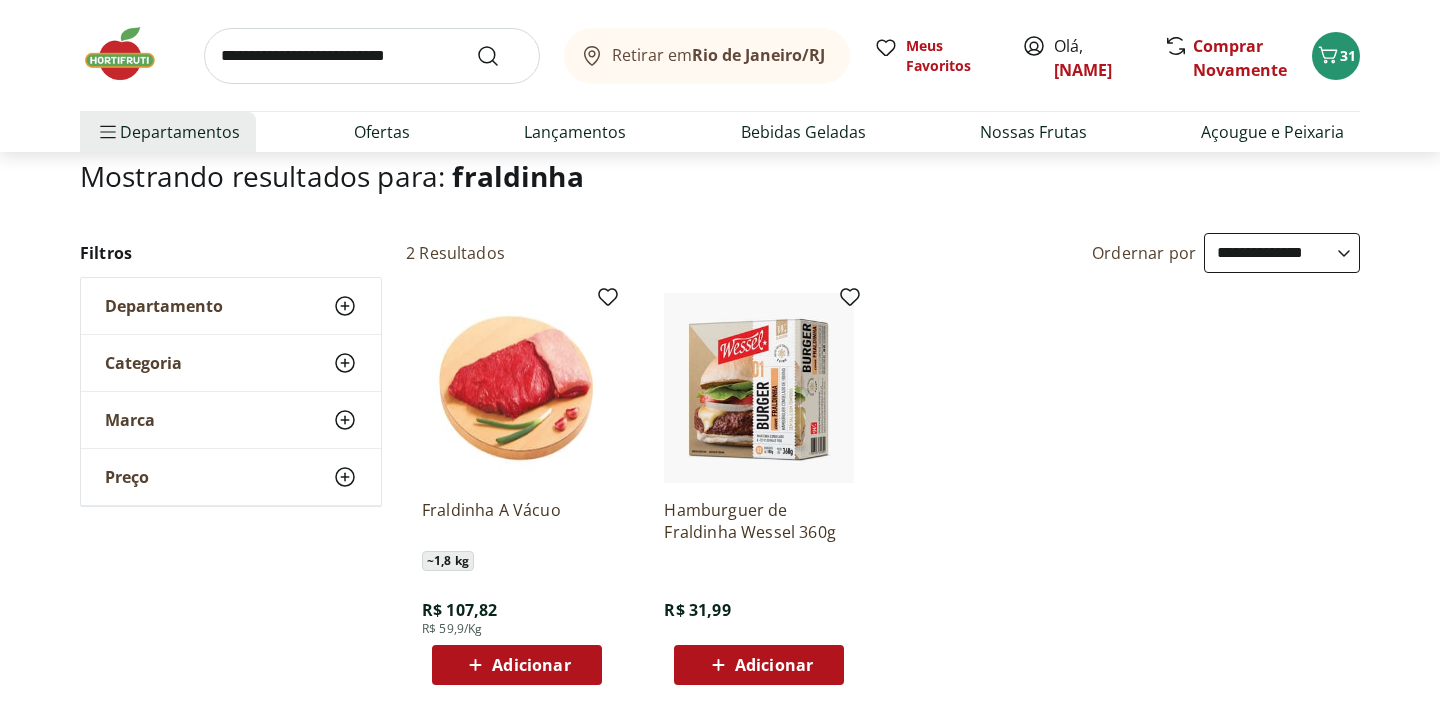 click on "Adicionar" at bounding box center (774, 665) 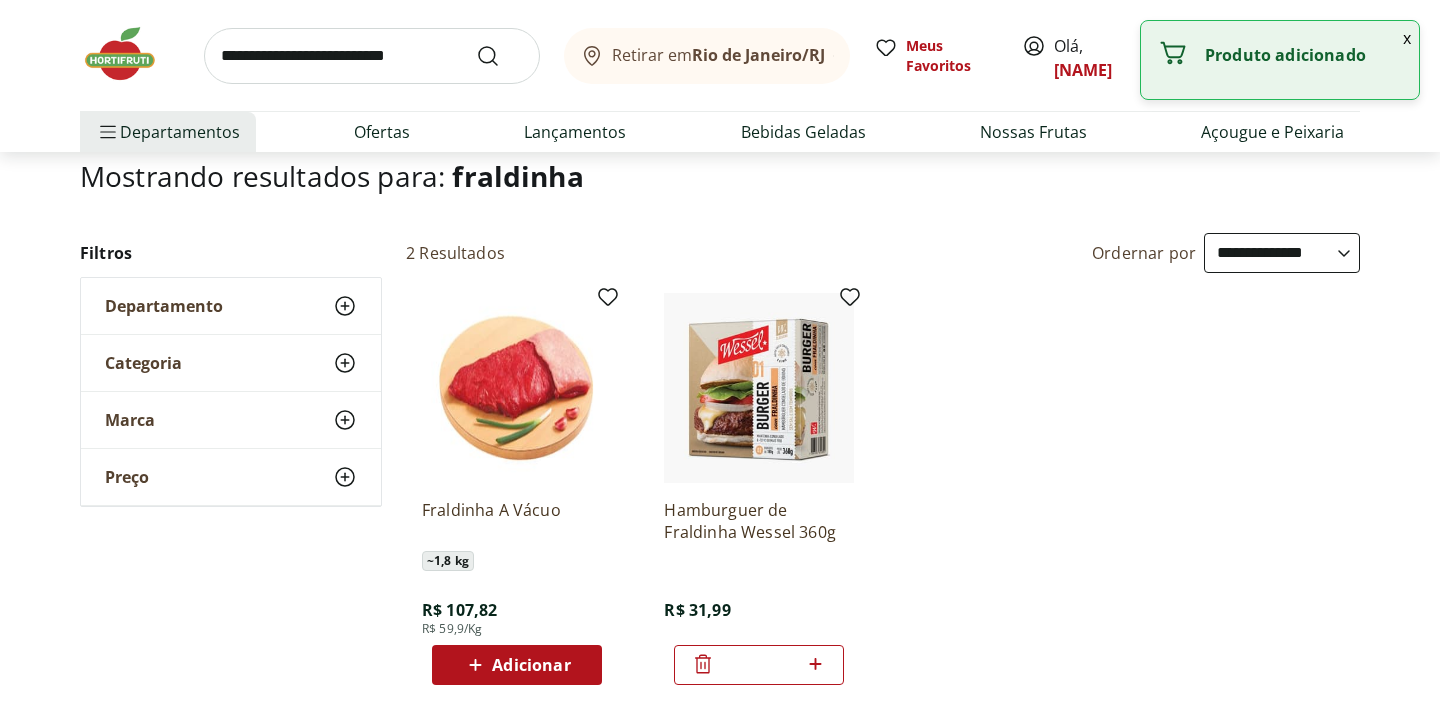 click at bounding box center (372, 56) 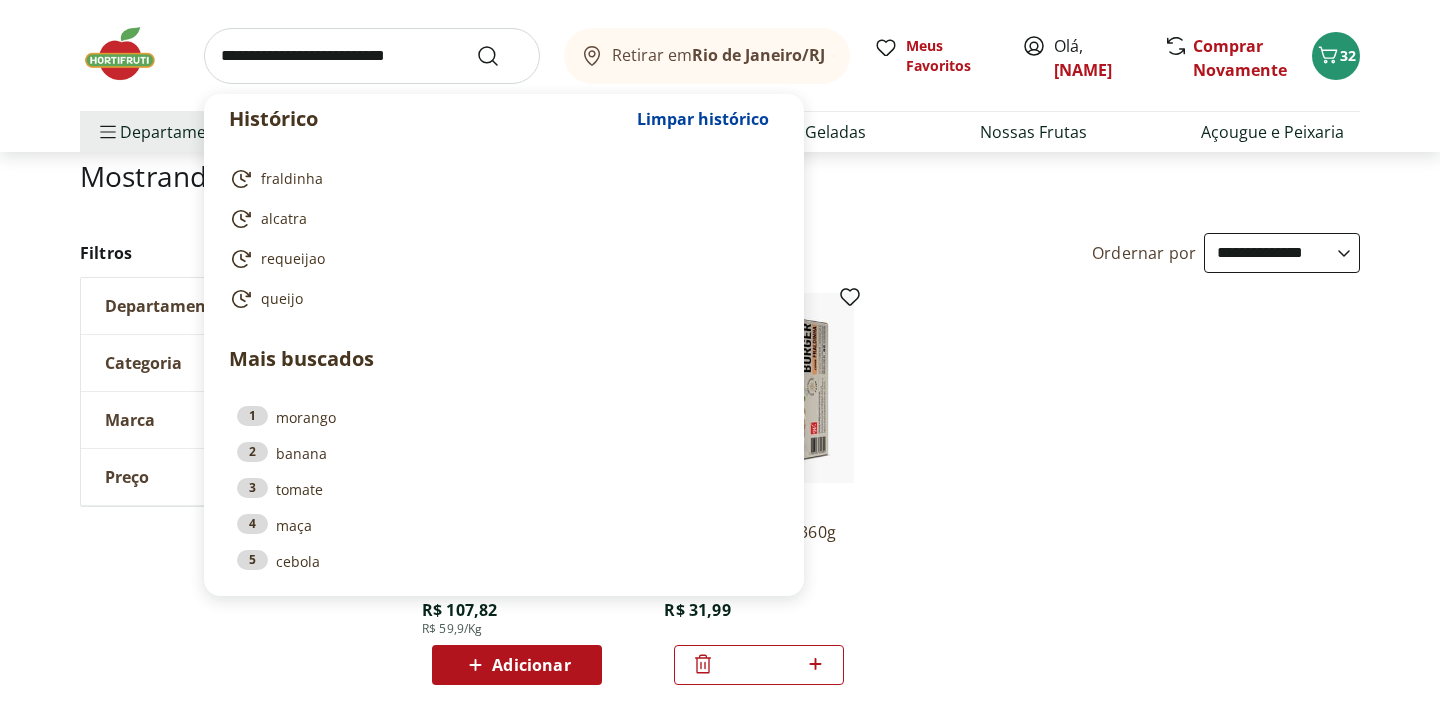 type on "*" 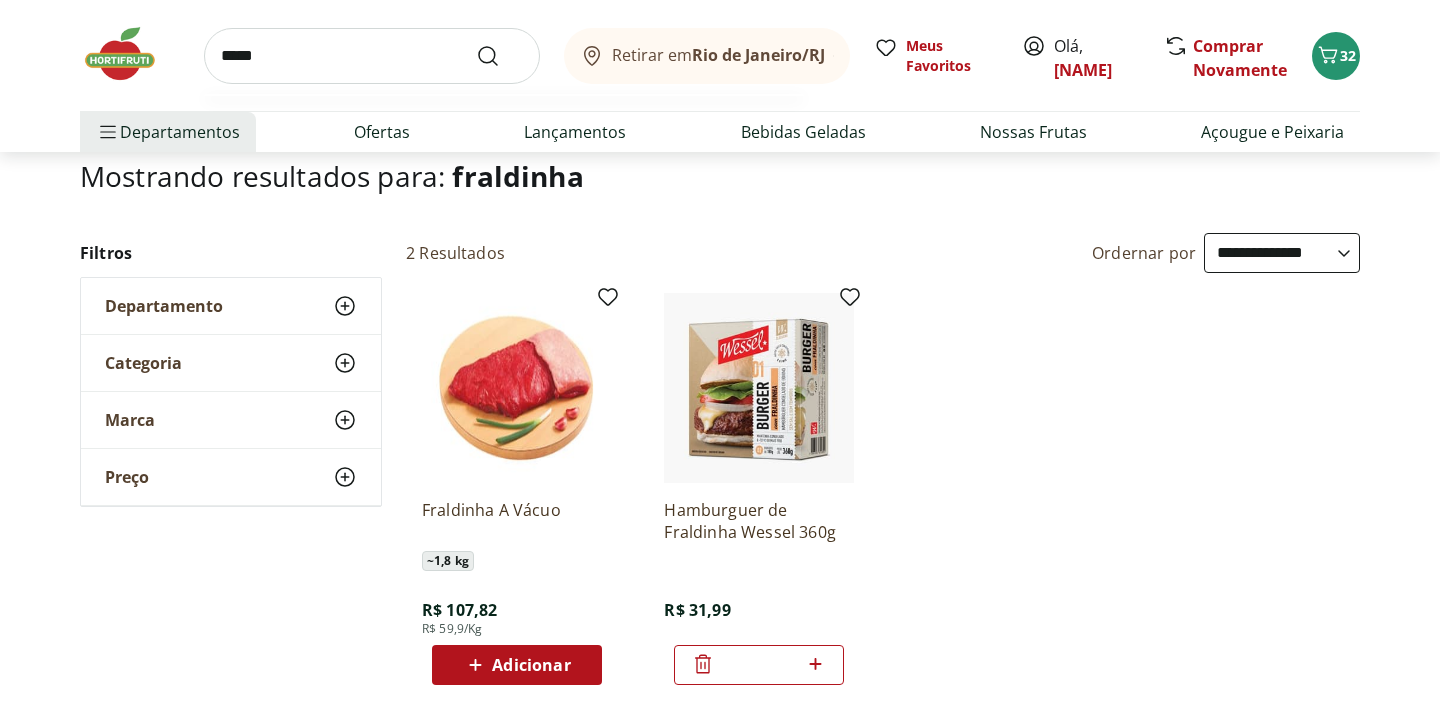 type on "******" 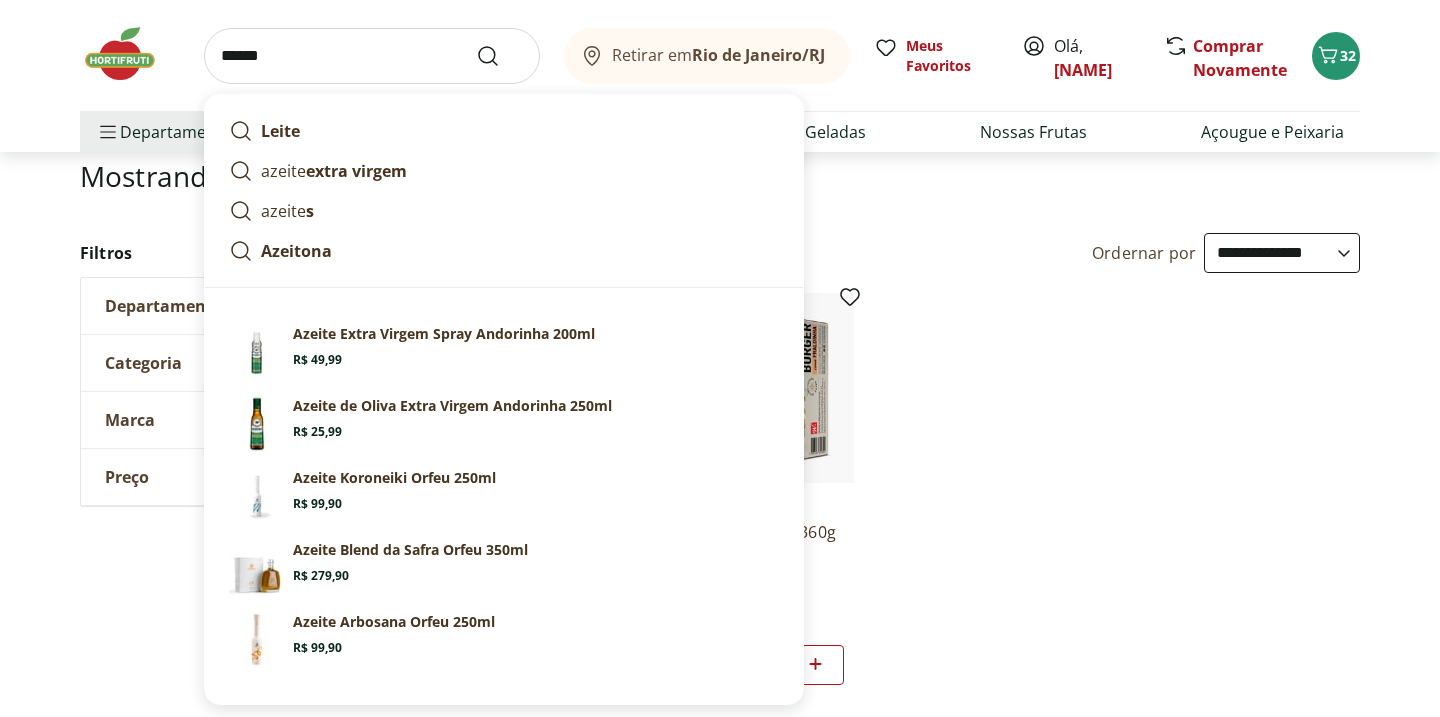 click at bounding box center [500, 56] 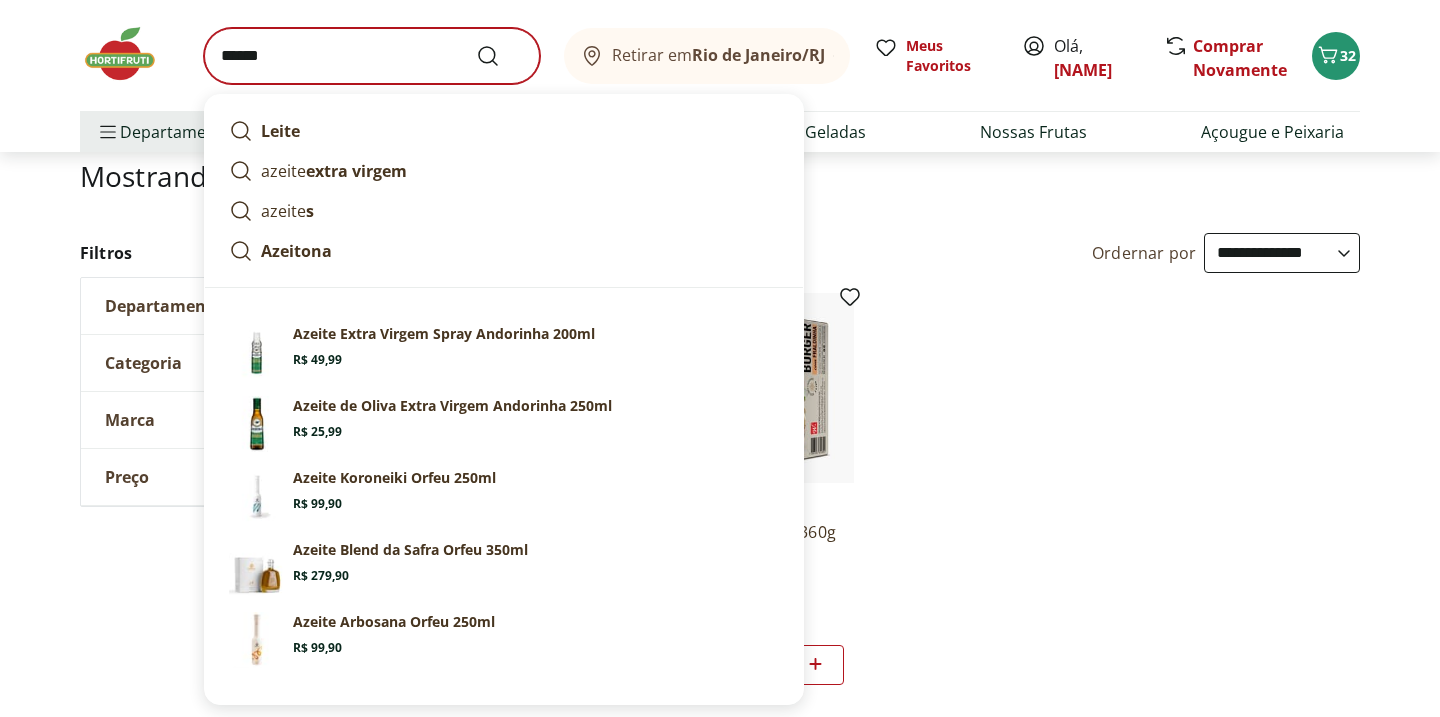scroll, scrollTop: 0, scrollLeft: 0, axis: both 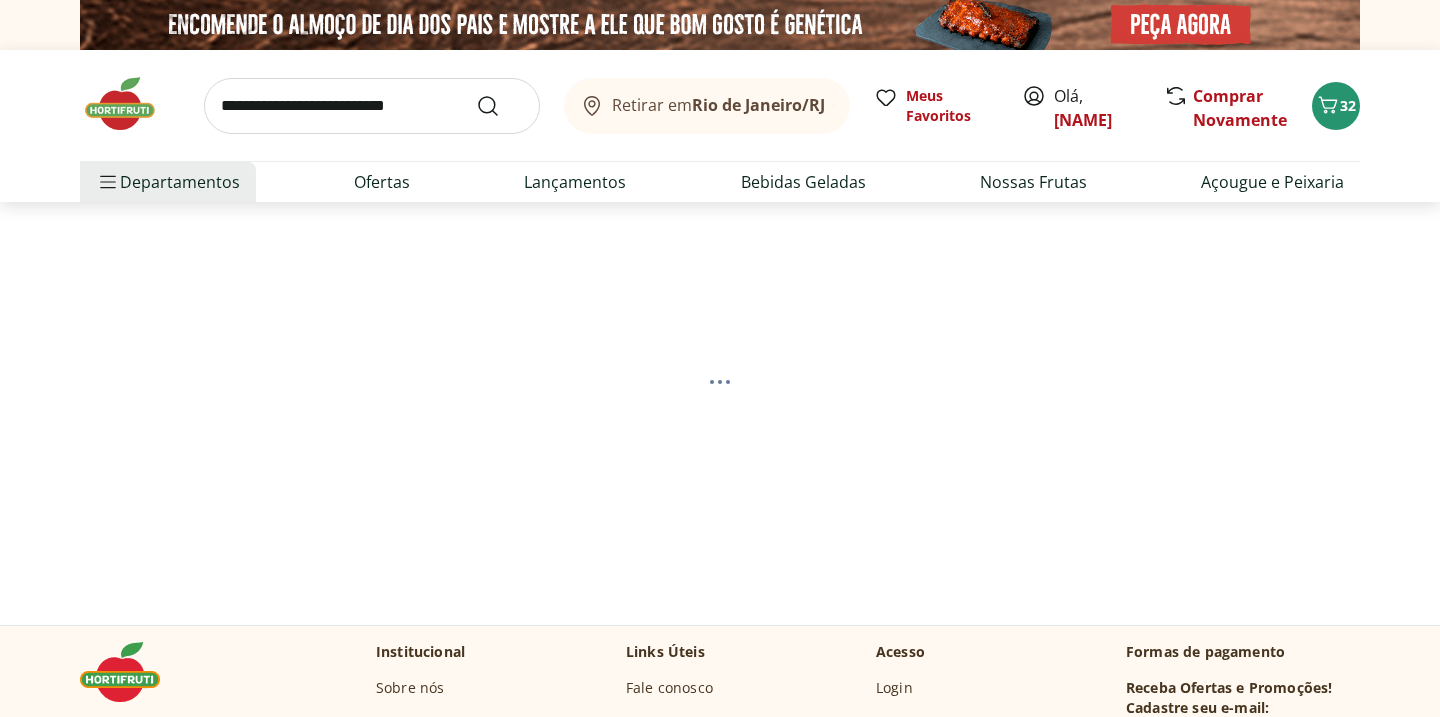 select on "**********" 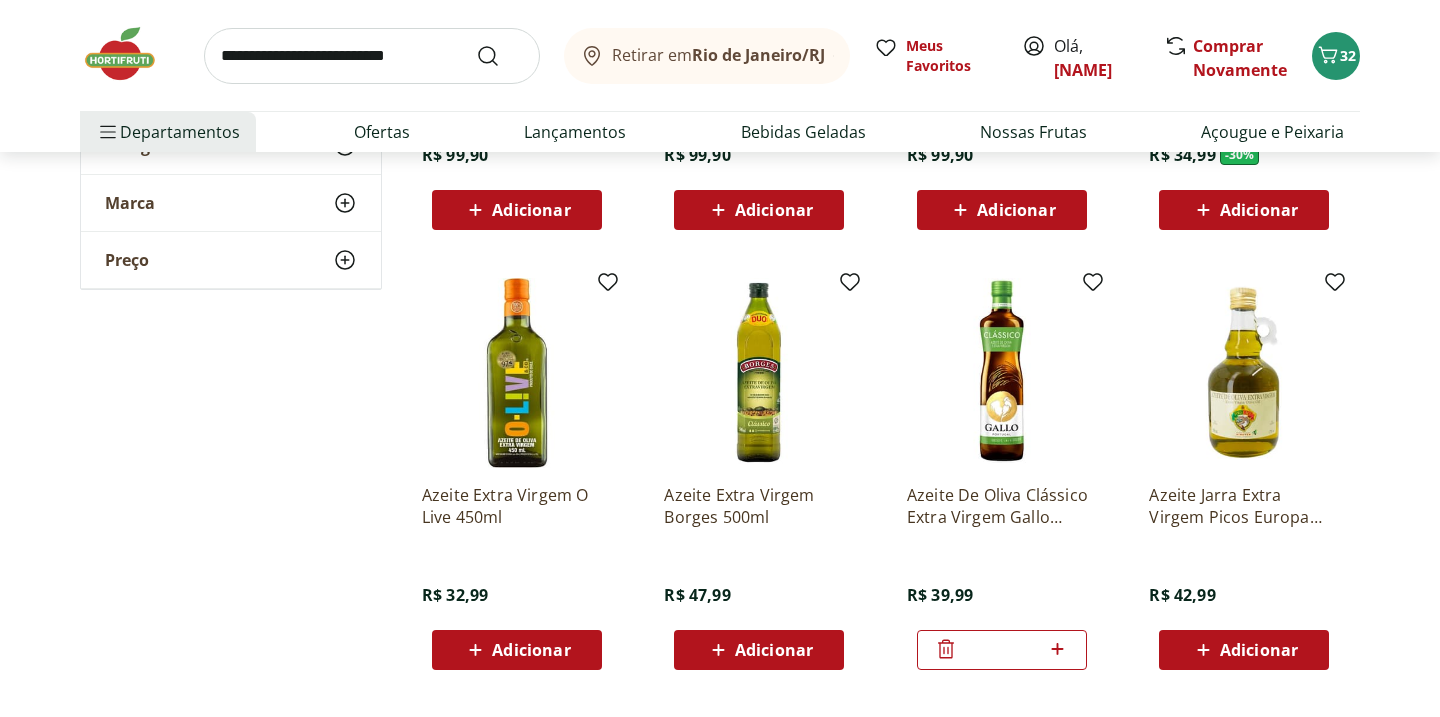 scroll, scrollTop: 1030, scrollLeft: 0, axis: vertical 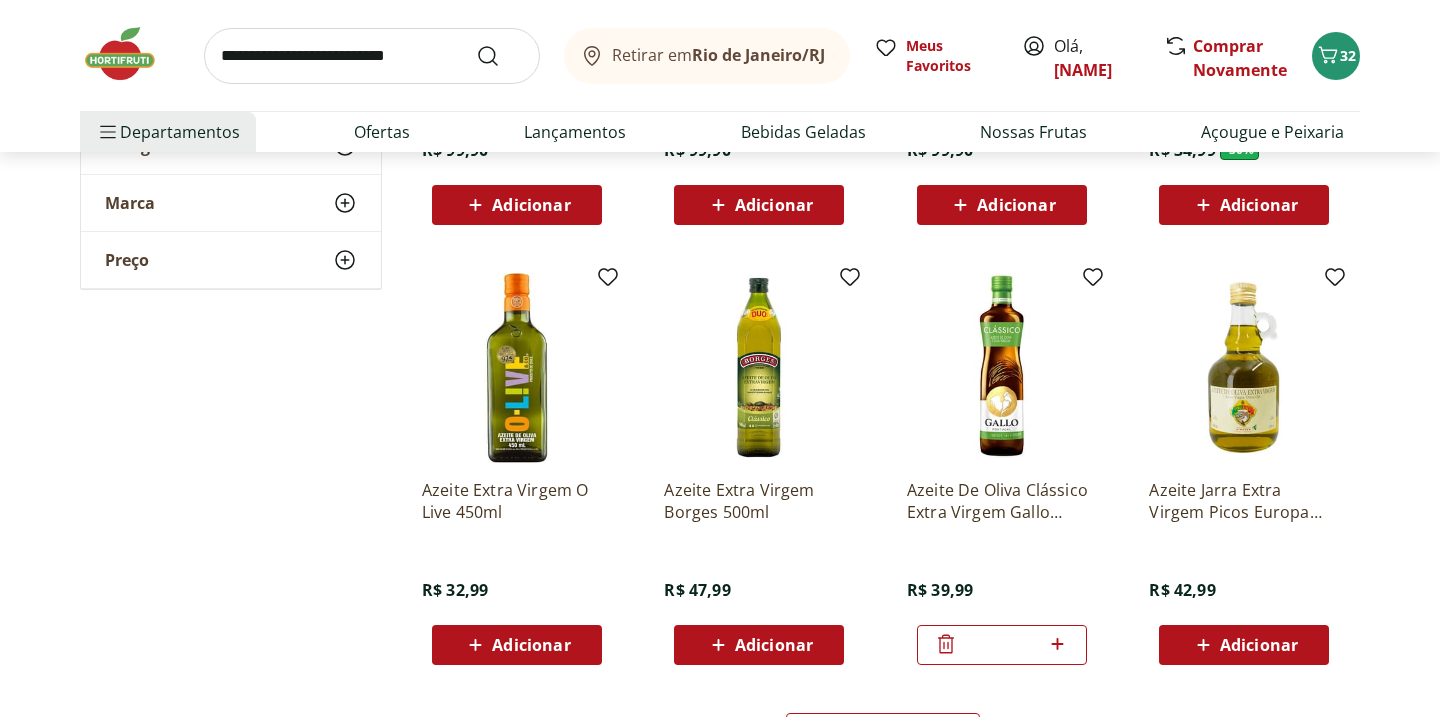click on "Adicionar" at bounding box center [531, 645] 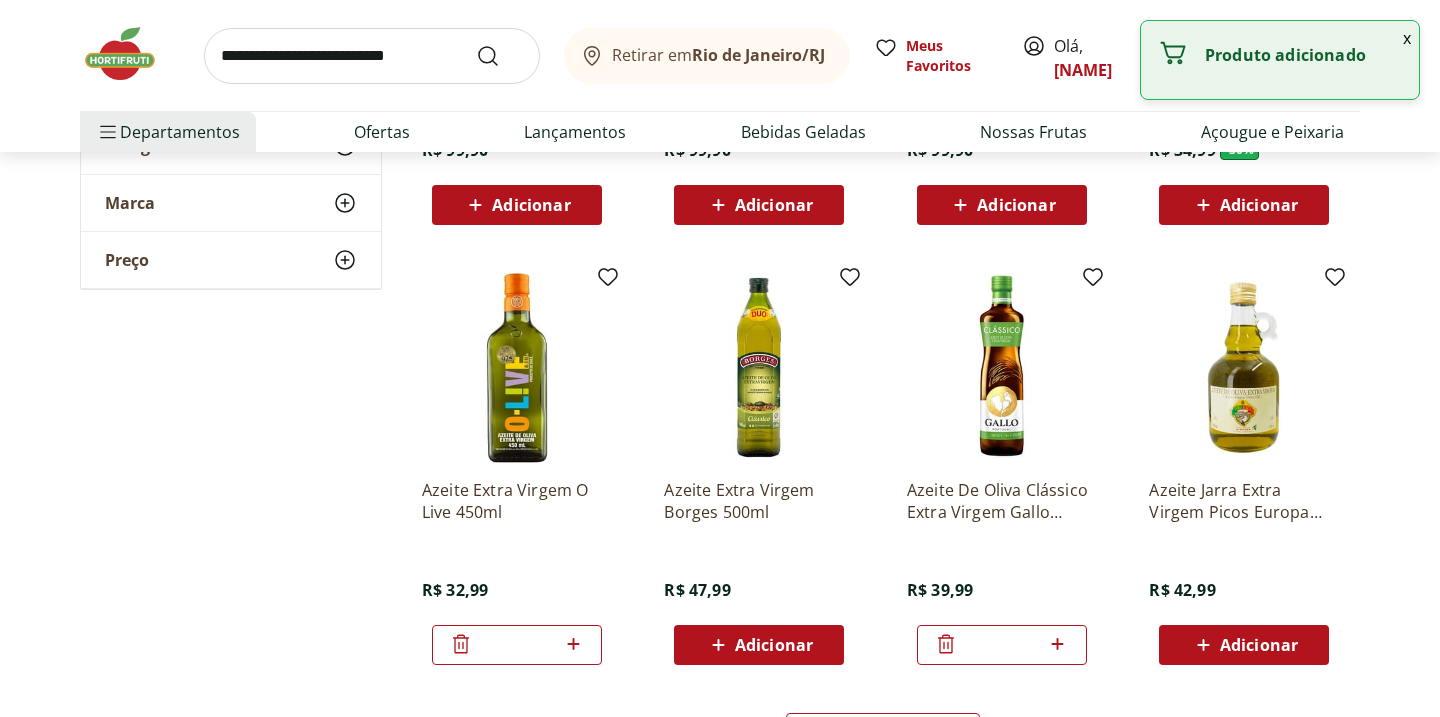 click at bounding box center (946, 645) 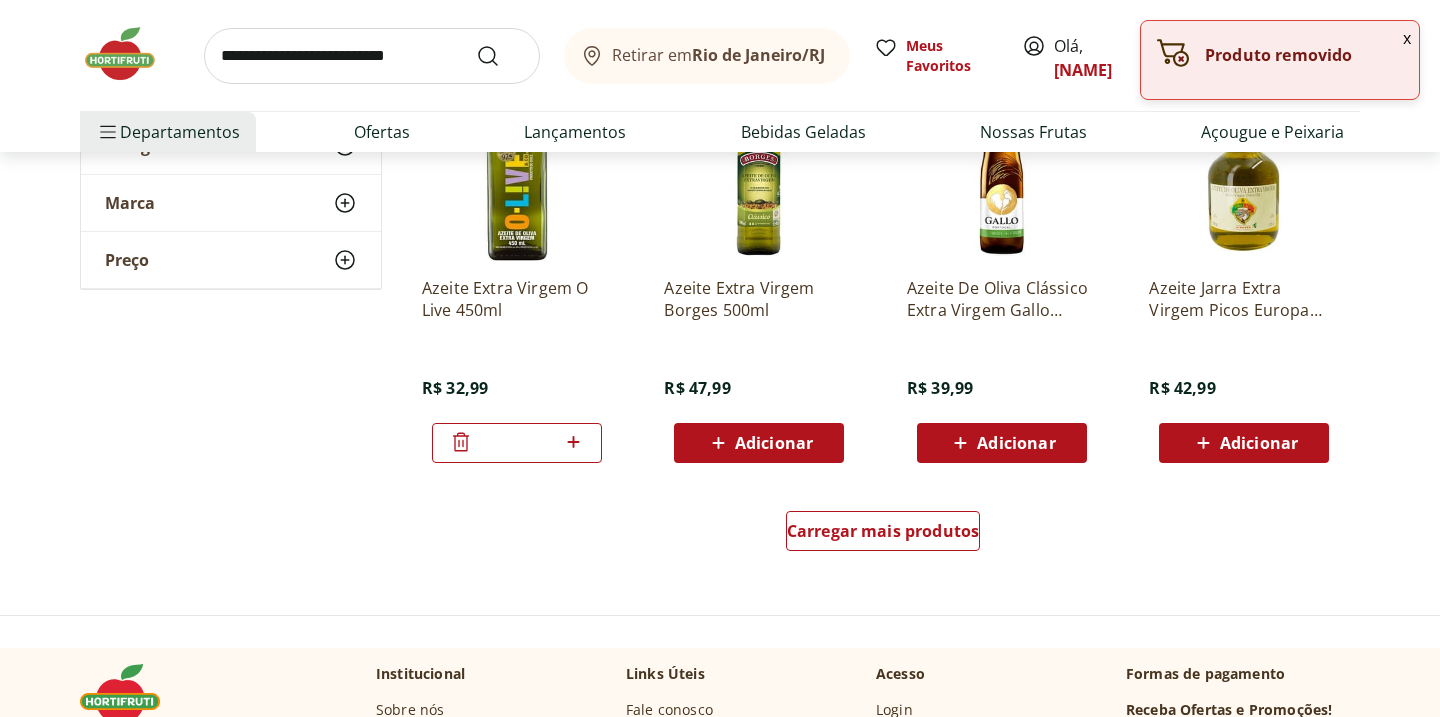 scroll, scrollTop: 1267, scrollLeft: 0, axis: vertical 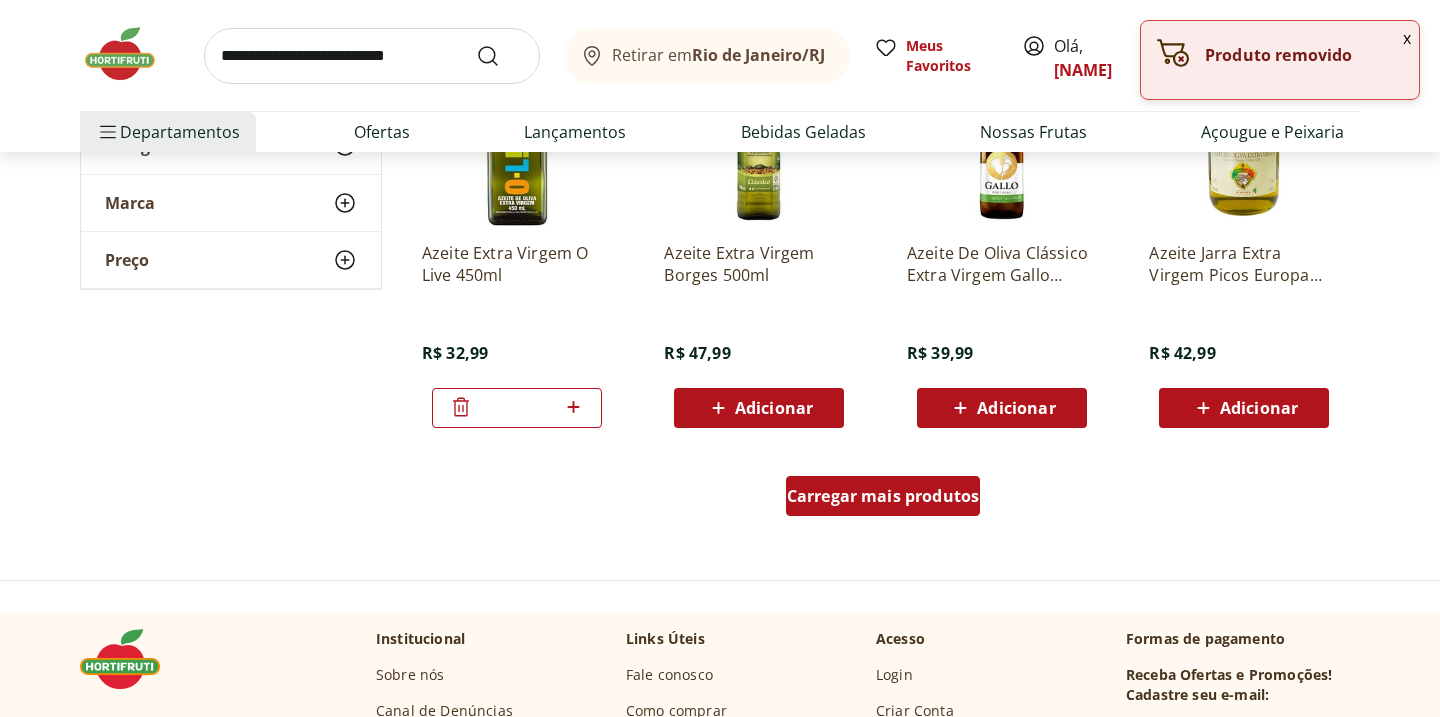 click on "Carregar mais produtos" at bounding box center (883, 496) 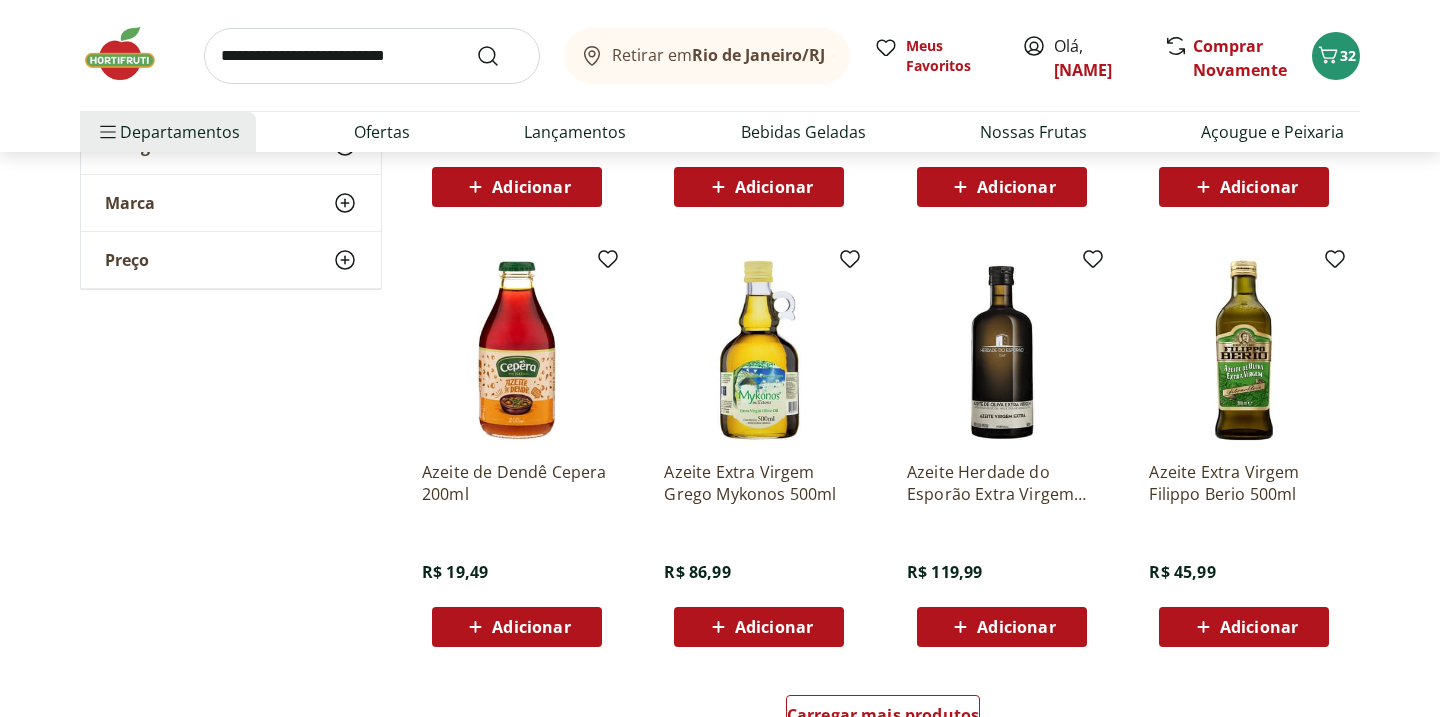 scroll, scrollTop: 2300, scrollLeft: 0, axis: vertical 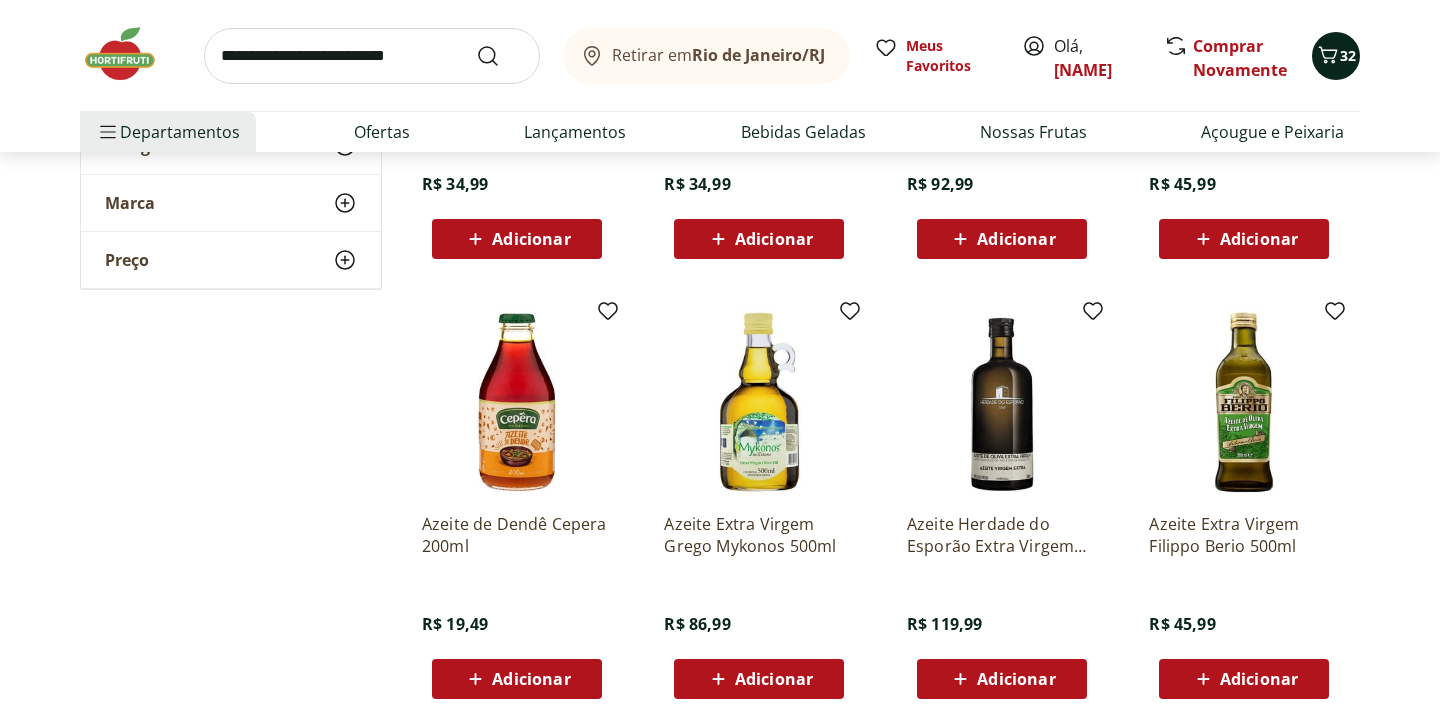 click 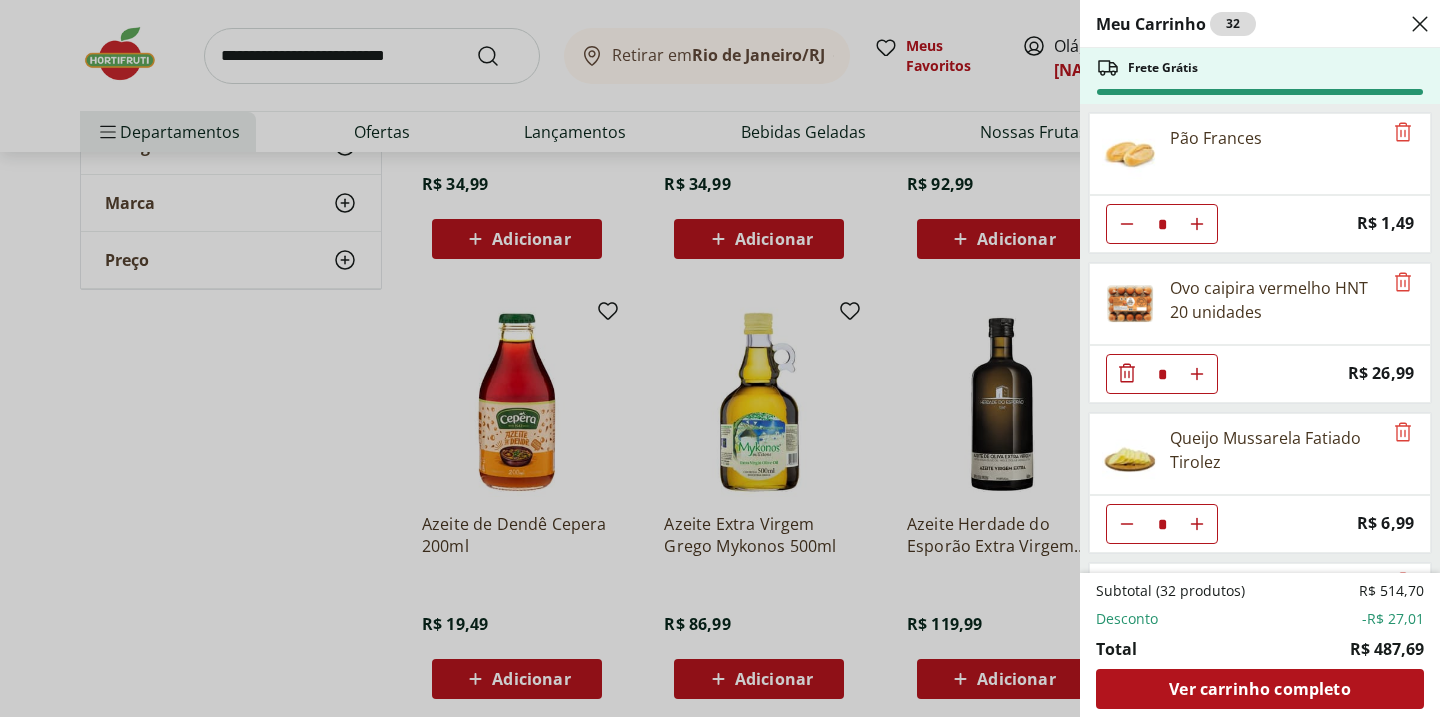 click on "Meu Carrinho 32 Frete Grátis Pão Frances * Price: R$ 1,49 Ovo caipira vermelho HNT 20 unidades * Price: R$ 26,99 Queijo Mussarela Fatiado Tirolez * Price: R$ 6,99 Queijo Minas Padrão Básel Unidade * Price: R$ 49,49 Leite em Pó Molico Desnatado 280G * Price: R$ 22,99 Batata Doce Unidade * Price: R$ 1,53 Refrigerante Coca-Cola Zero 1,5L * Price: R$ 7,99 Suco de Maçã Integral Natural da Terra 1L * Original price: R$ 21,99 Price: R$ 17,99 Patinho Moído * Price: R$ 21,96 Filé de peito de frango Sadia 1kg * Price: R$ 27,99 Cenoura Unidade * Price: R$ 0,72 Abóbora Madura Pedaço * Price: R$ 8,49 Couve Mineira Unidade * Price: R$ 3,79 Palmito Rodela Natupalm 290G * Price: R$ 23,99 Alcatra Pedaço * Original price: R$ 66,41 Price: R$ 47,40 Hamburguer de Fraldinha Wessel 360g * Price: R$ 31,99 Azeite Extra Virgem O Live 450ml * Price: R$ 32,99 Subtotal (32 produtos) R$ 514,70 Desconto -R$ 27,01 Total R$ 487,69 Ver carrinho completo" at bounding box center [720, 358] 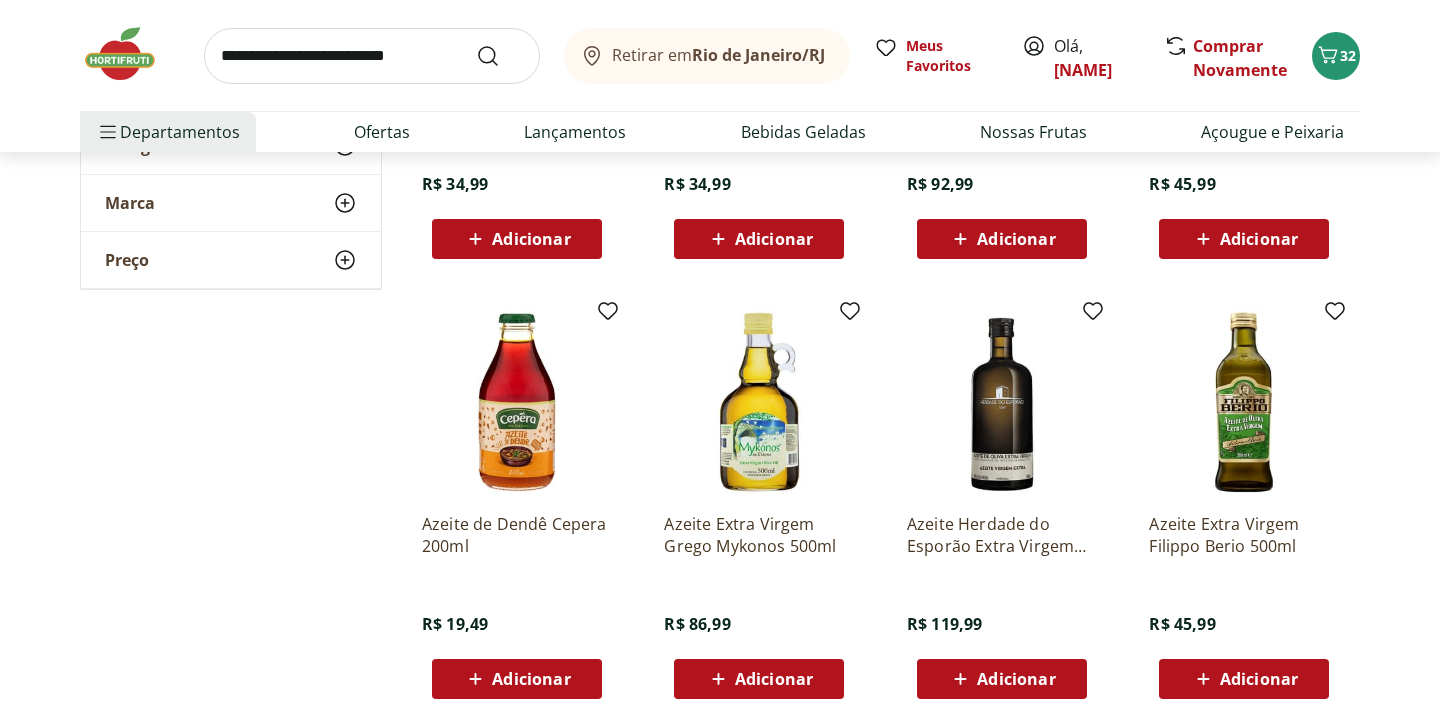 click at bounding box center [372, 56] 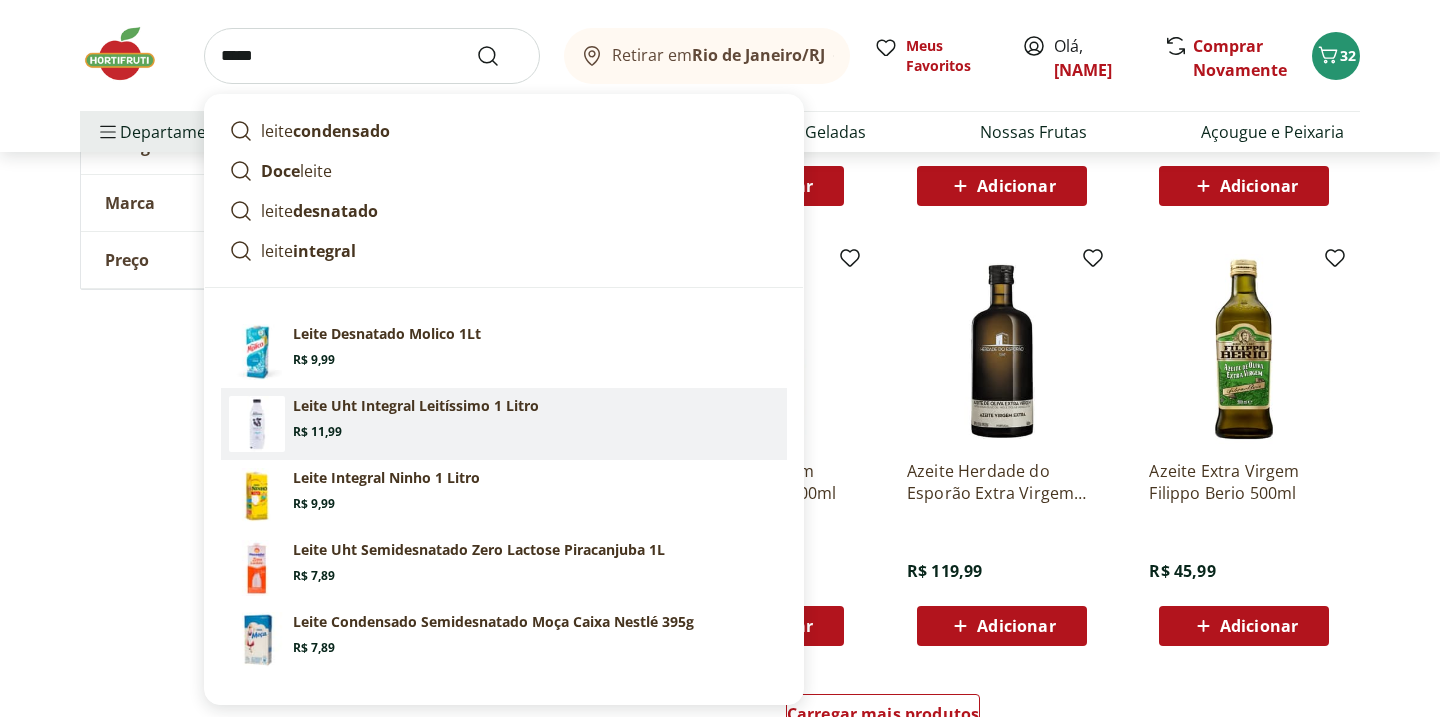 scroll, scrollTop: 2354, scrollLeft: 0, axis: vertical 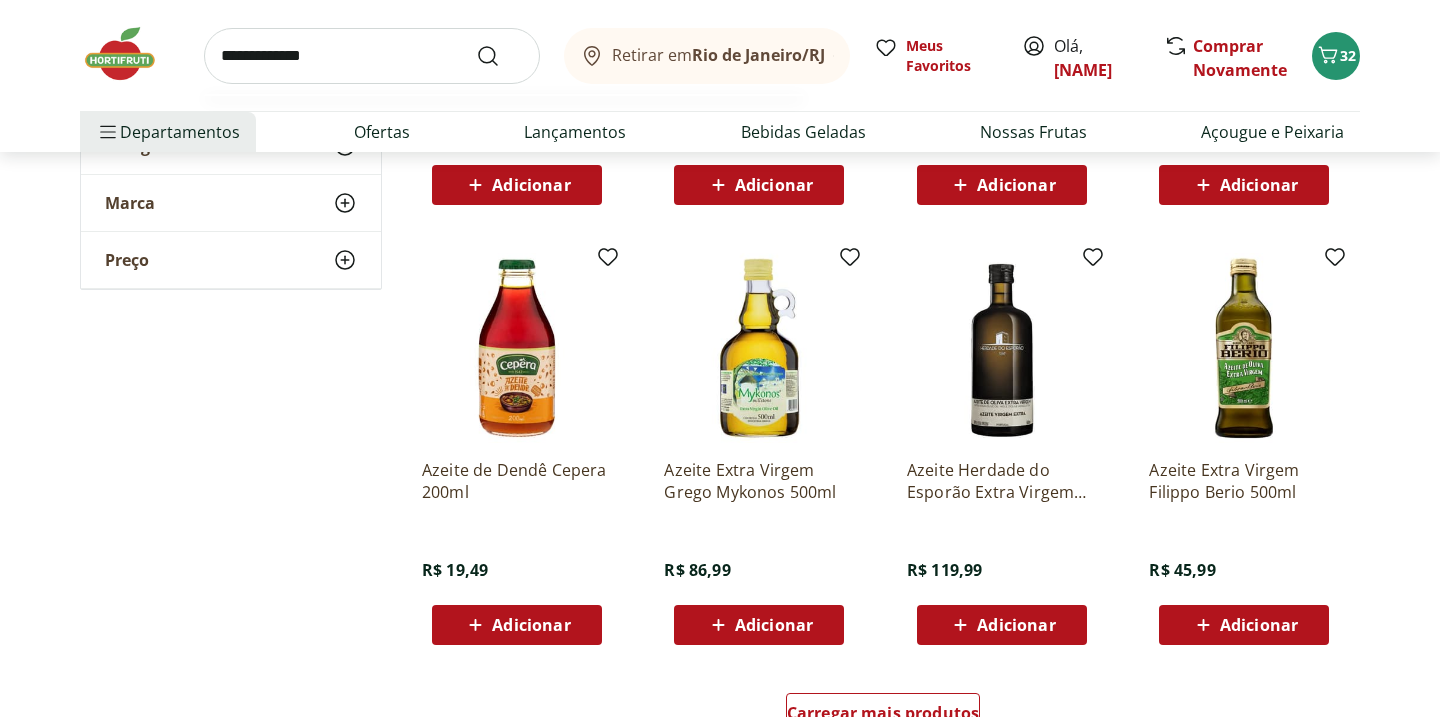 type on "**********" 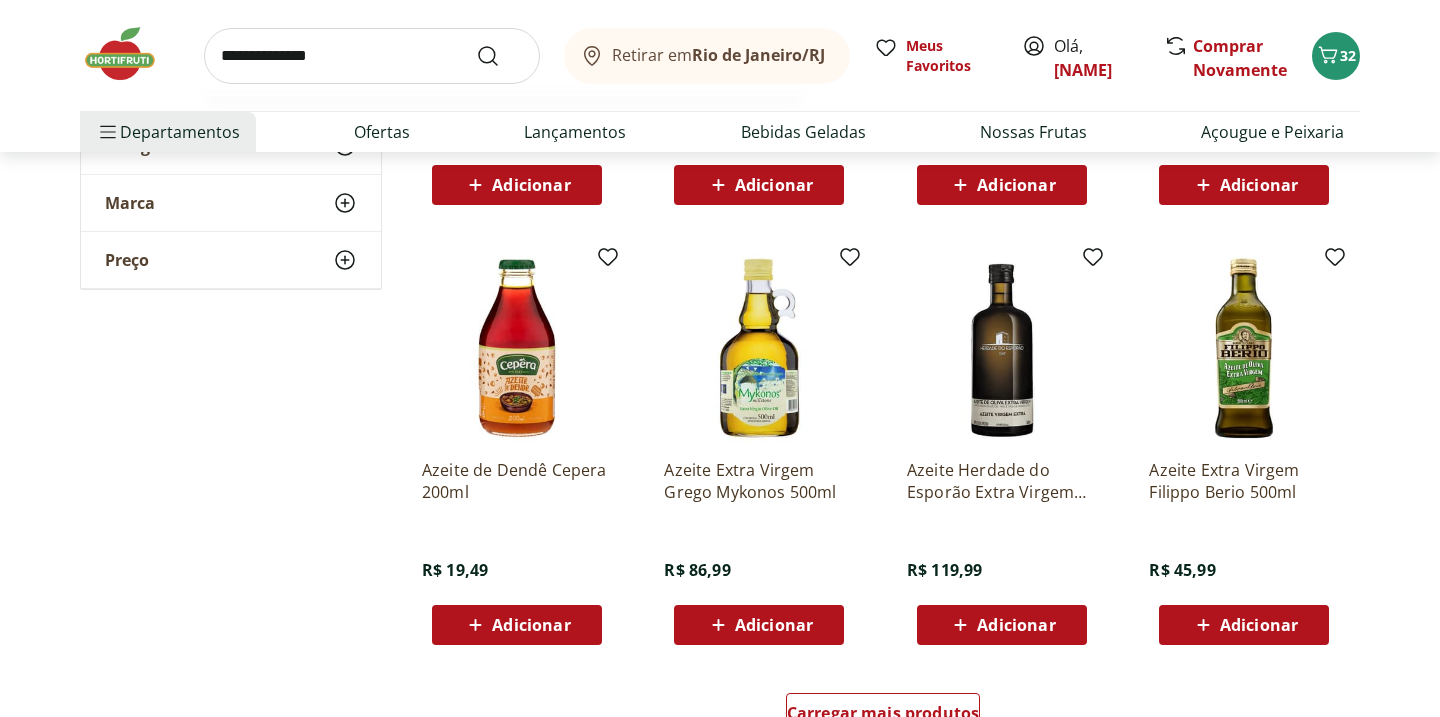 click at bounding box center (500, 56) 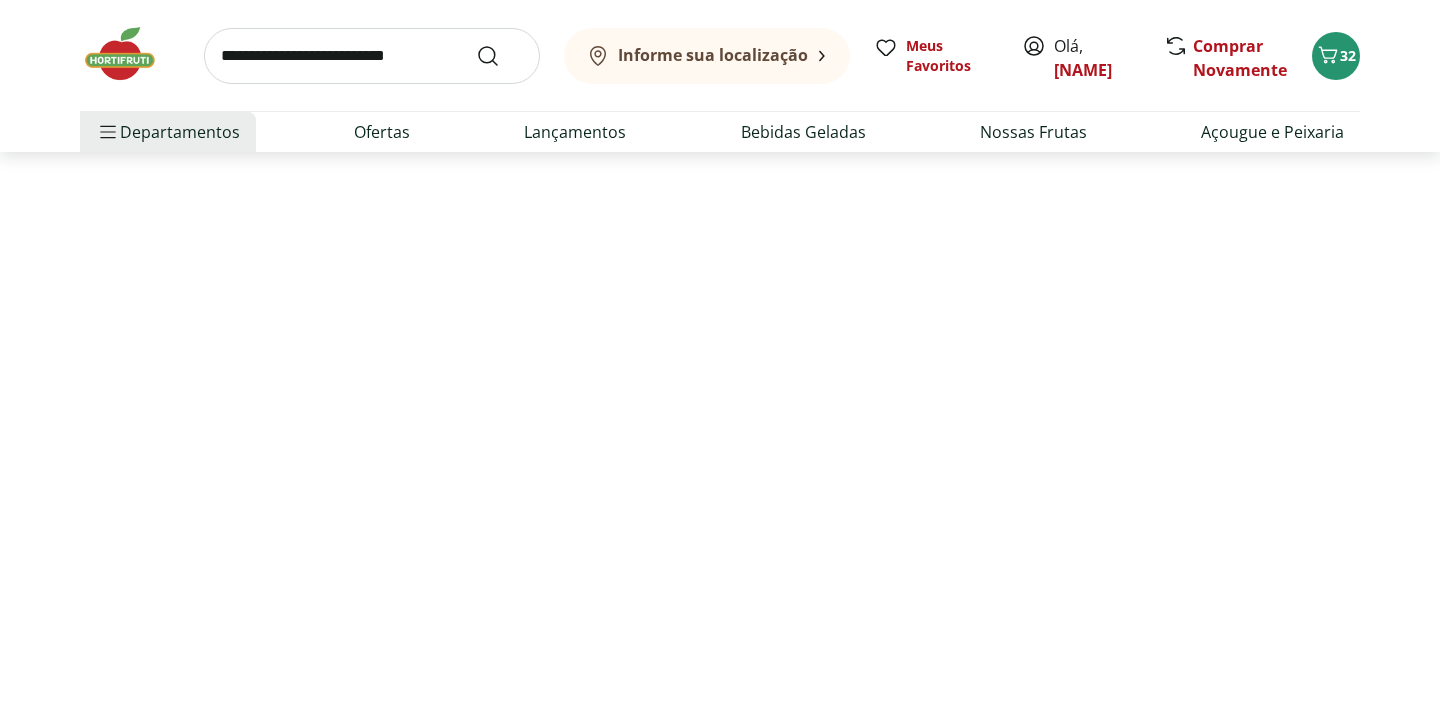 scroll, scrollTop: 0, scrollLeft: 0, axis: both 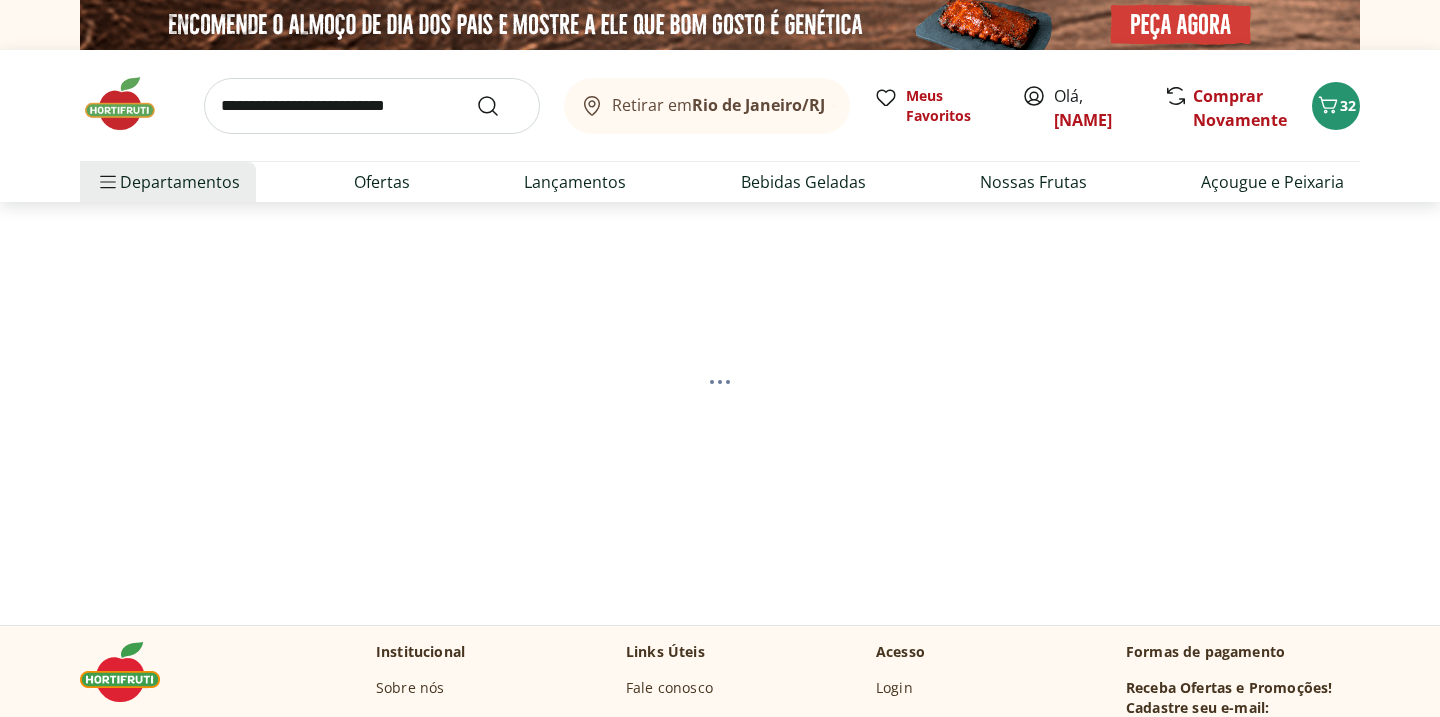 select on "**********" 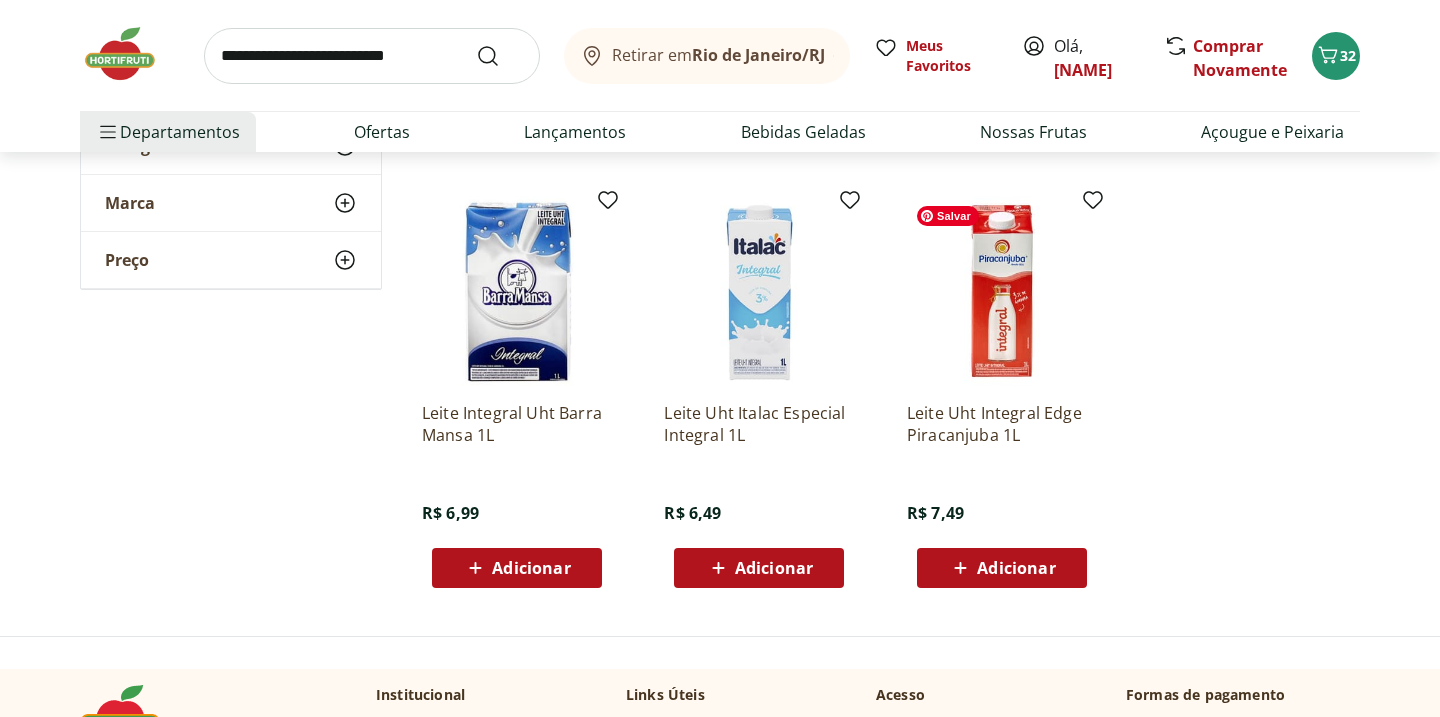 scroll, scrollTop: 668, scrollLeft: 0, axis: vertical 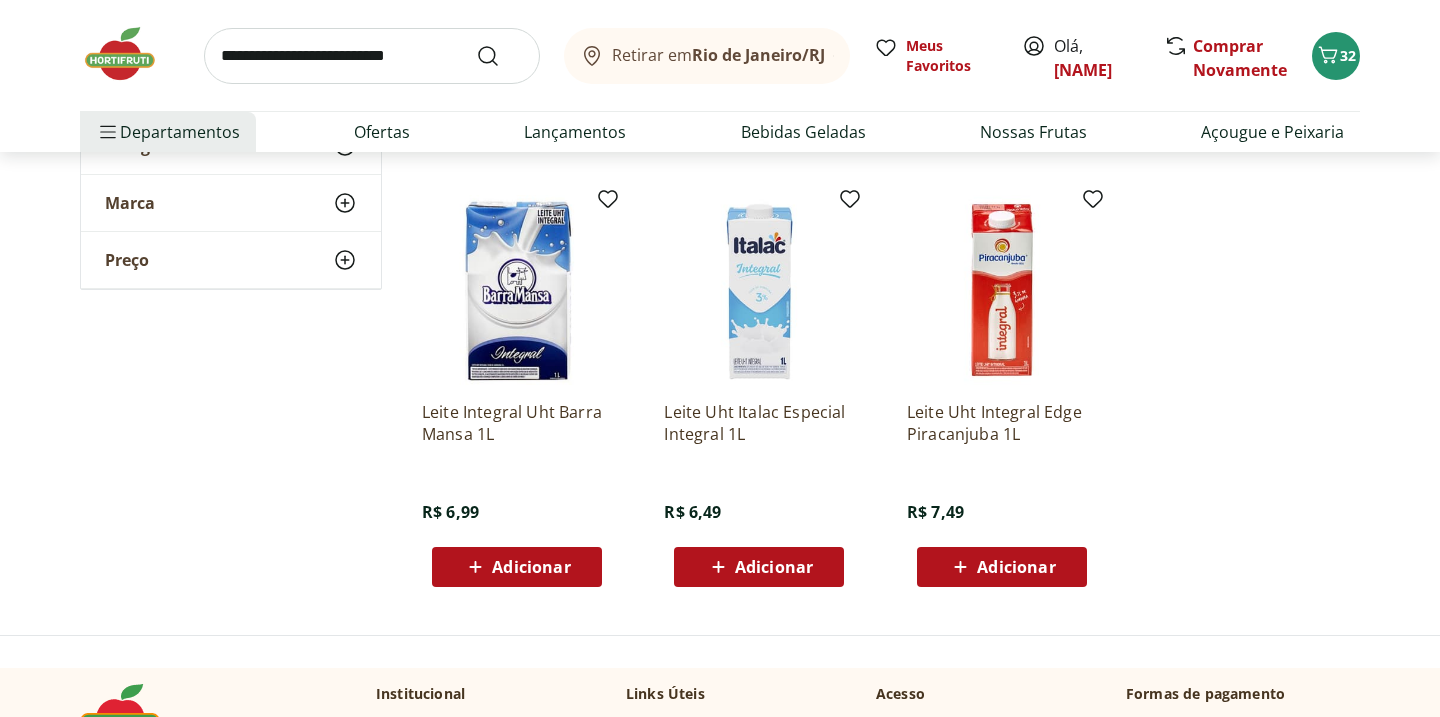 click on "Adicionar" at bounding box center (759, 567) 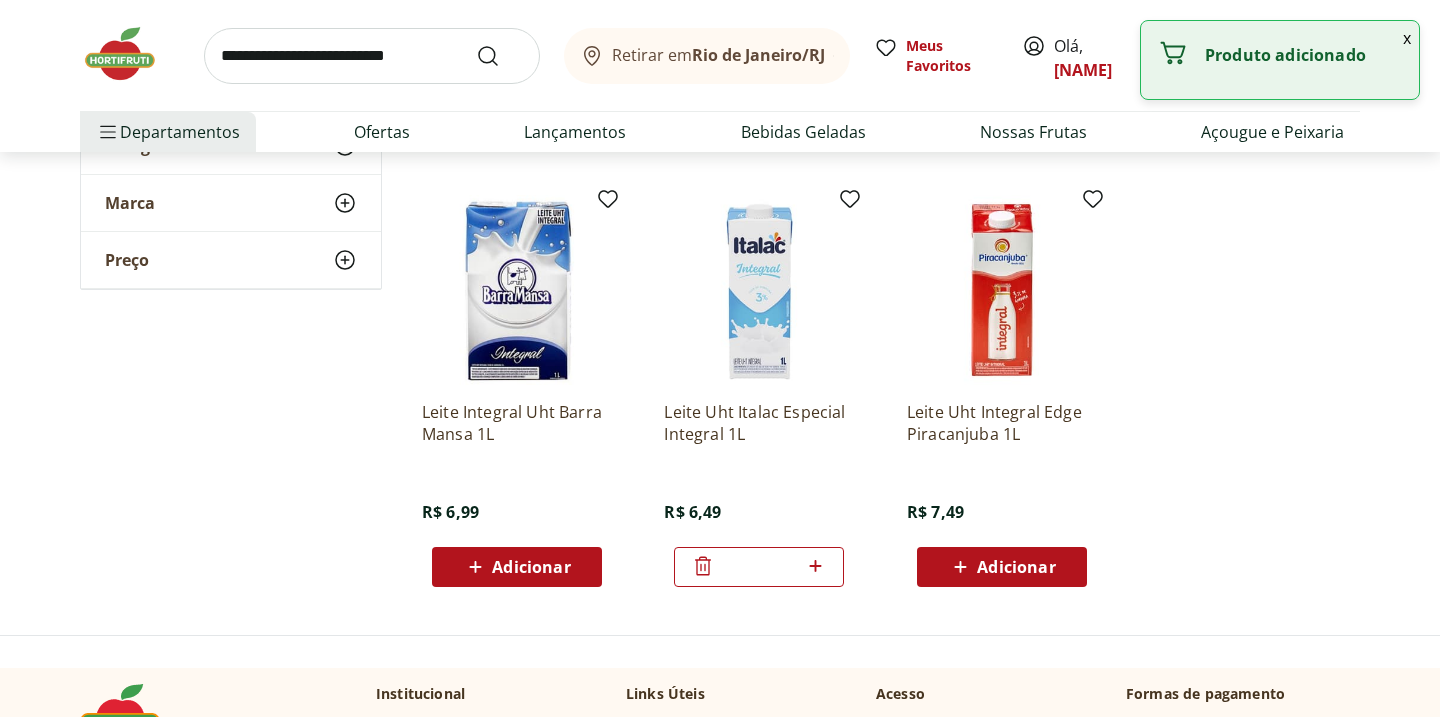 click at bounding box center [815, 567] 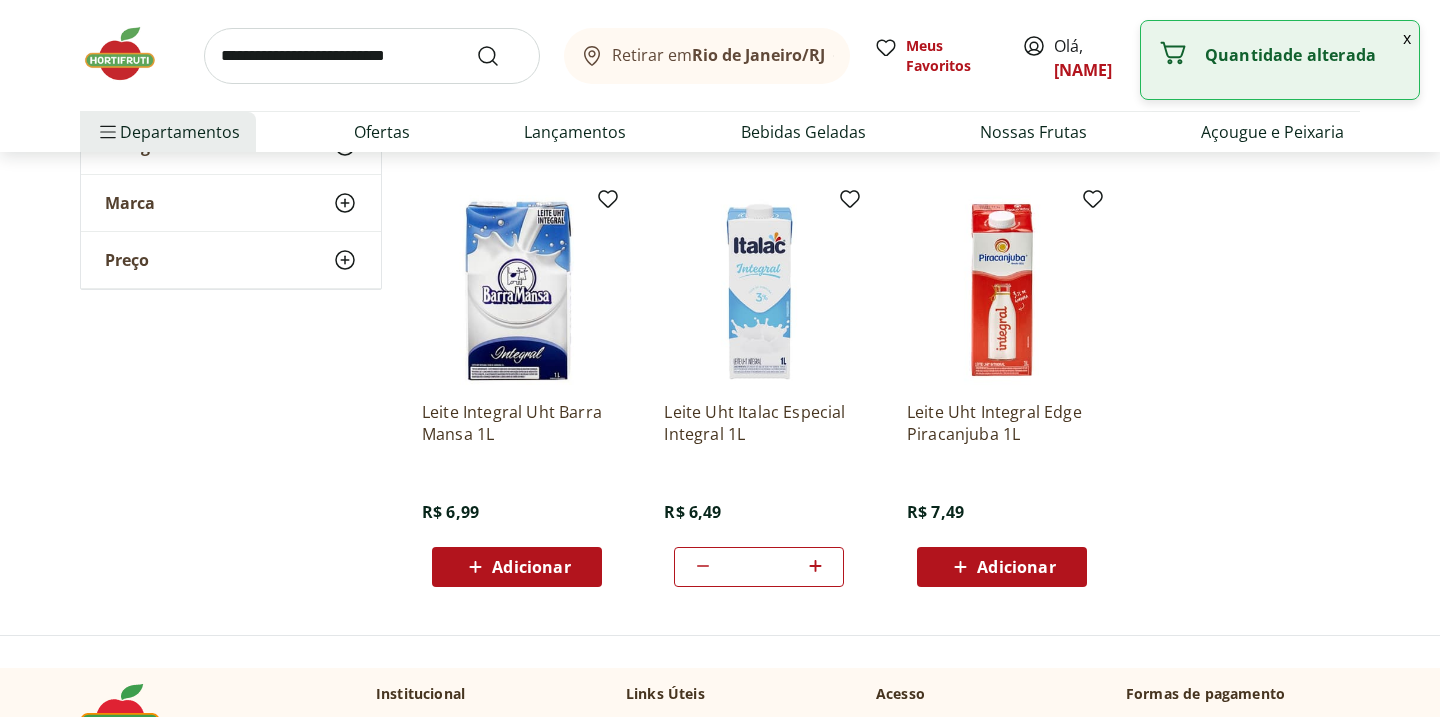 click at bounding box center (815, 567) 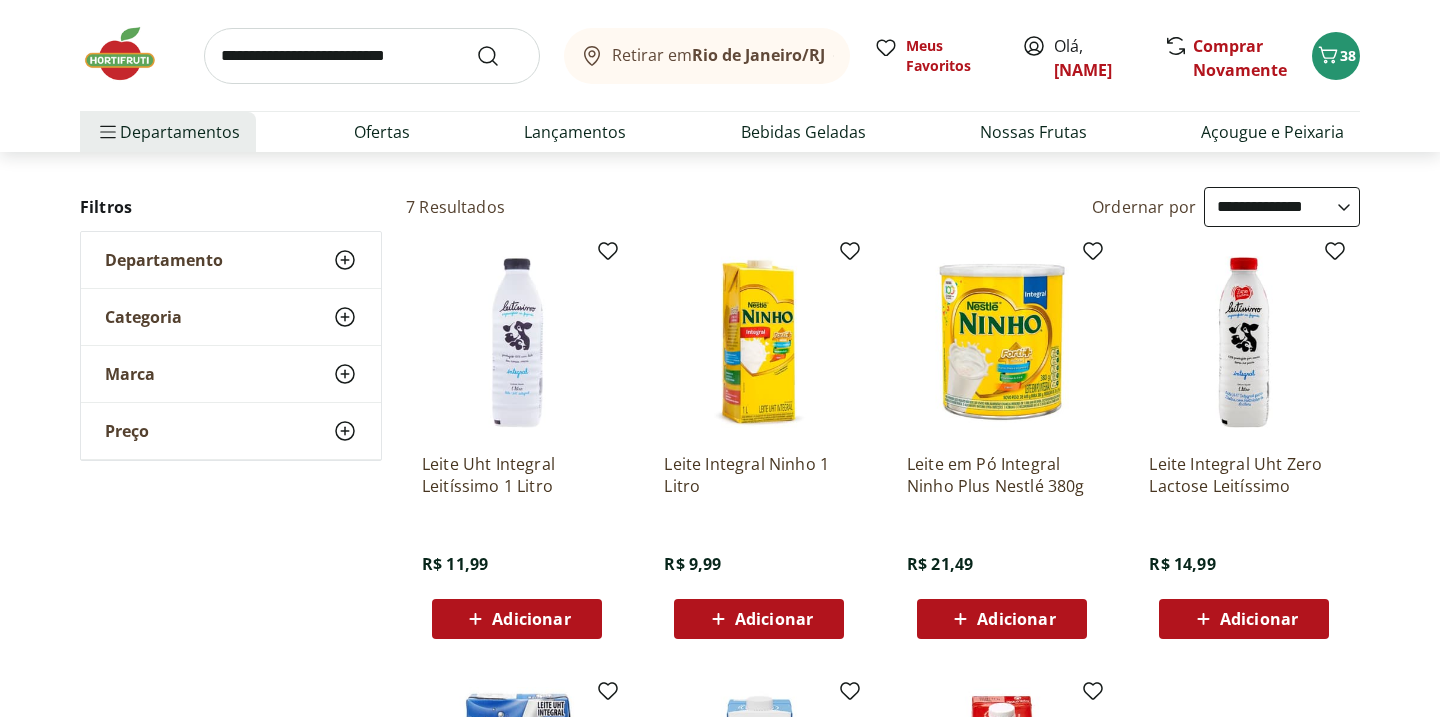 scroll, scrollTop: 0, scrollLeft: 0, axis: both 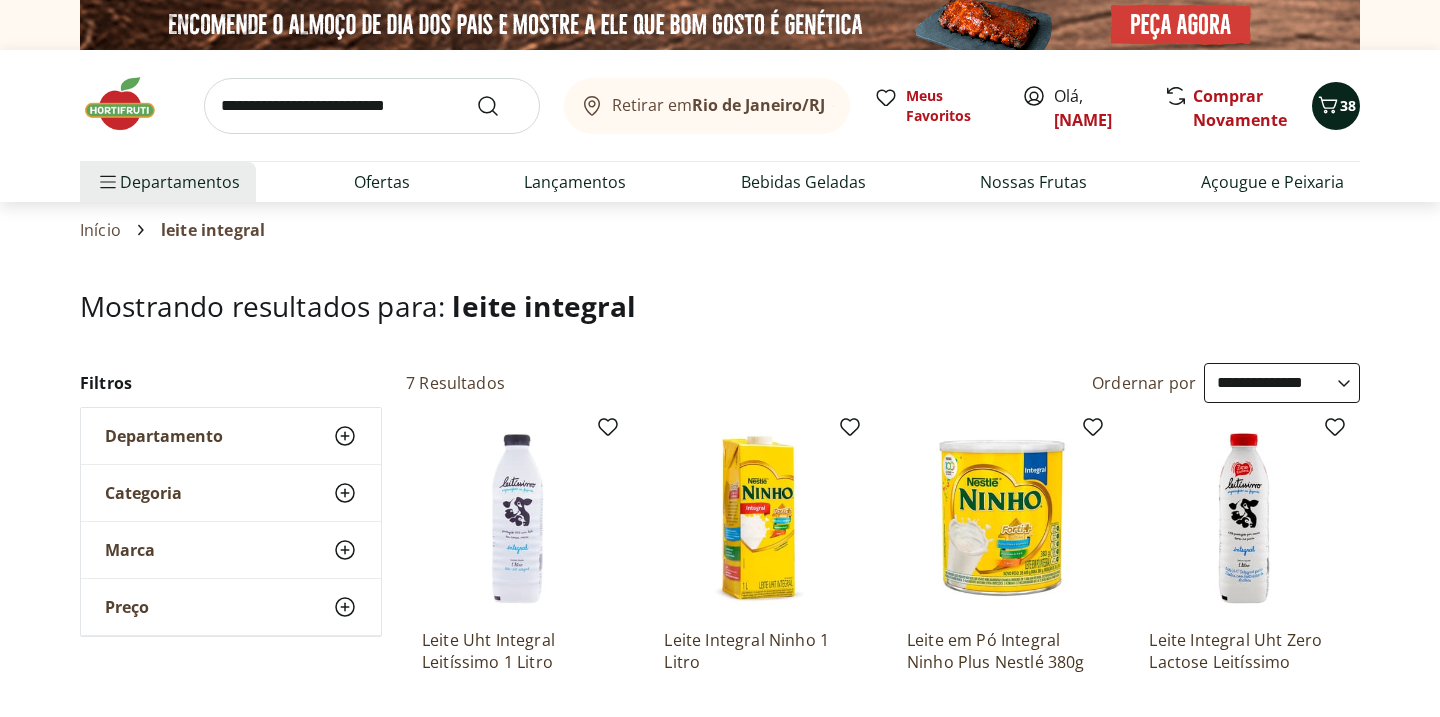 click on "38" at bounding box center (1348, 105) 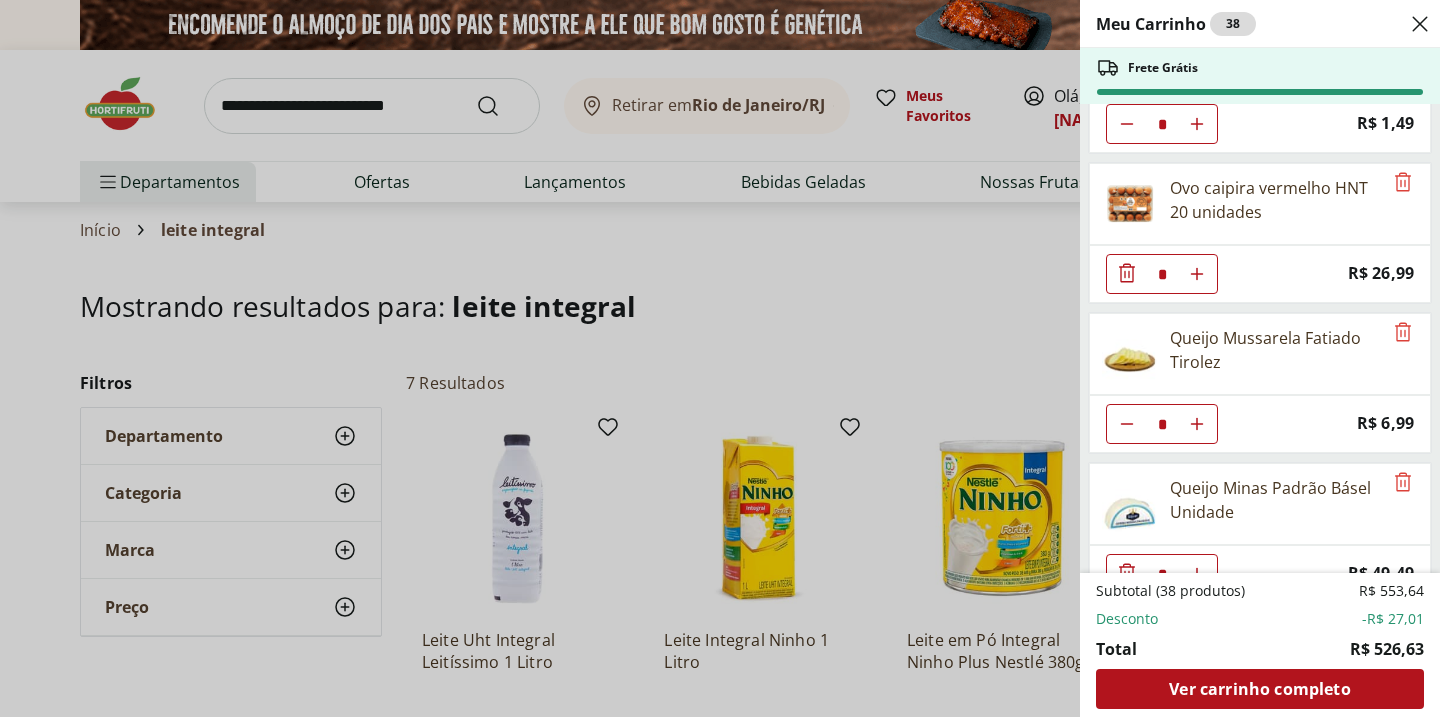 scroll, scrollTop: 122, scrollLeft: 0, axis: vertical 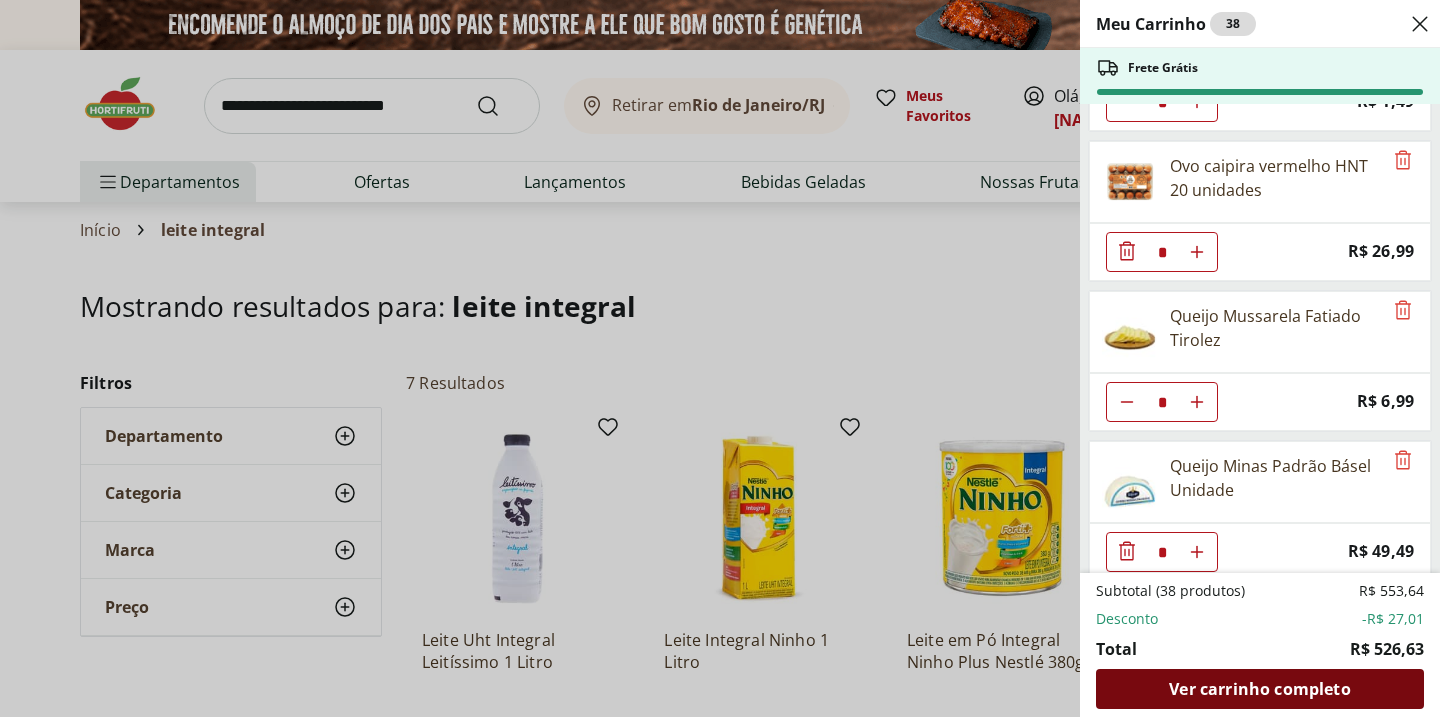 click on "Ver carrinho completo" at bounding box center [1259, 689] 